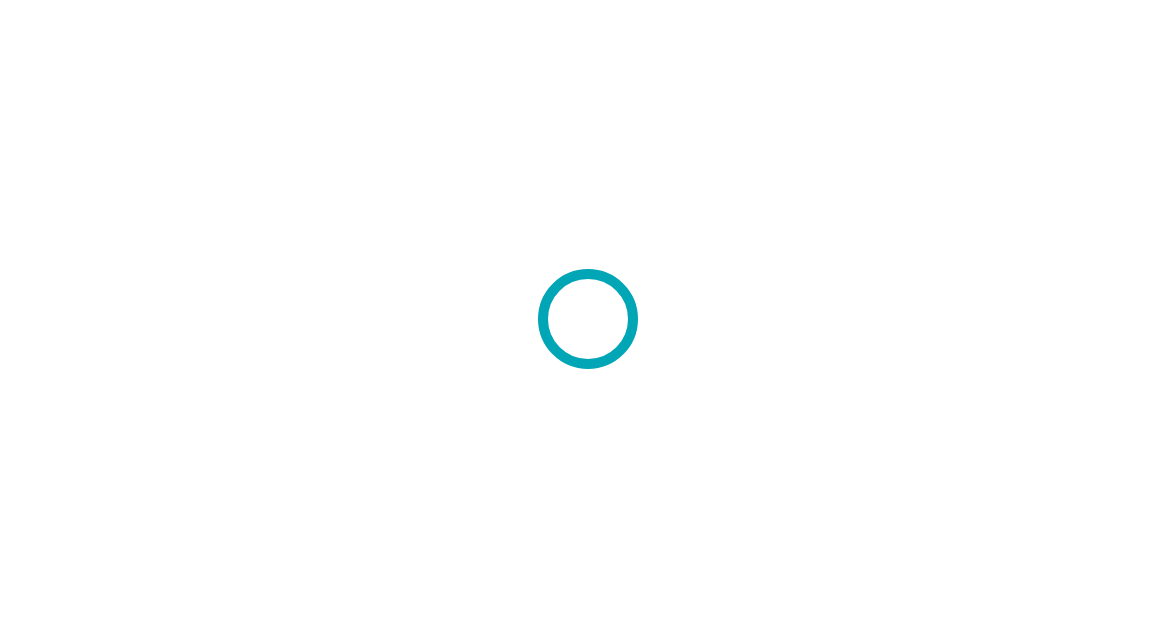 scroll, scrollTop: 0, scrollLeft: 0, axis: both 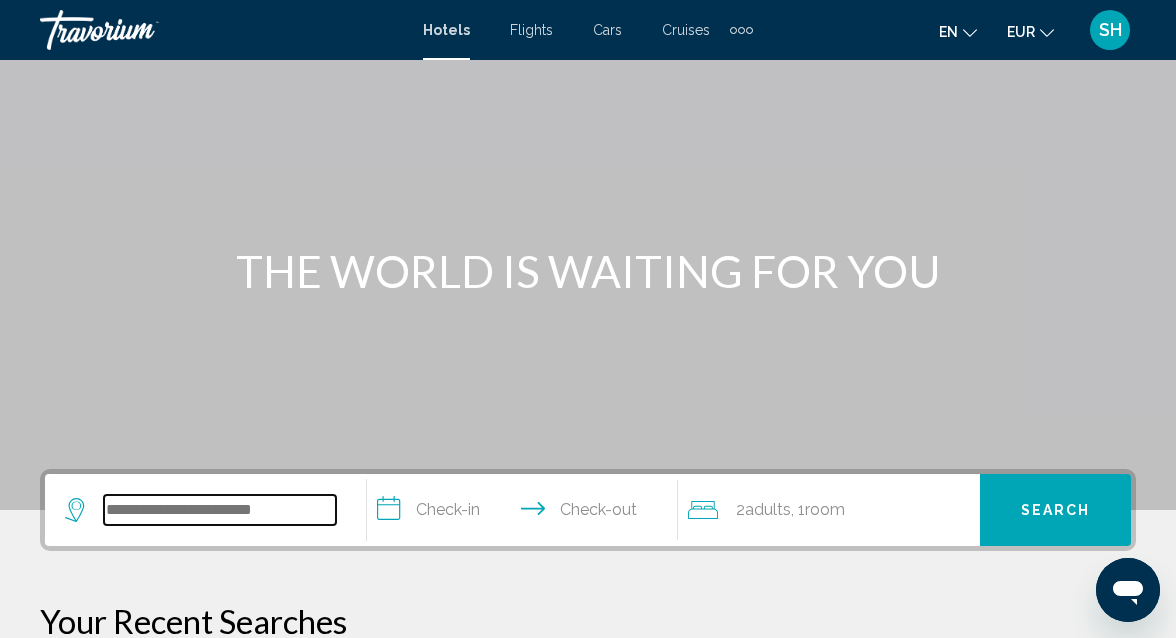 click at bounding box center [220, 510] 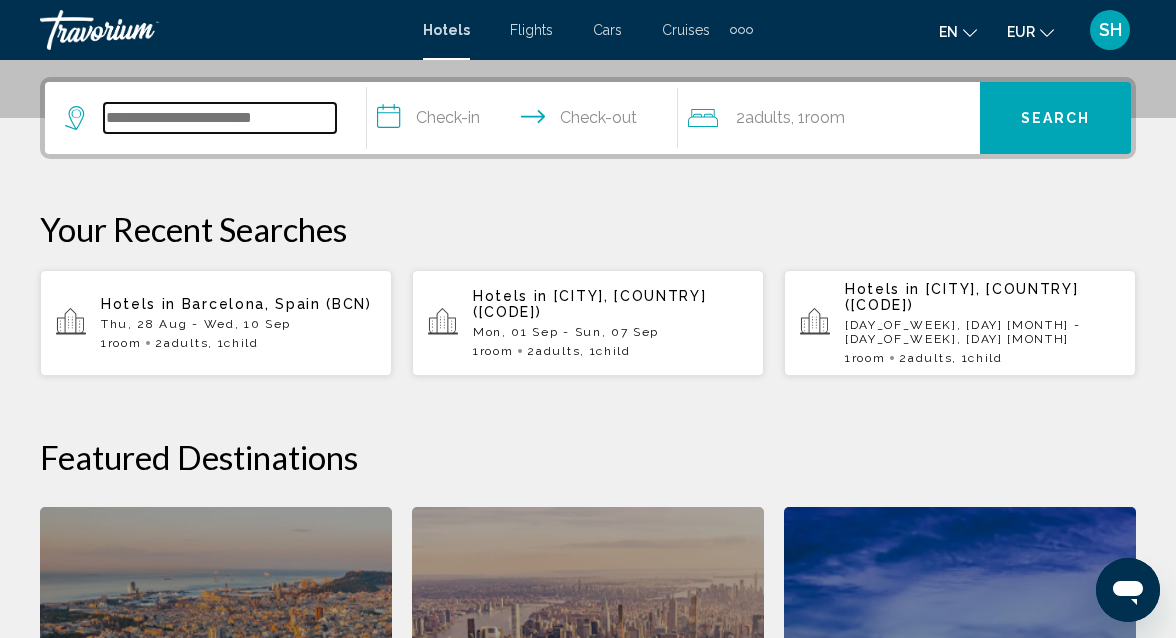 scroll, scrollTop: 494, scrollLeft: 0, axis: vertical 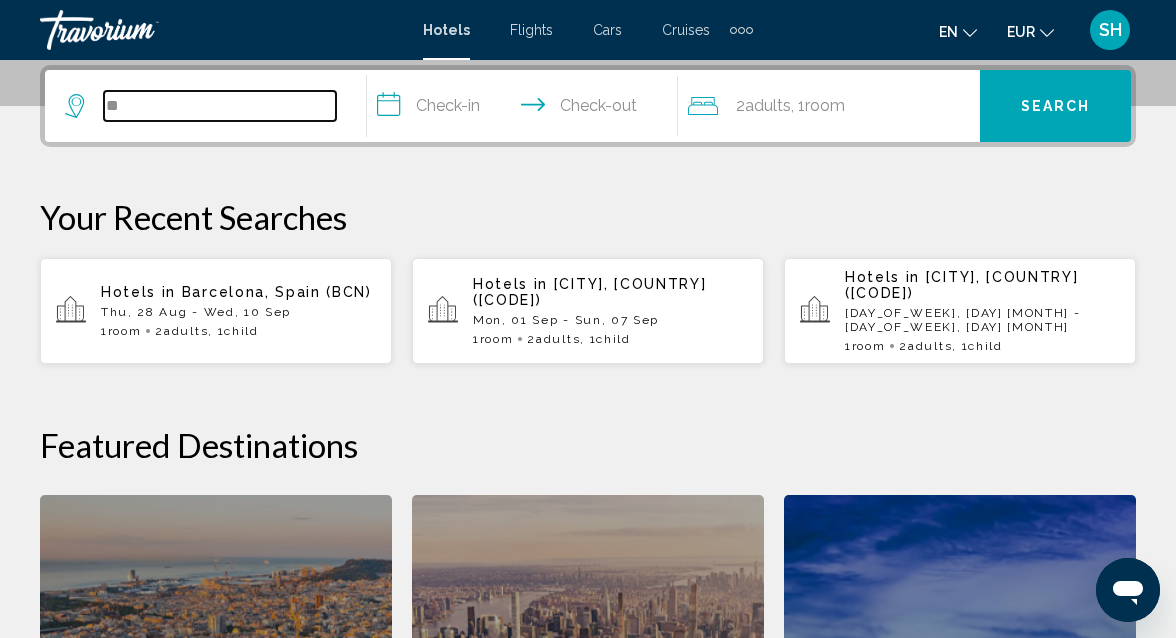 type on "*" 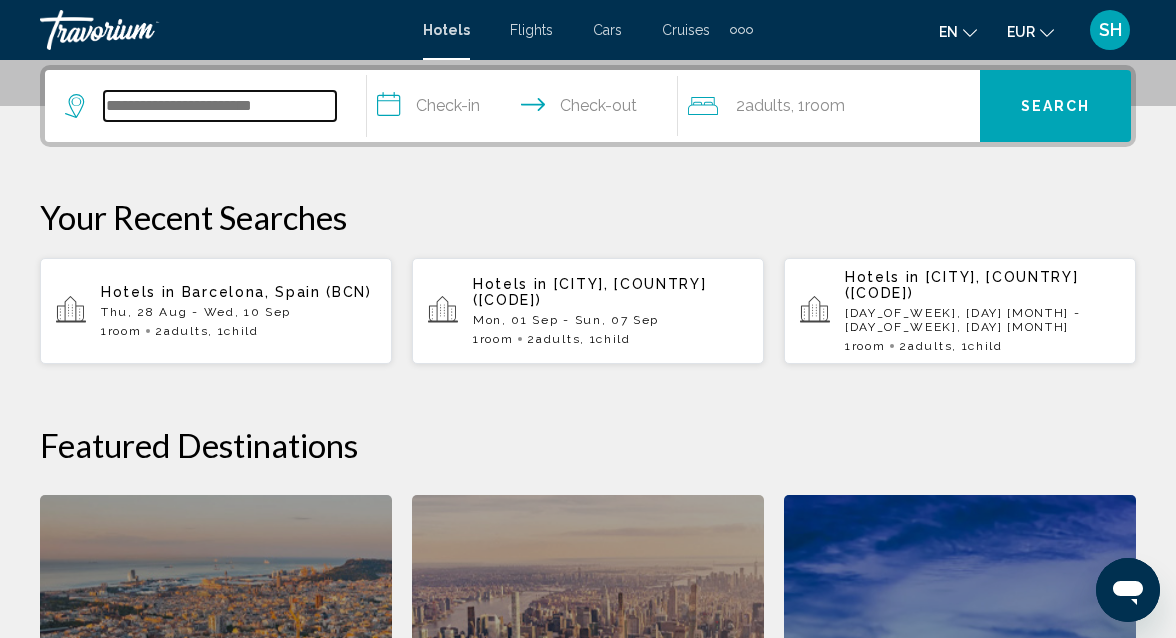 type on "*" 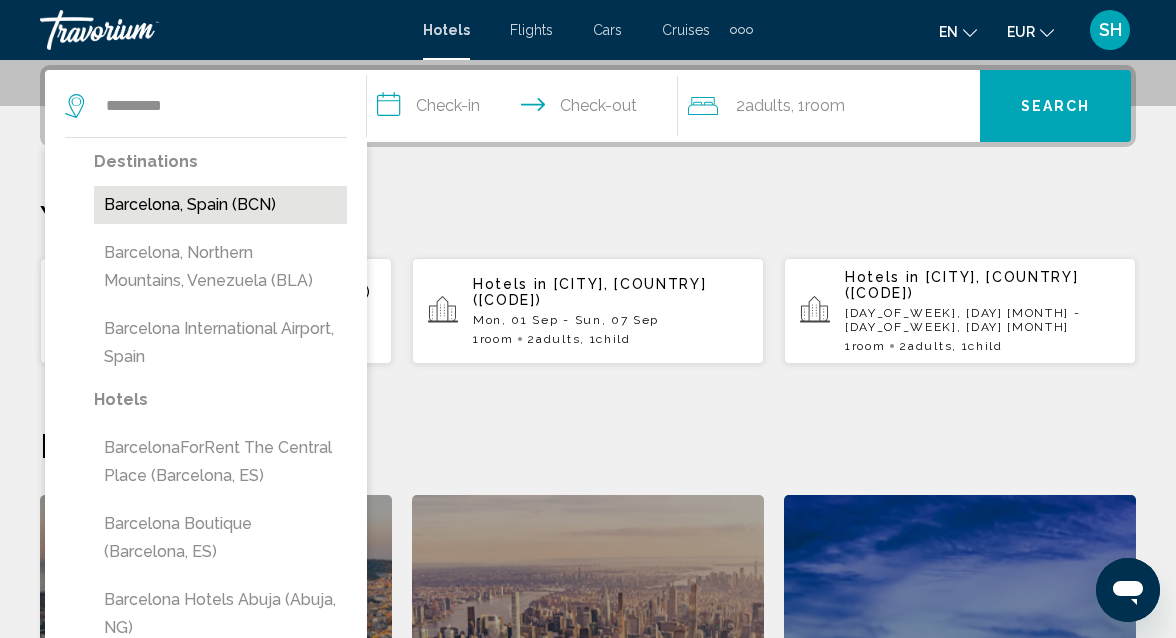 click on "Barcelona, Spain (BCN)" at bounding box center [220, 205] 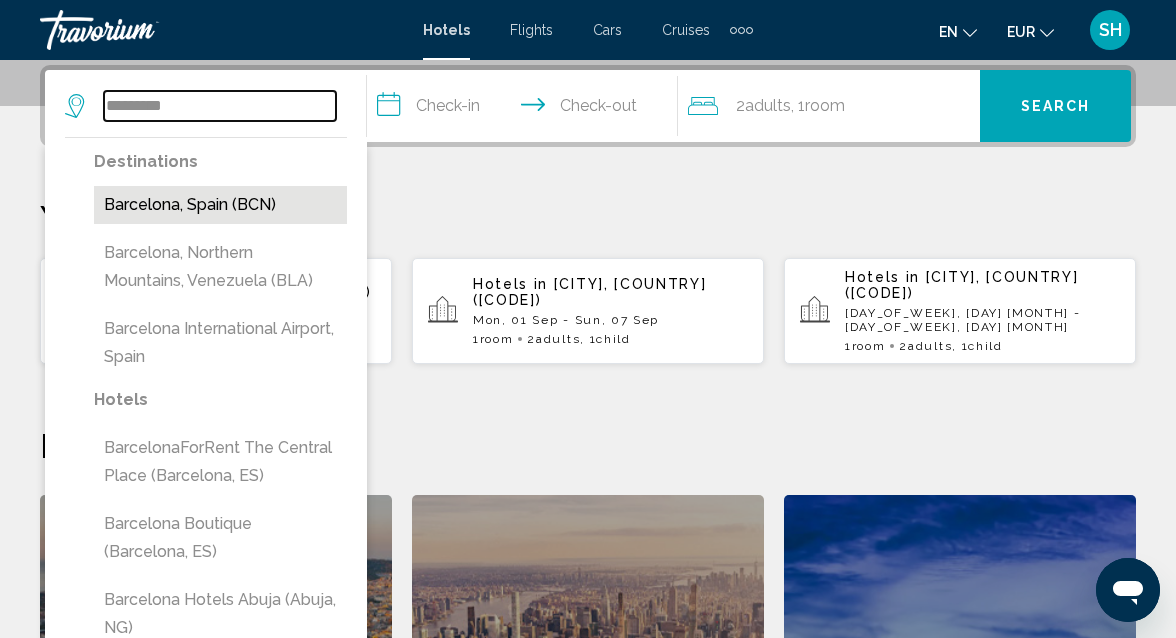 type on "**********" 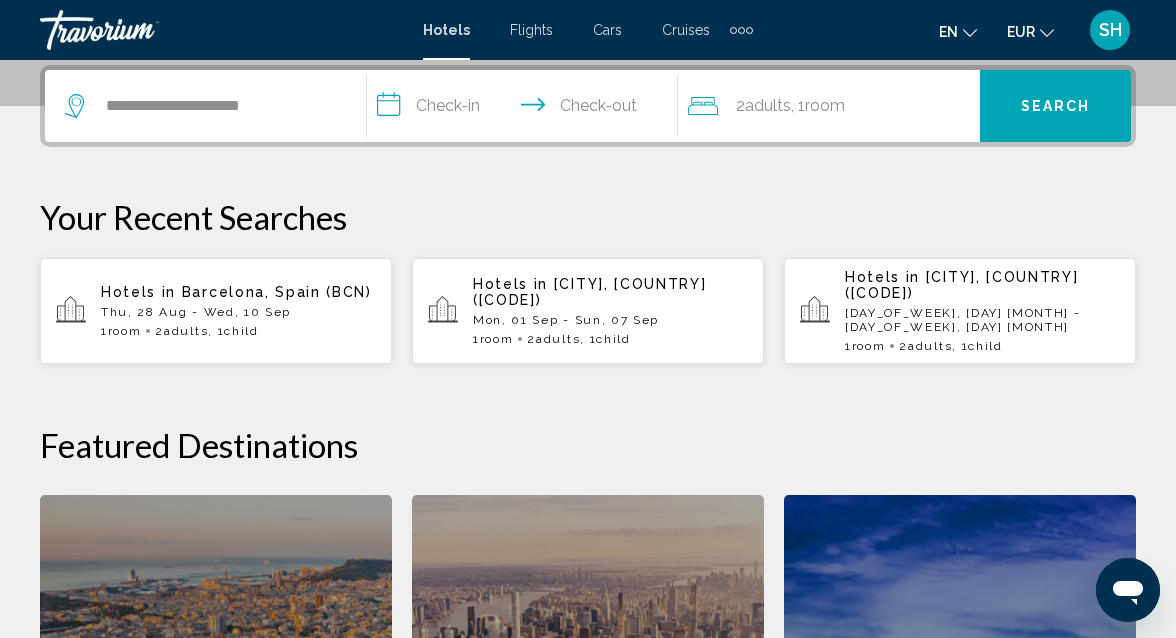 click on "**********" at bounding box center (527, 109) 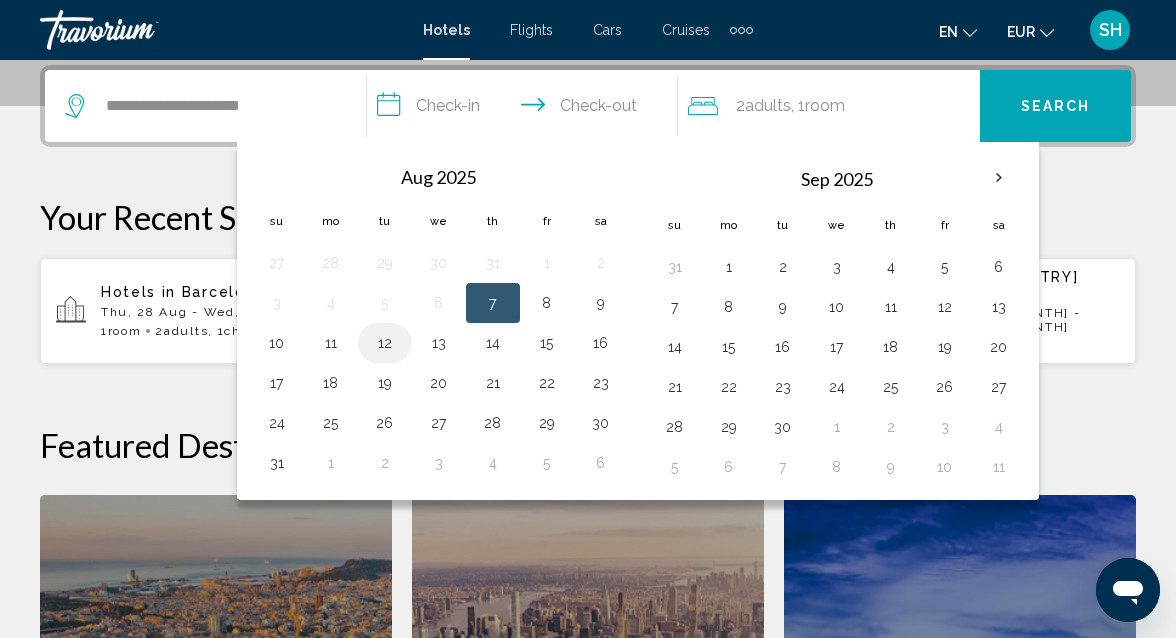 click on "12" at bounding box center (385, 343) 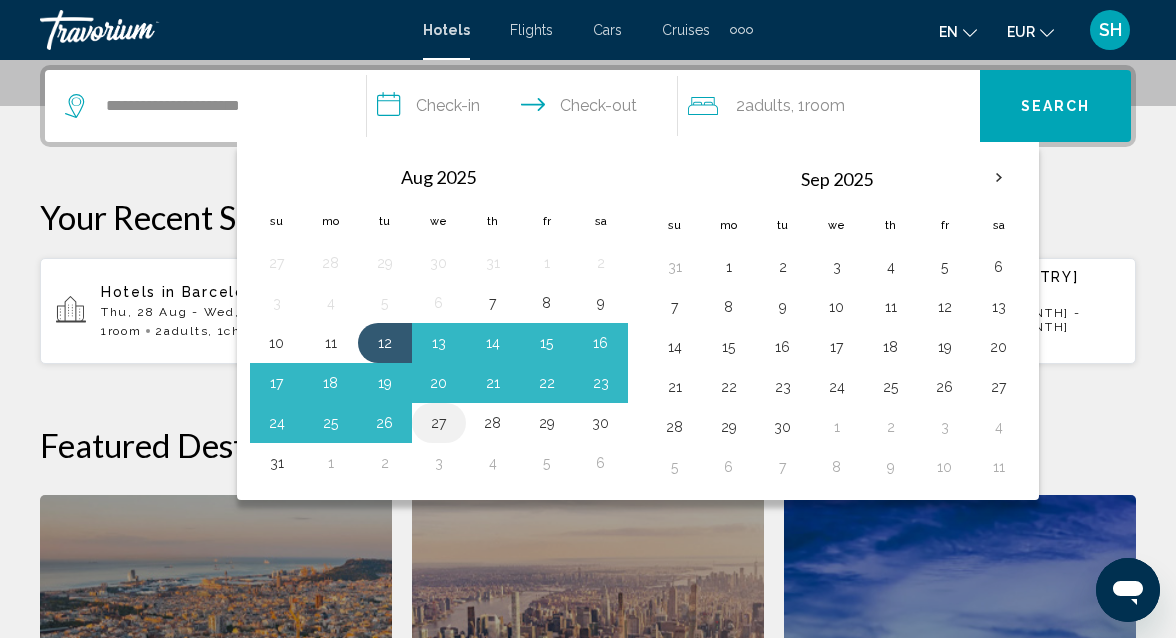 click on "27" at bounding box center (439, 423) 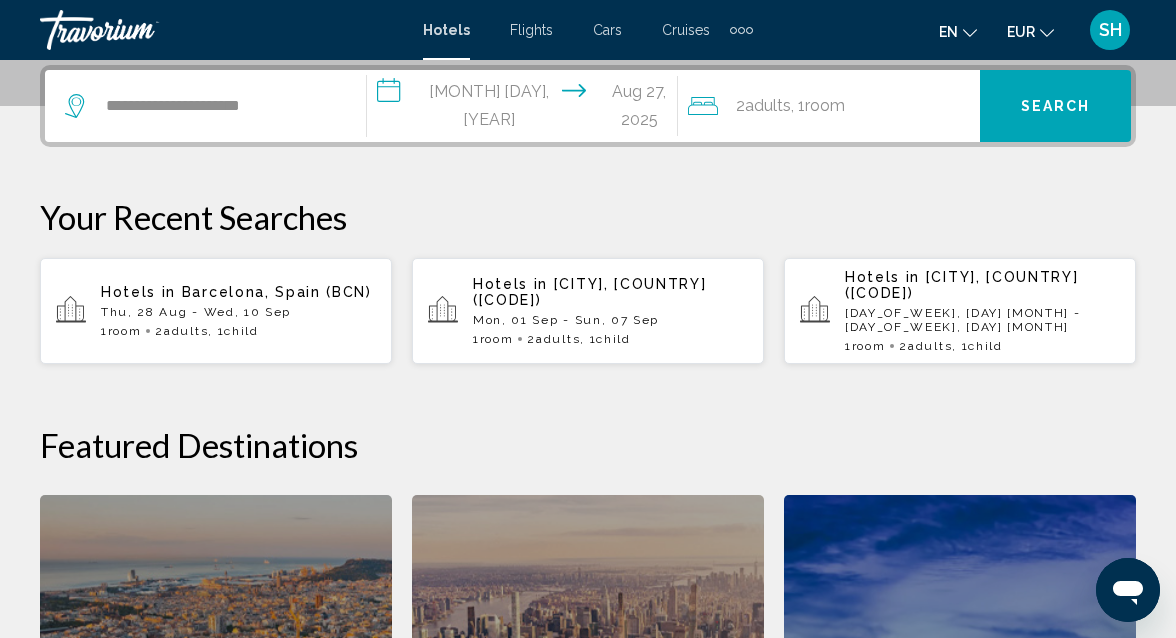 click on "Adults" 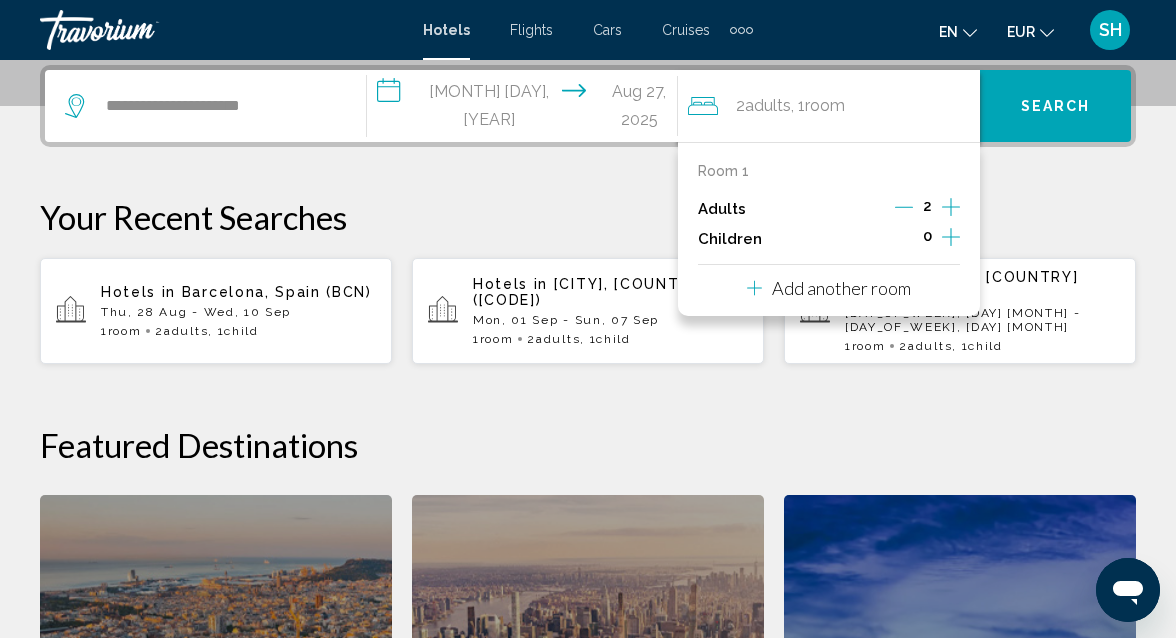 click 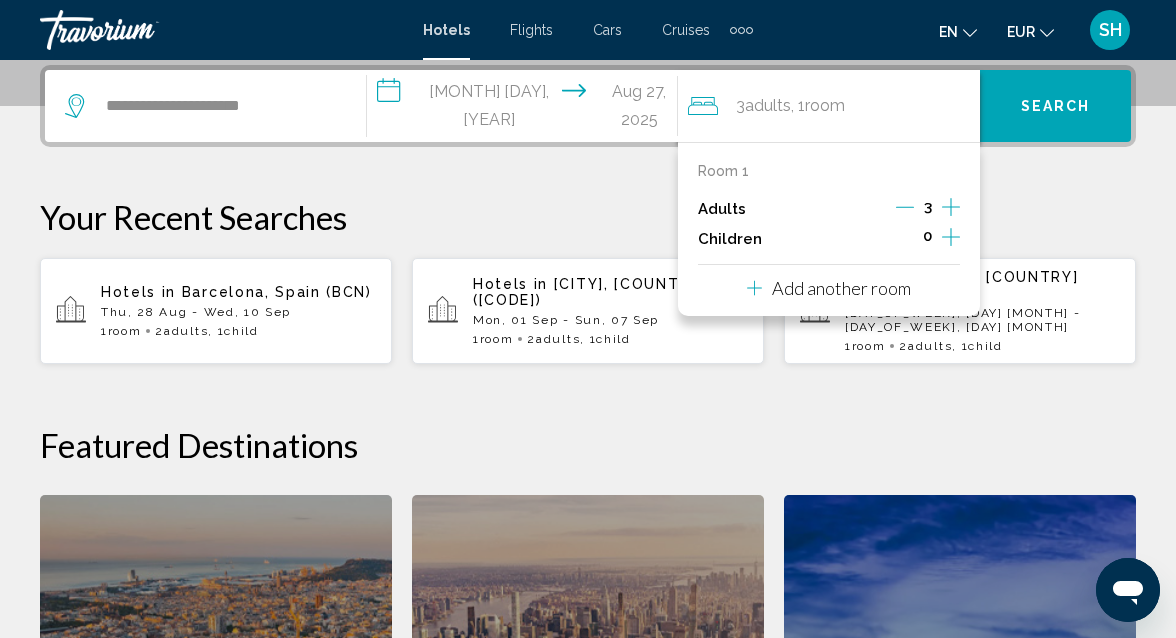 click 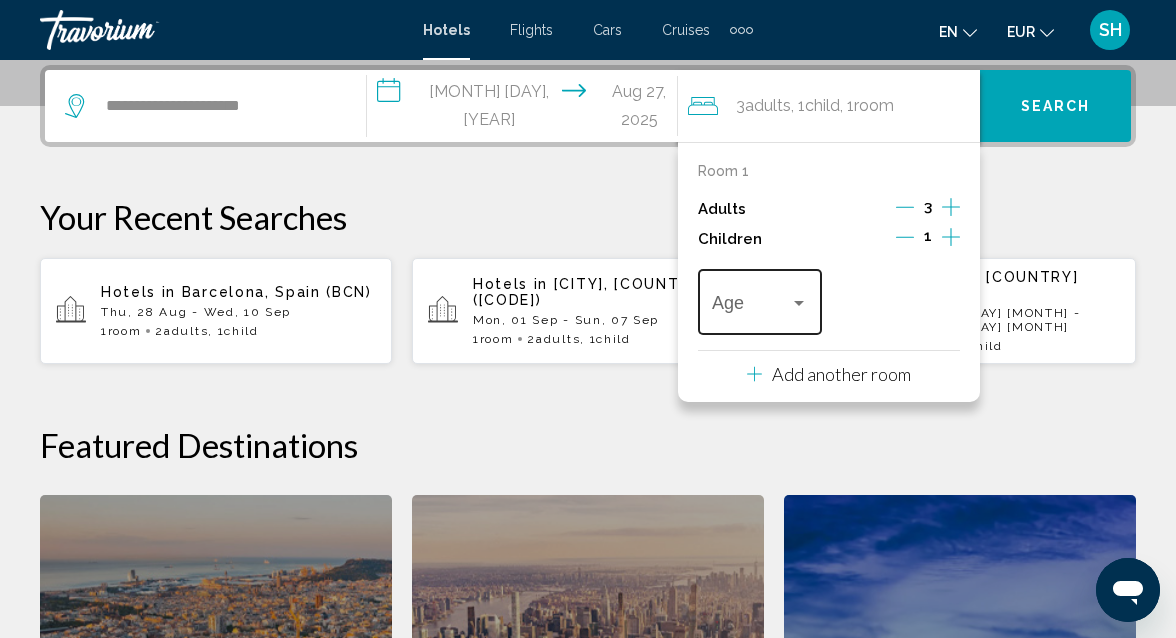 click at bounding box center [799, 303] 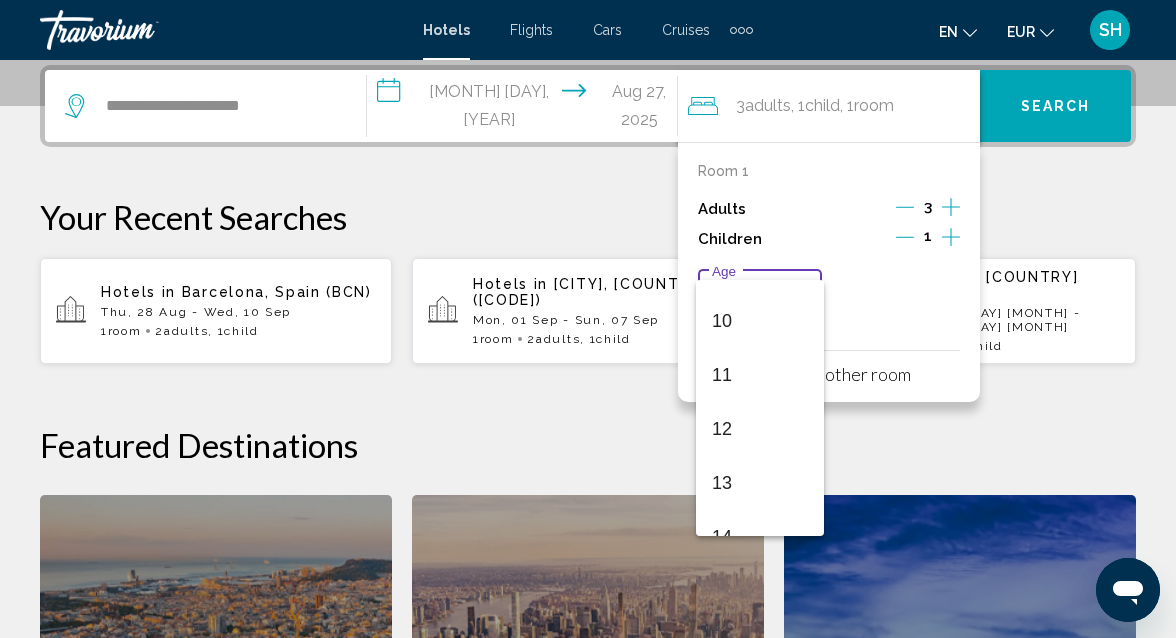 scroll, scrollTop: 520, scrollLeft: 0, axis: vertical 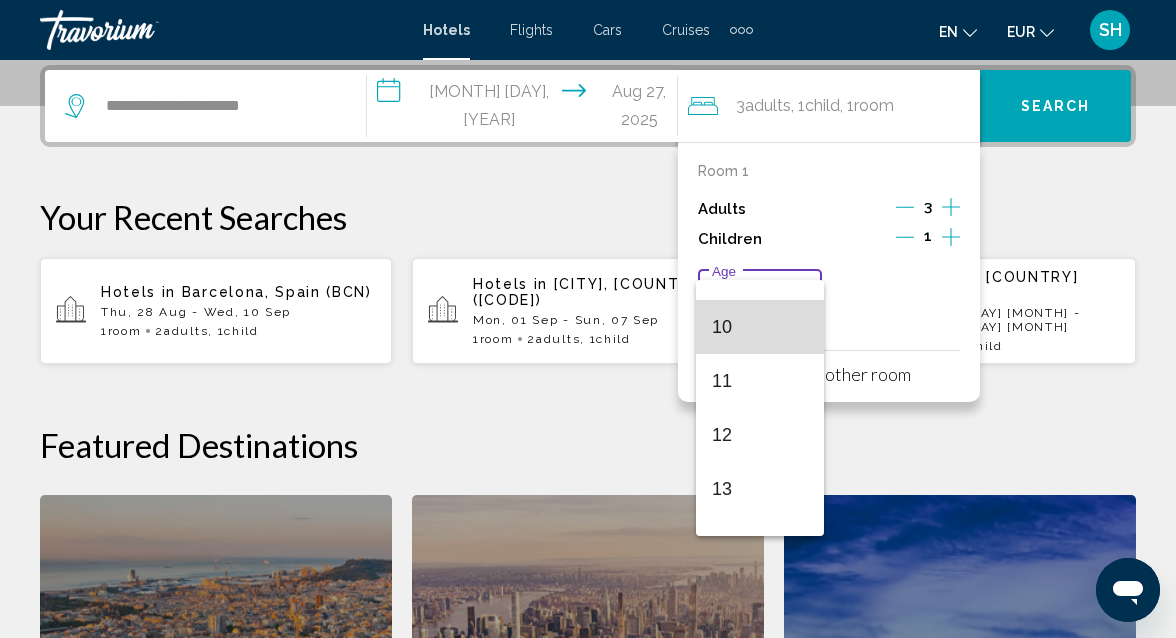 click on "10" at bounding box center (760, 327) 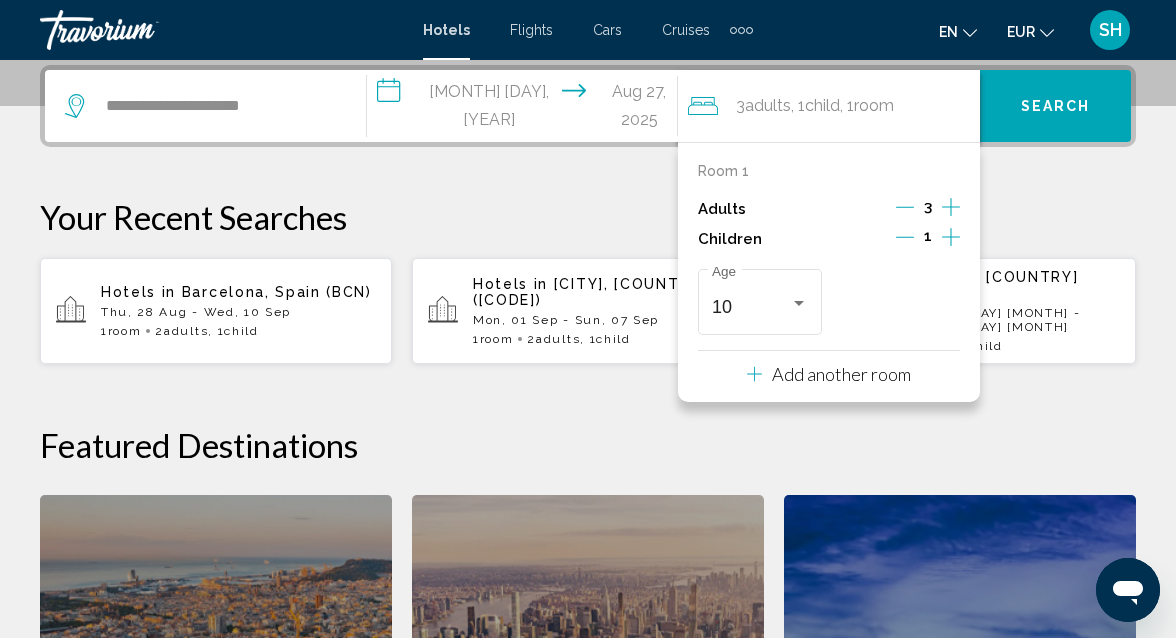 click on "Search" at bounding box center (1055, 106) 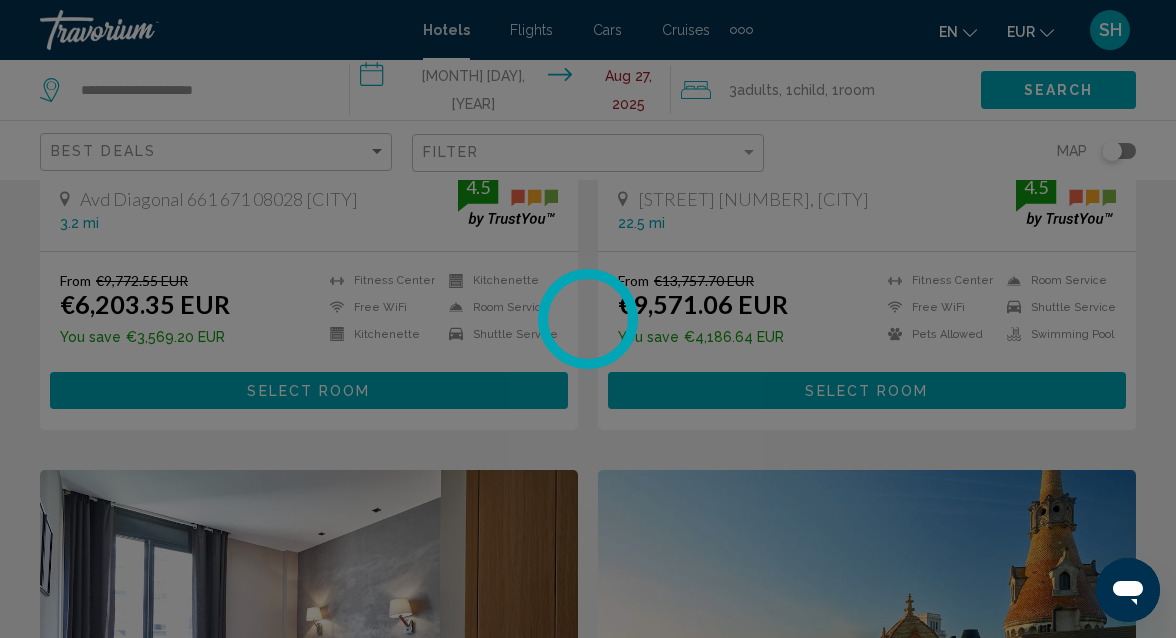 scroll, scrollTop: 0, scrollLeft: 0, axis: both 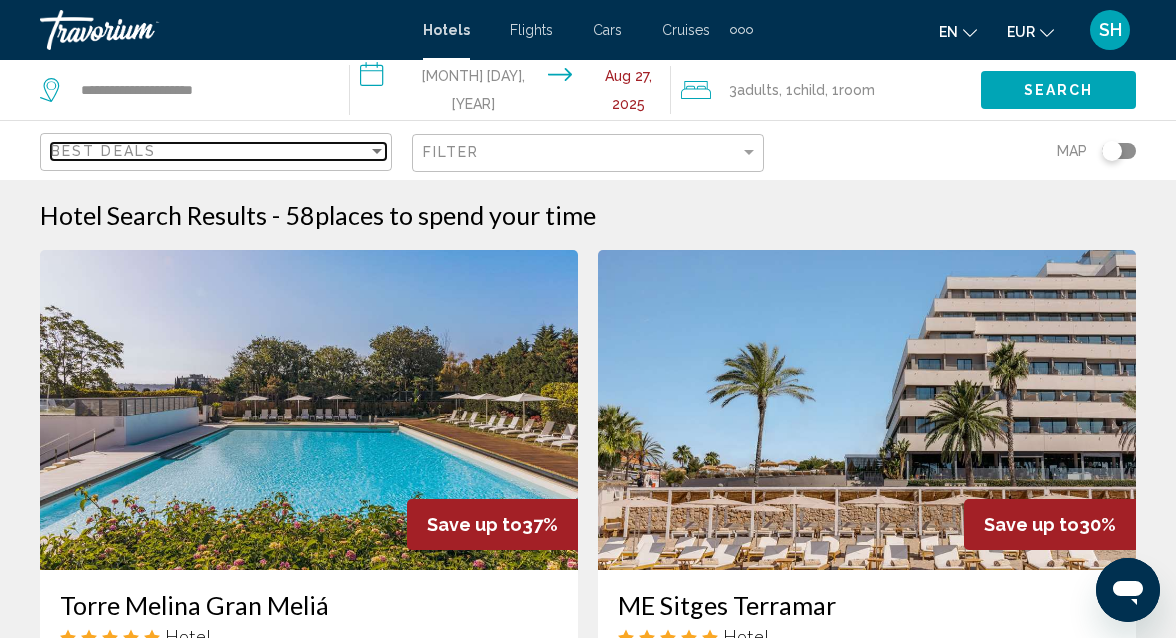 click at bounding box center (377, 151) 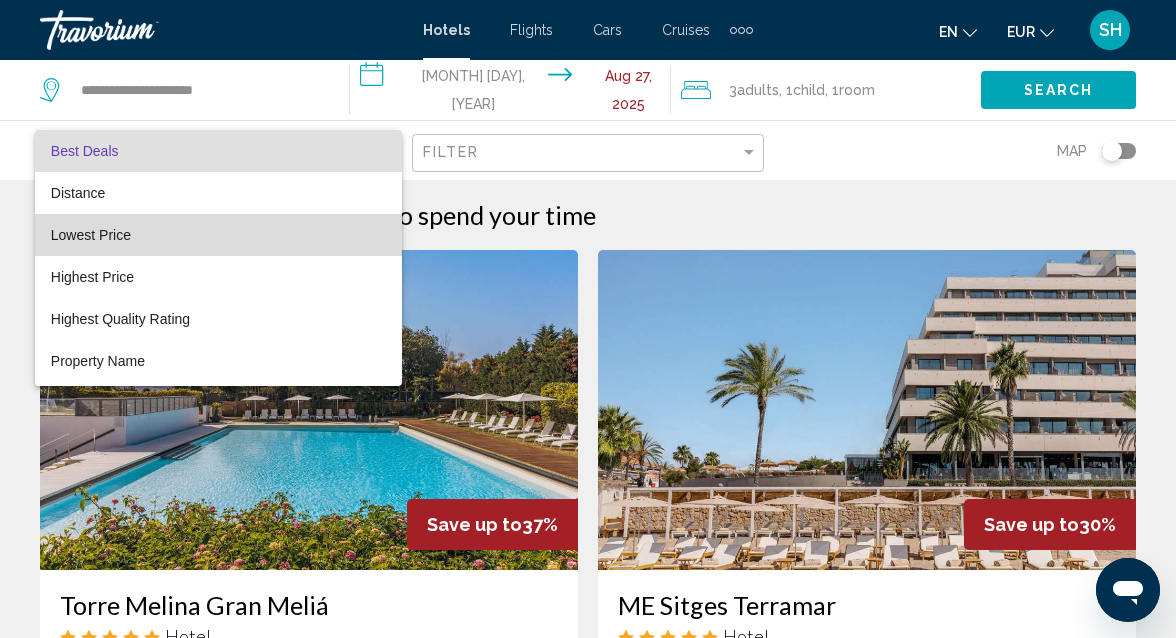 click on "Lowest Price" at bounding box center [218, 235] 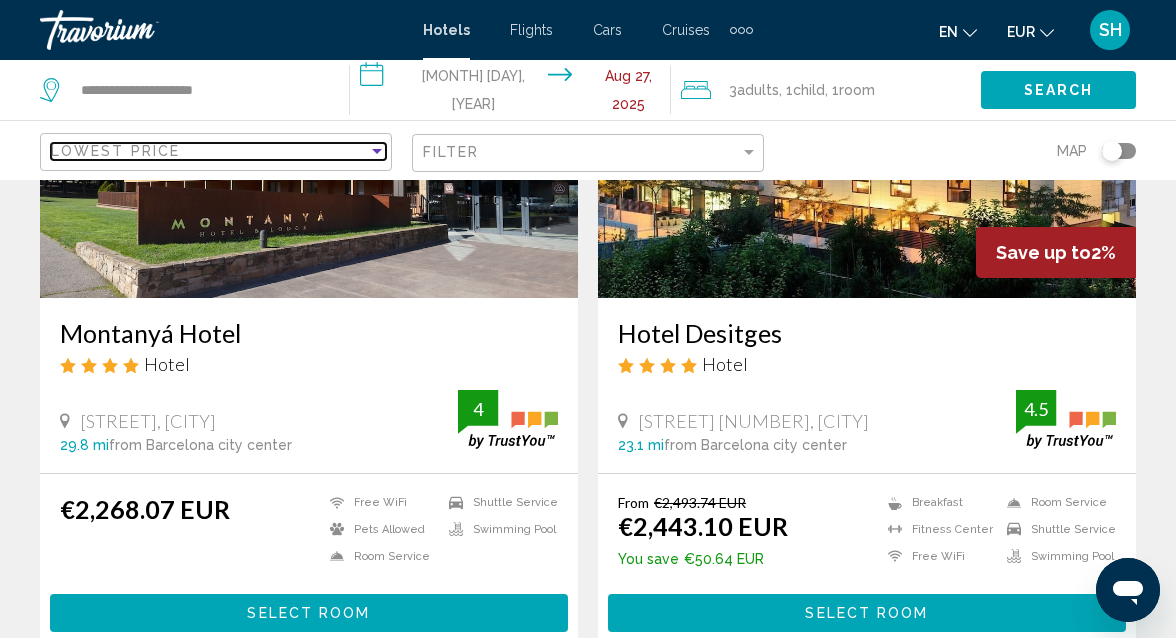 scroll, scrollTop: 276, scrollLeft: 0, axis: vertical 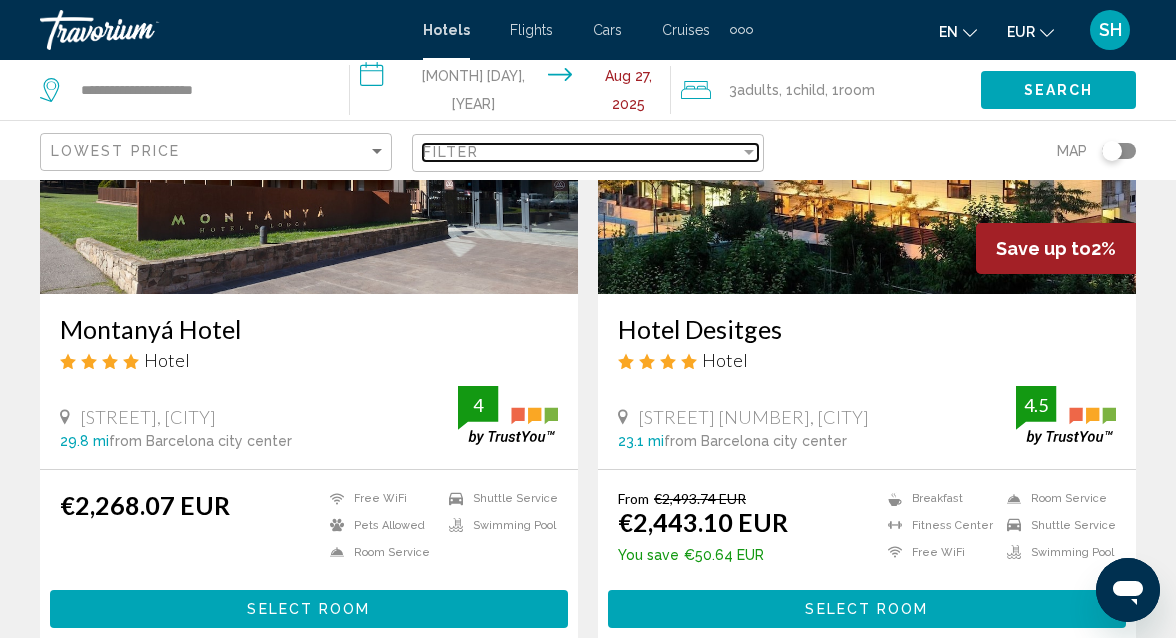 click on "Filter" at bounding box center [581, 152] 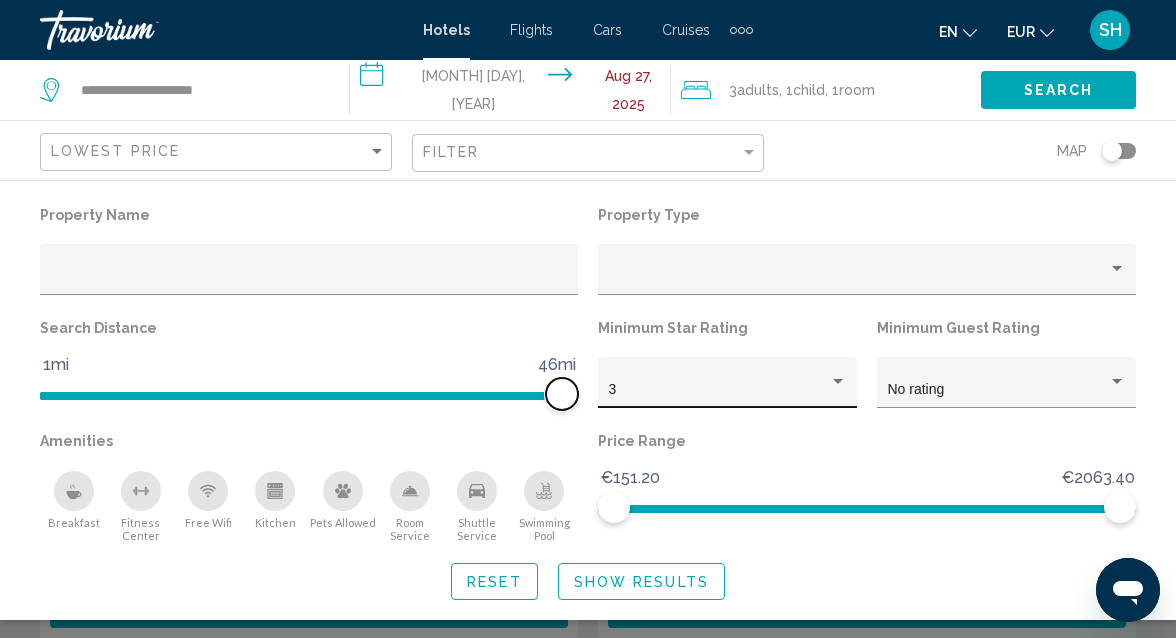 drag, startPoint x: 390, startPoint y: 393, endPoint x: 631, endPoint y: 375, distance: 241.67126 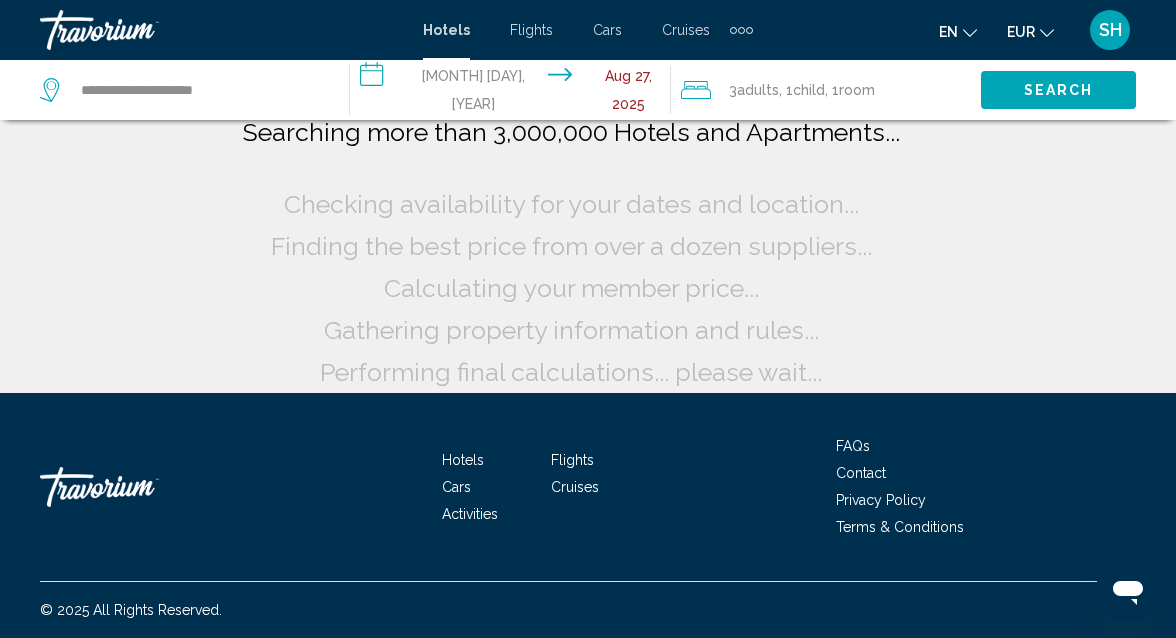 scroll, scrollTop: 76, scrollLeft: 0, axis: vertical 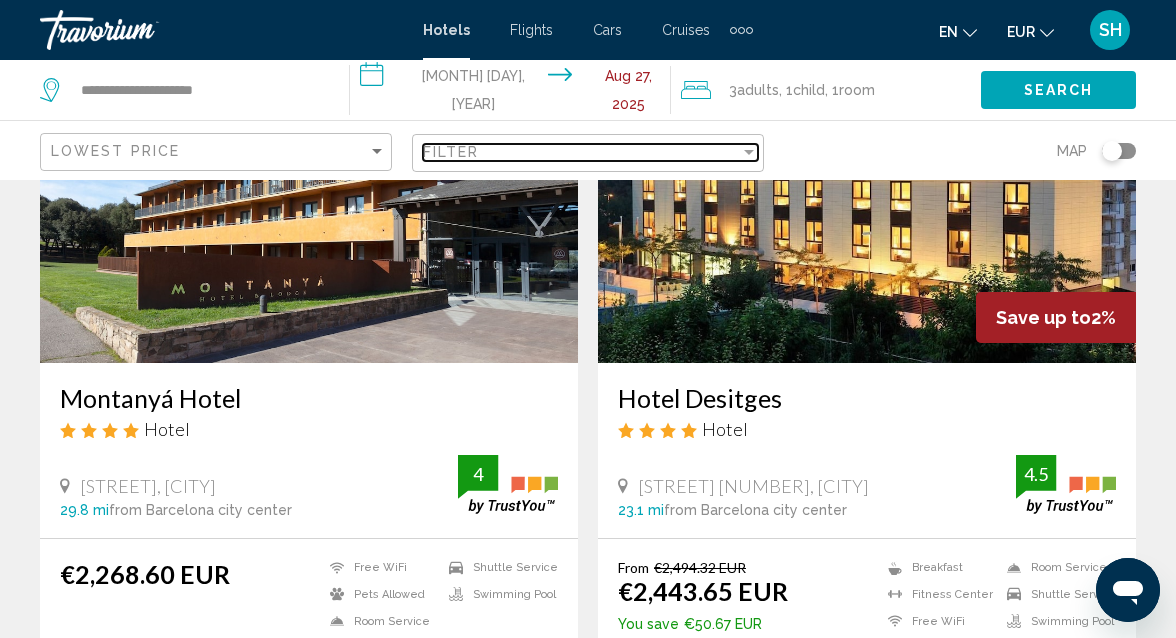 click at bounding box center (749, 152) 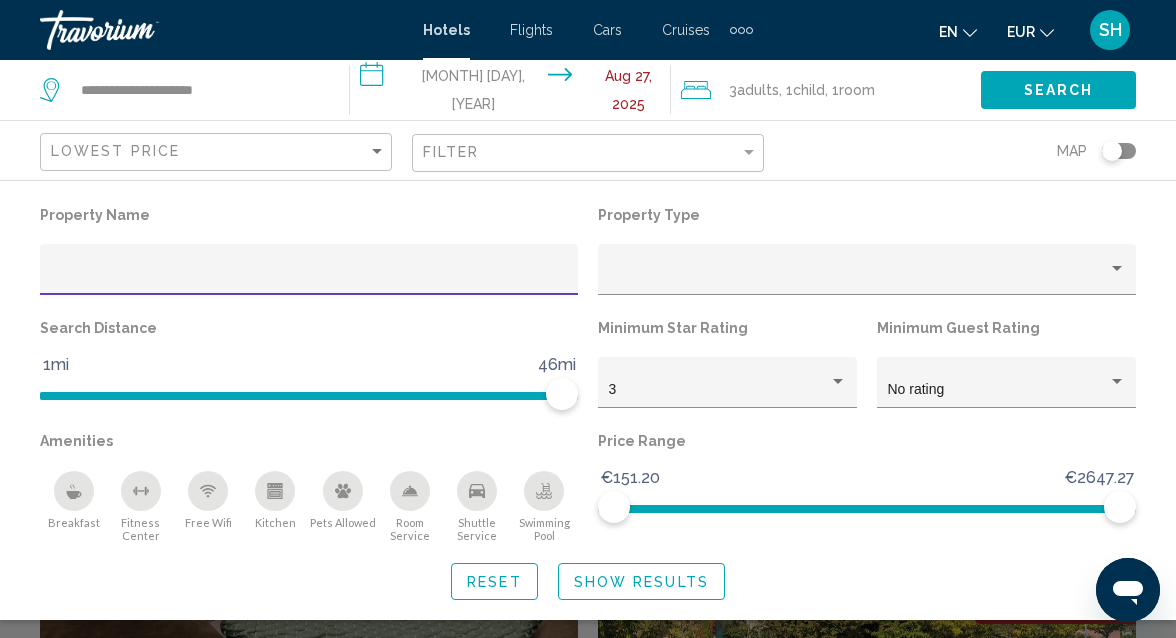 scroll, scrollTop: 816, scrollLeft: 0, axis: vertical 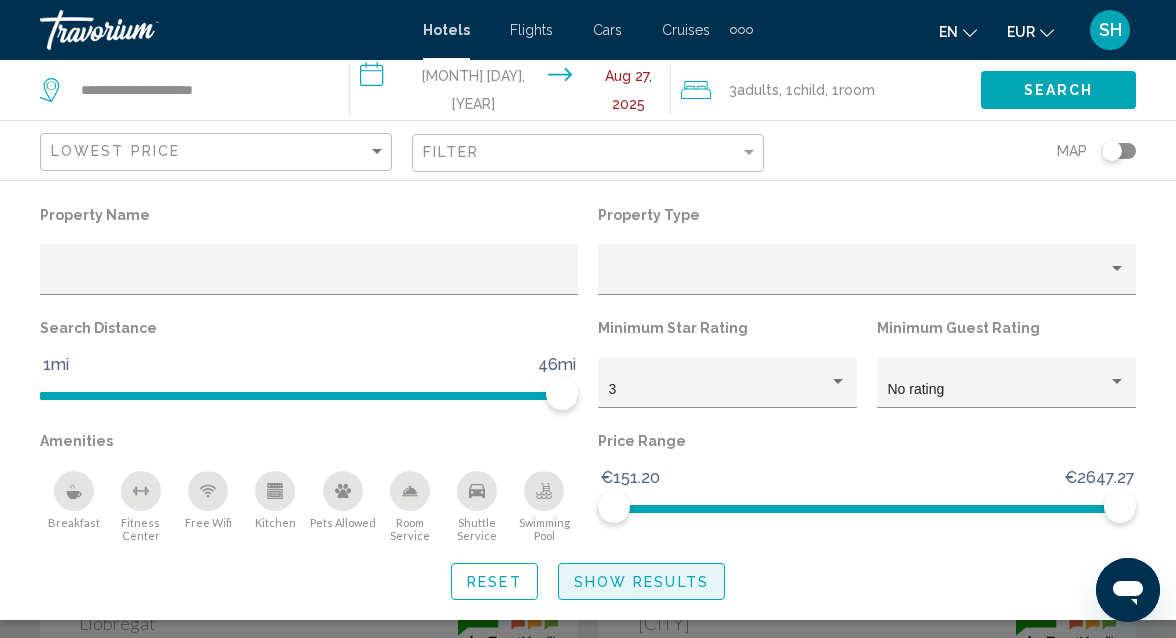 click on "Show Results" 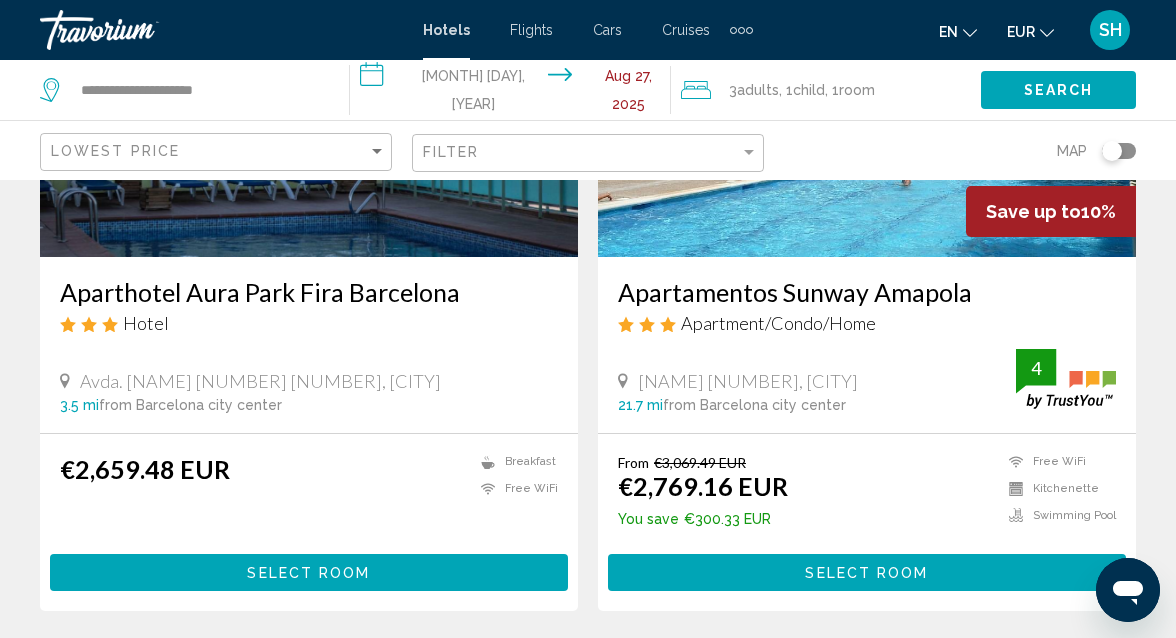 scroll, scrollTop: 1781, scrollLeft: 0, axis: vertical 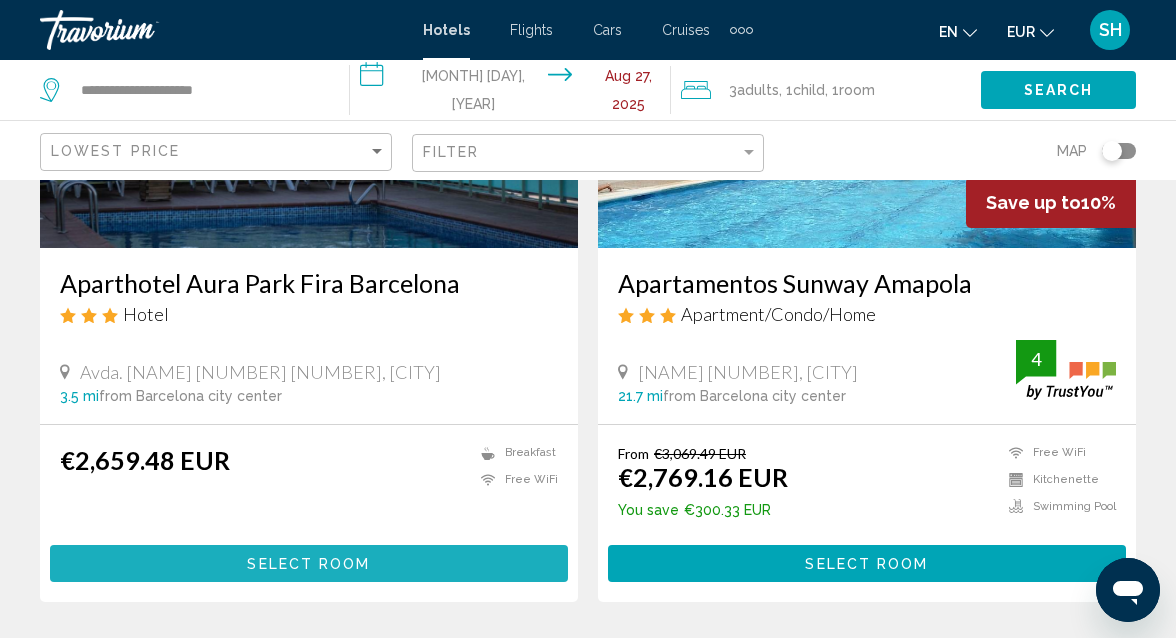 click on "Select Room" at bounding box center [308, 564] 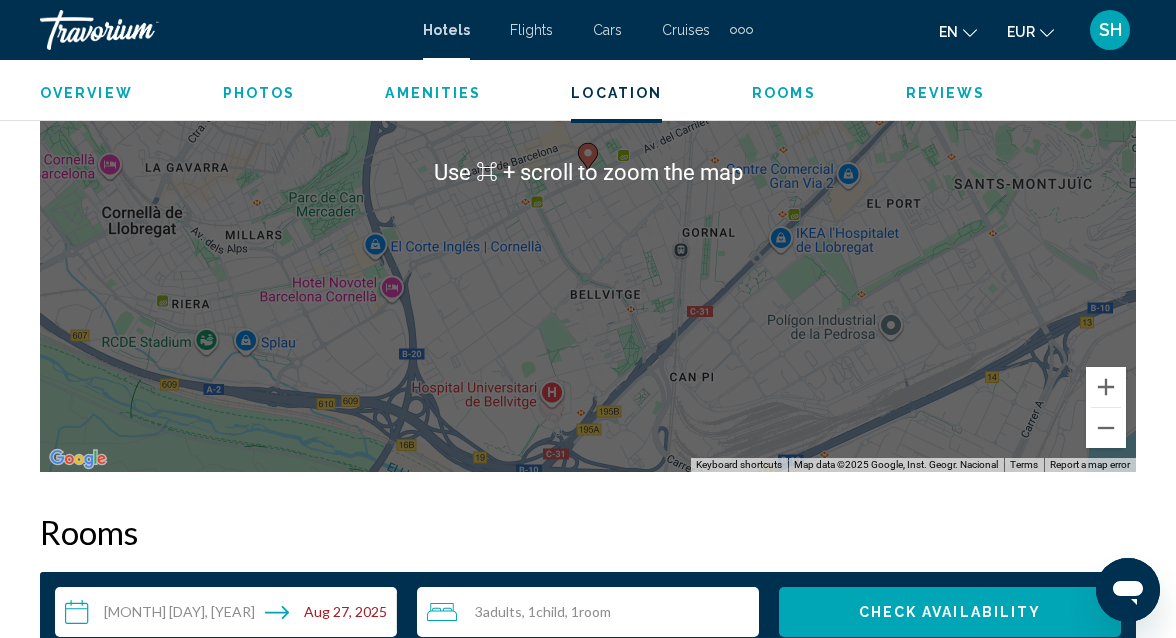 scroll, scrollTop: 2434, scrollLeft: 0, axis: vertical 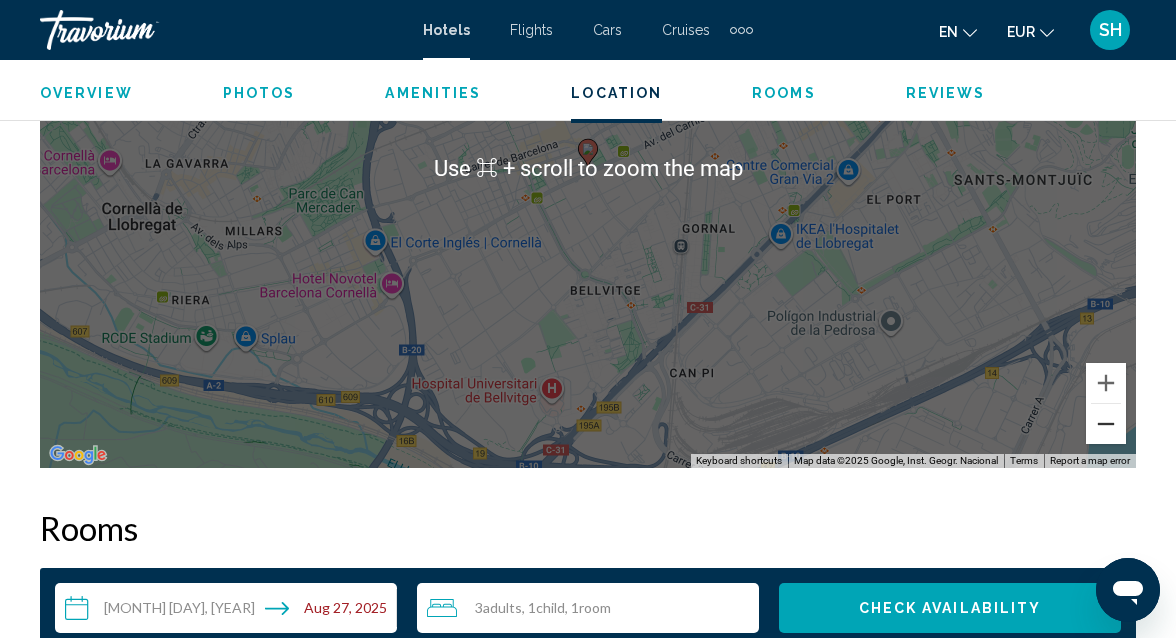 click at bounding box center [1106, 424] 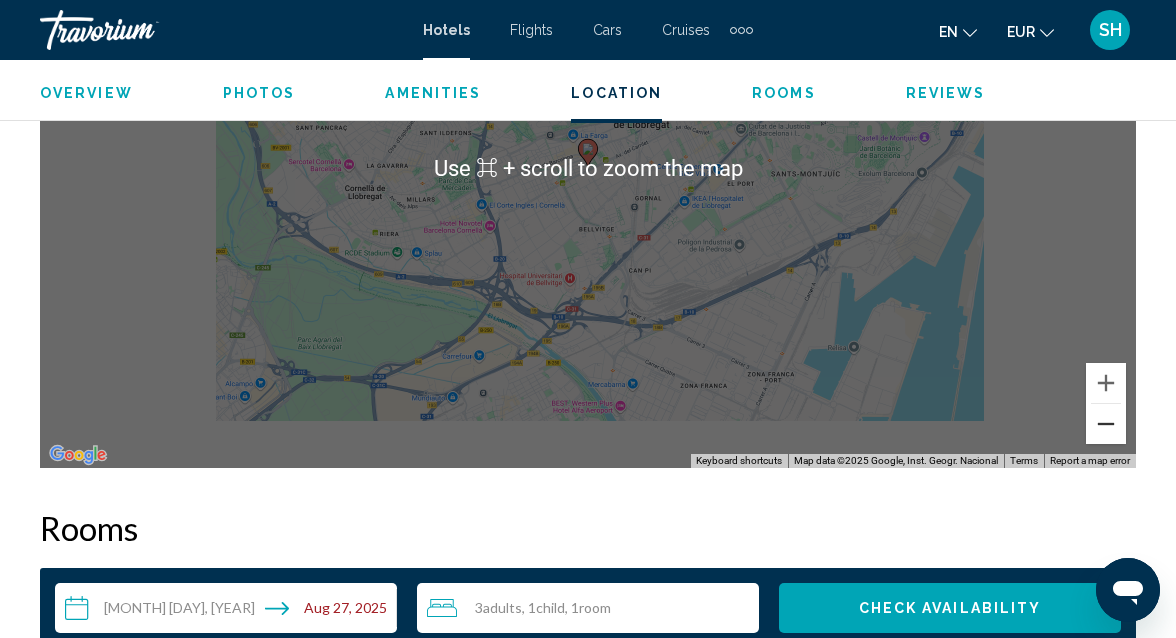 click at bounding box center (1106, 424) 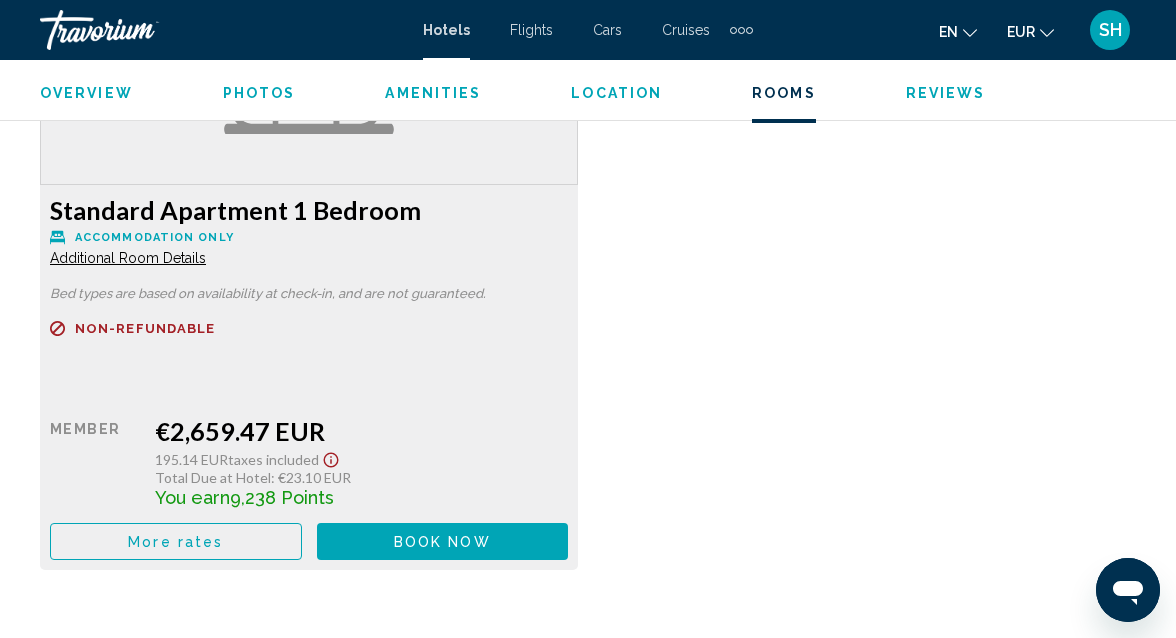 scroll, scrollTop: 3182, scrollLeft: 0, axis: vertical 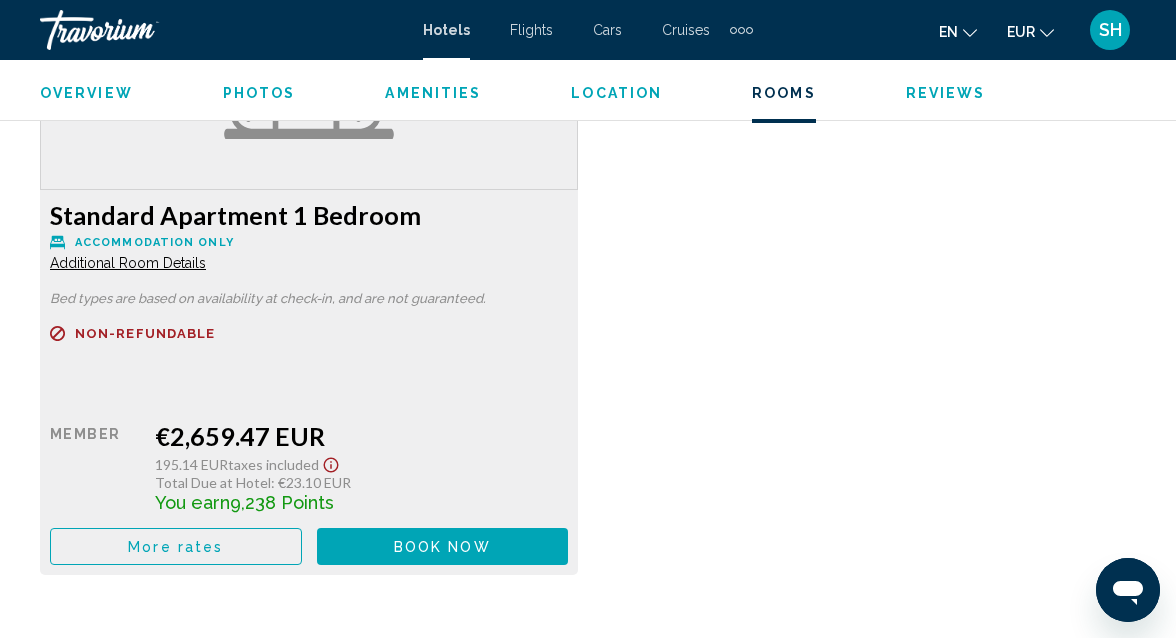 click on "More rates" at bounding box center (176, 546) 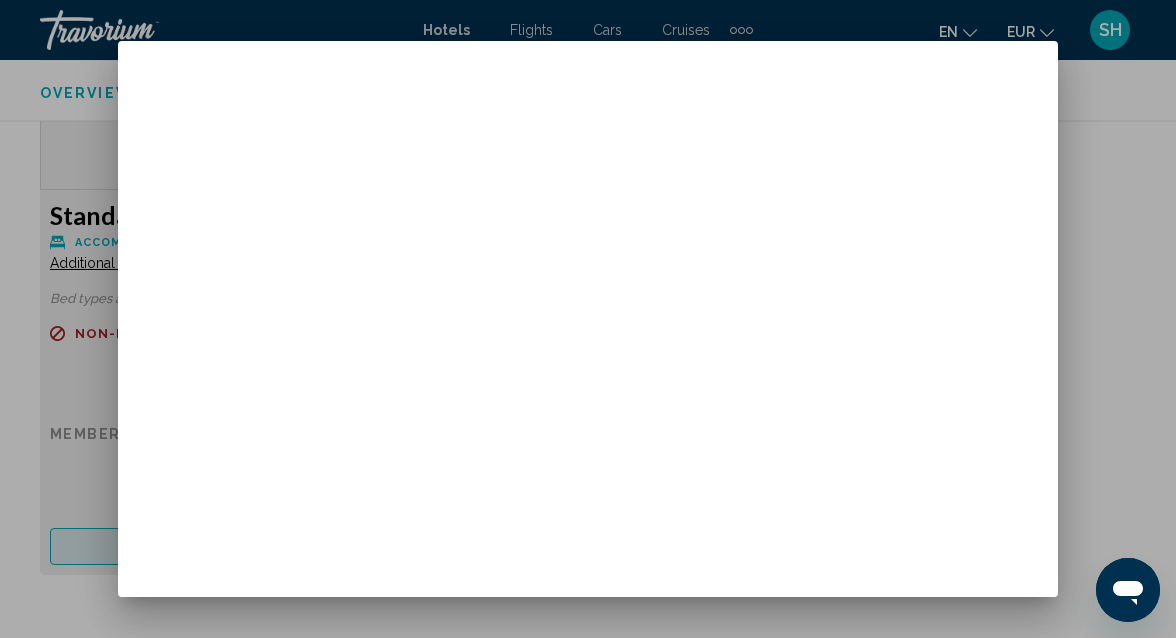 scroll, scrollTop: 0, scrollLeft: 0, axis: both 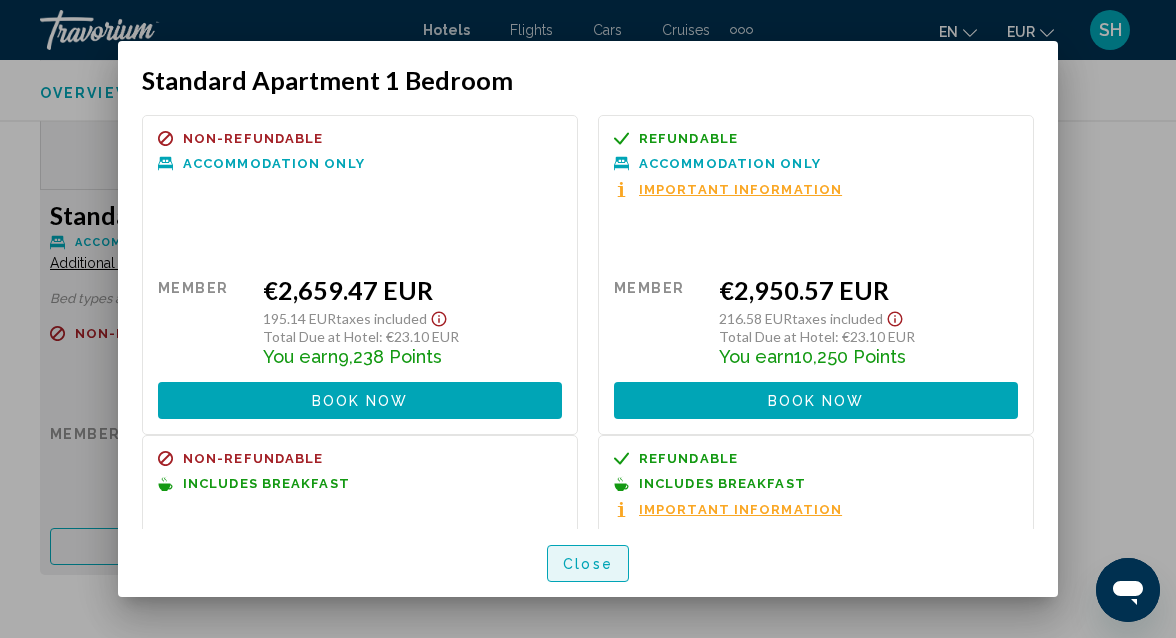 click on "Close" at bounding box center [588, 563] 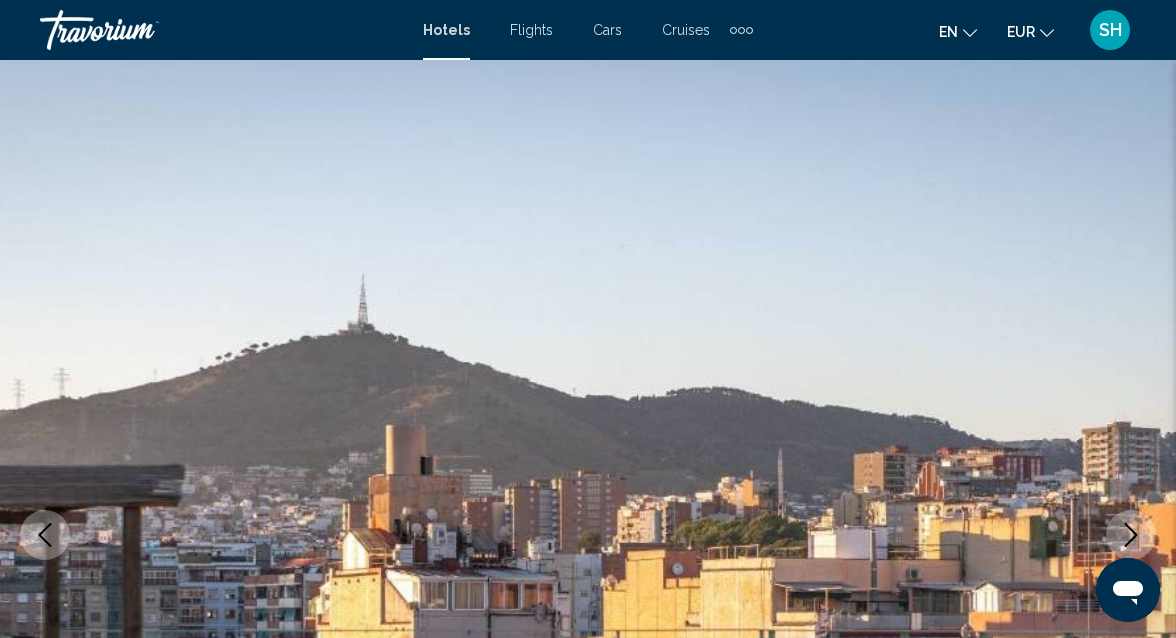 scroll, scrollTop: 3182, scrollLeft: 0, axis: vertical 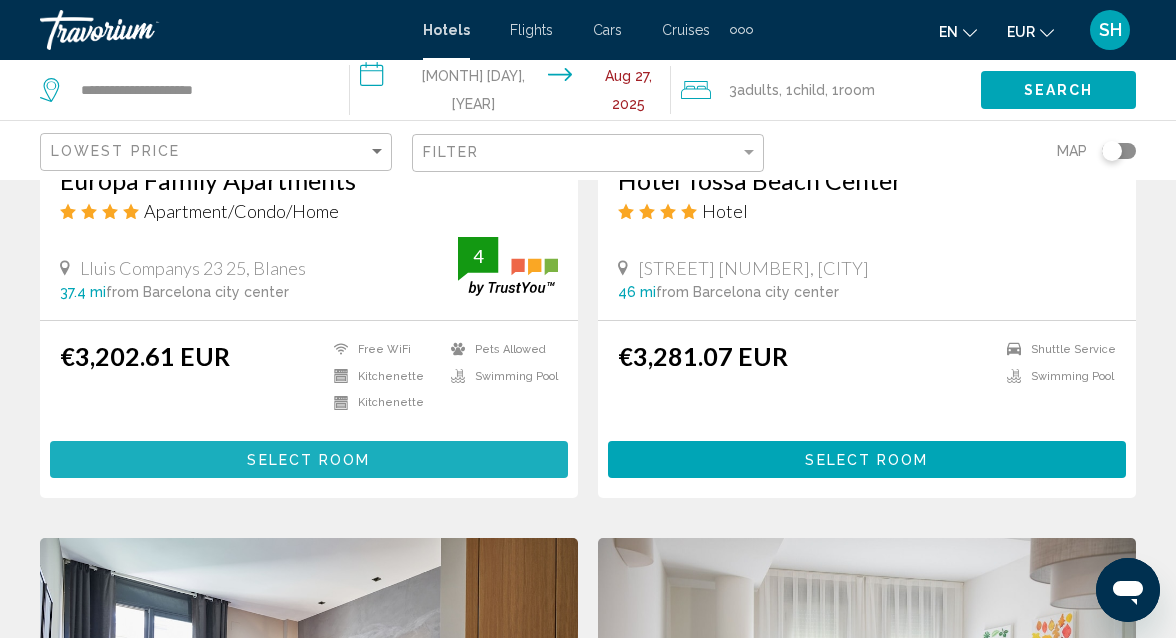 click on "Select Room" at bounding box center [308, 460] 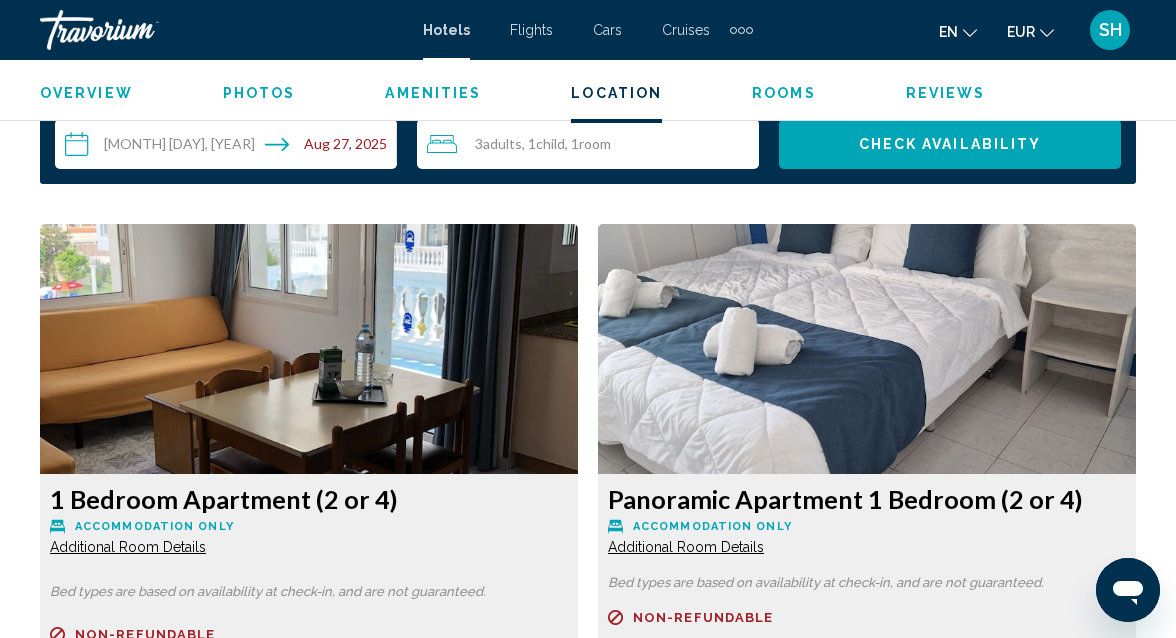 scroll, scrollTop: 3068, scrollLeft: 0, axis: vertical 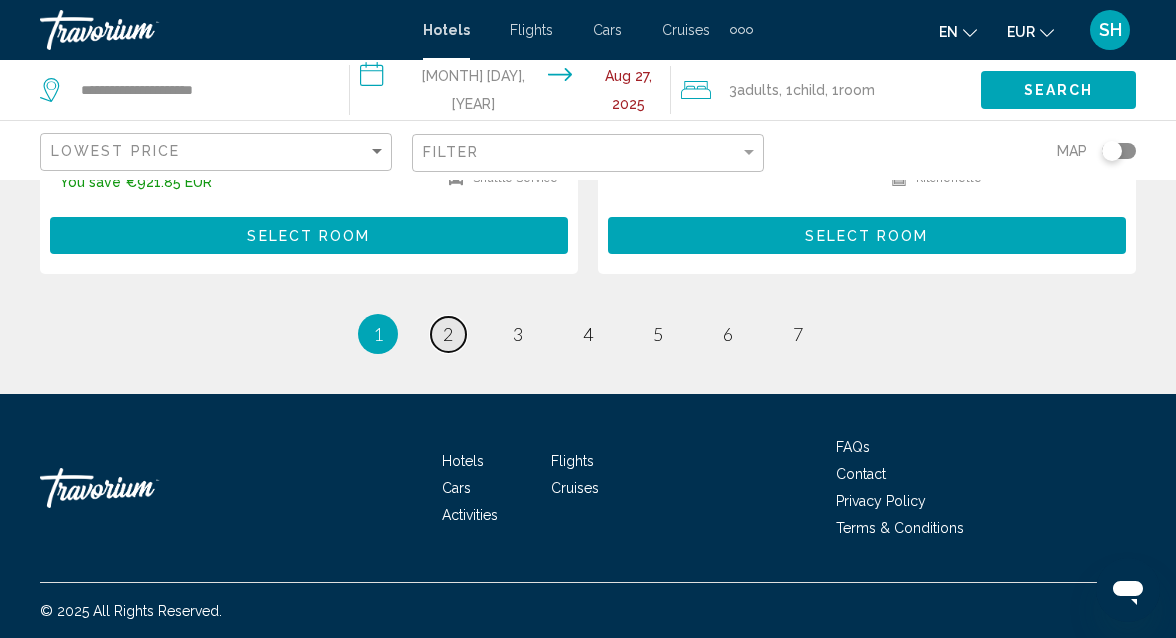 click on "2" at bounding box center [448, 334] 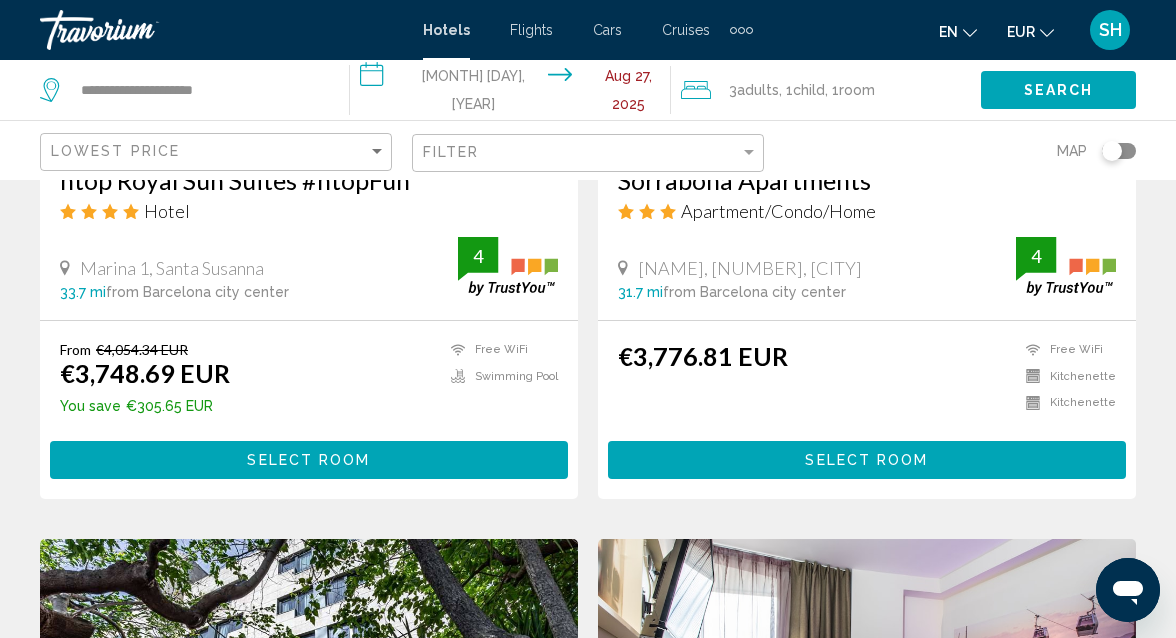 scroll, scrollTop: 1132, scrollLeft: 0, axis: vertical 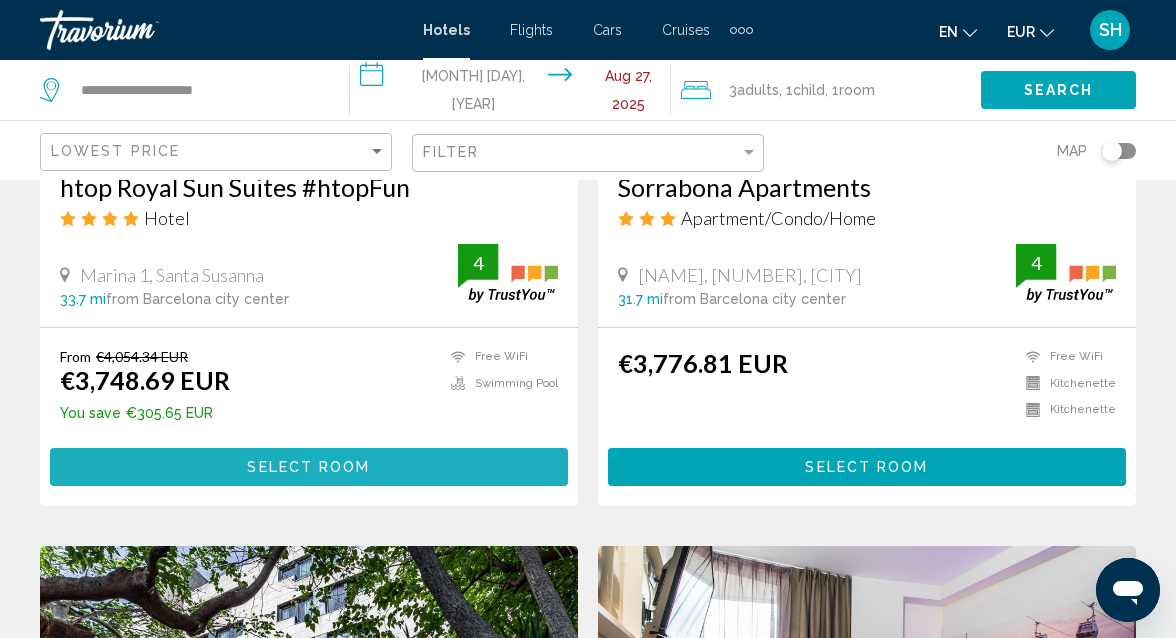 click on "Select Room" at bounding box center [308, 468] 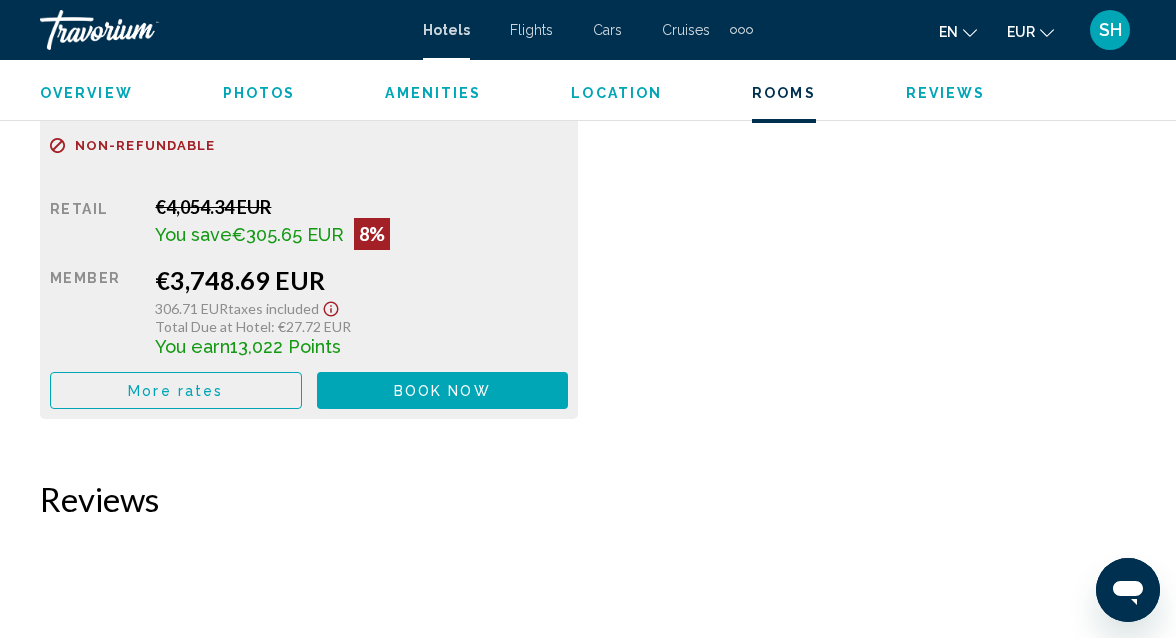 scroll, scrollTop: 3428, scrollLeft: 0, axis: vertical 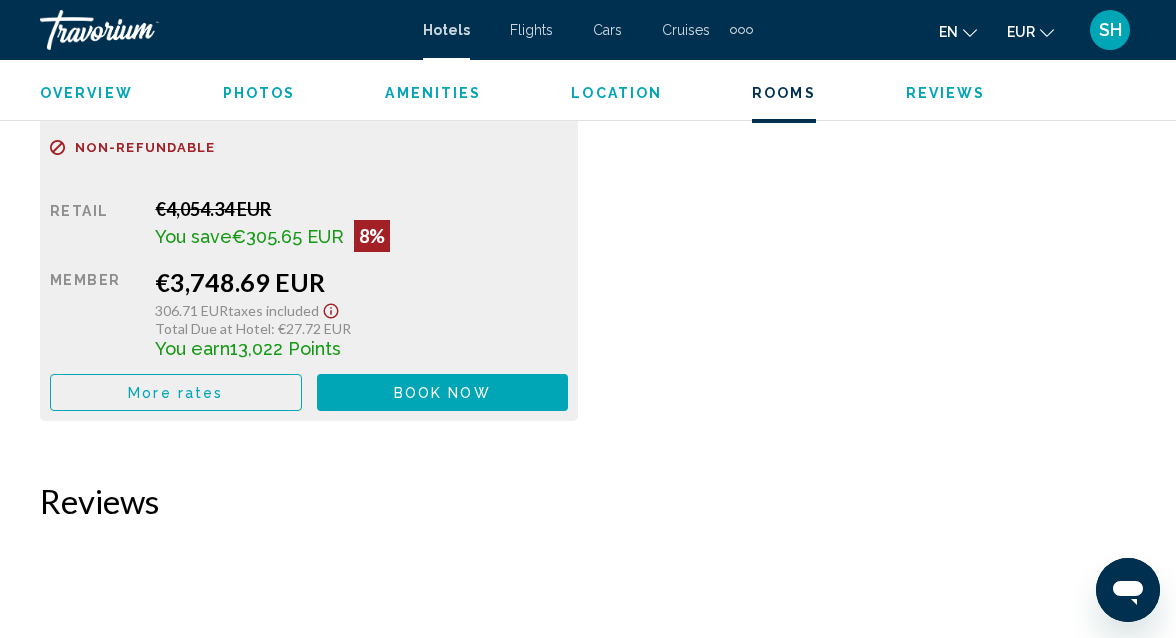 click on "More rates" at bounding box center (176, 392) 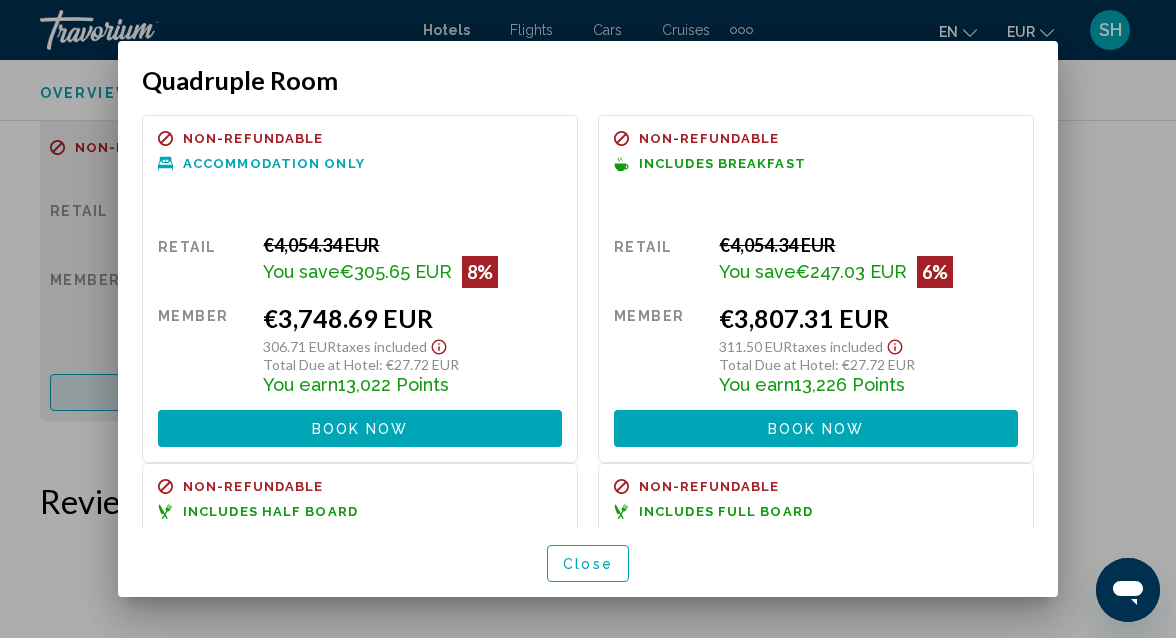 scroll, scrollTop: 0, scrollLeft: 0, axis: both 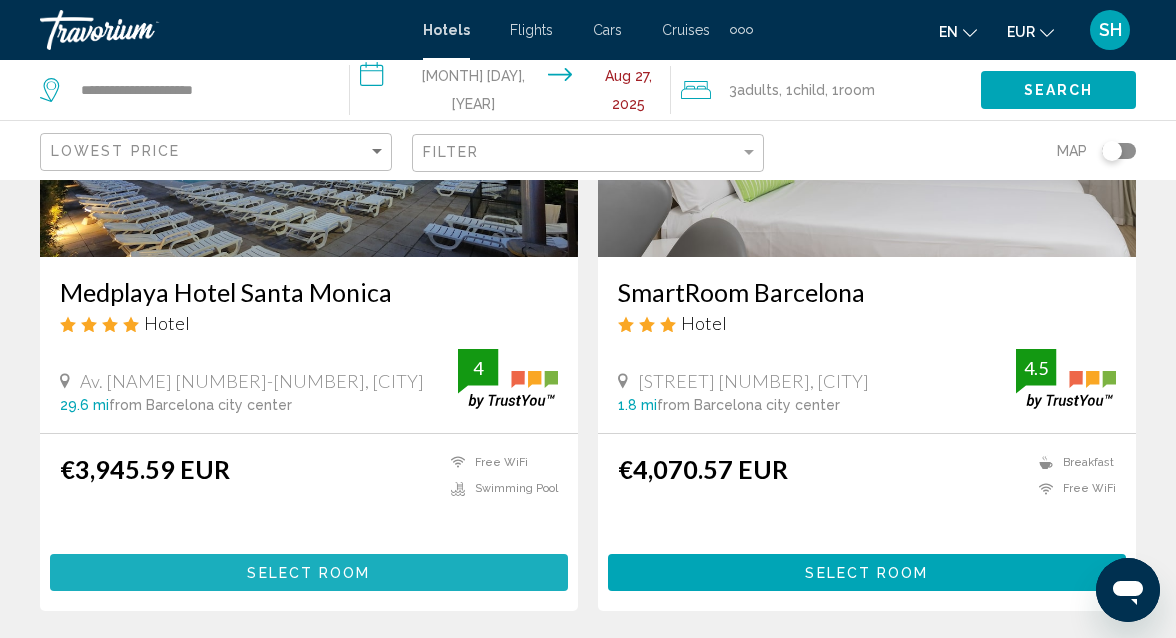 click on "Select Room" at bounding box center [309, 572] 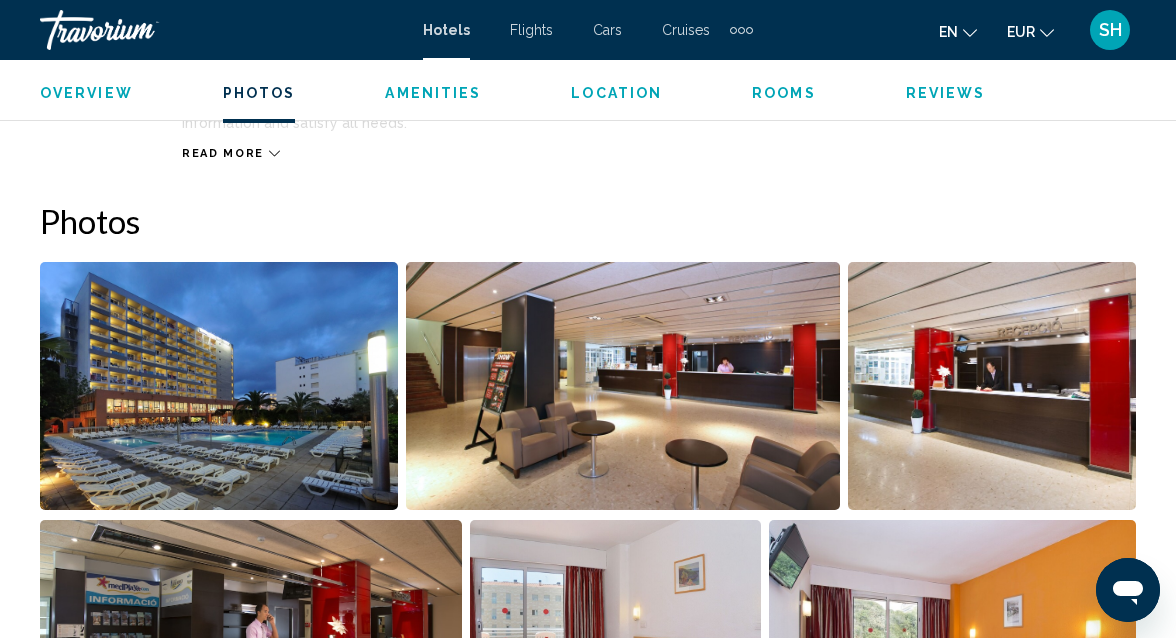 scroll, scrollTop: 1142, scrollLeft: 0, axis: vertical 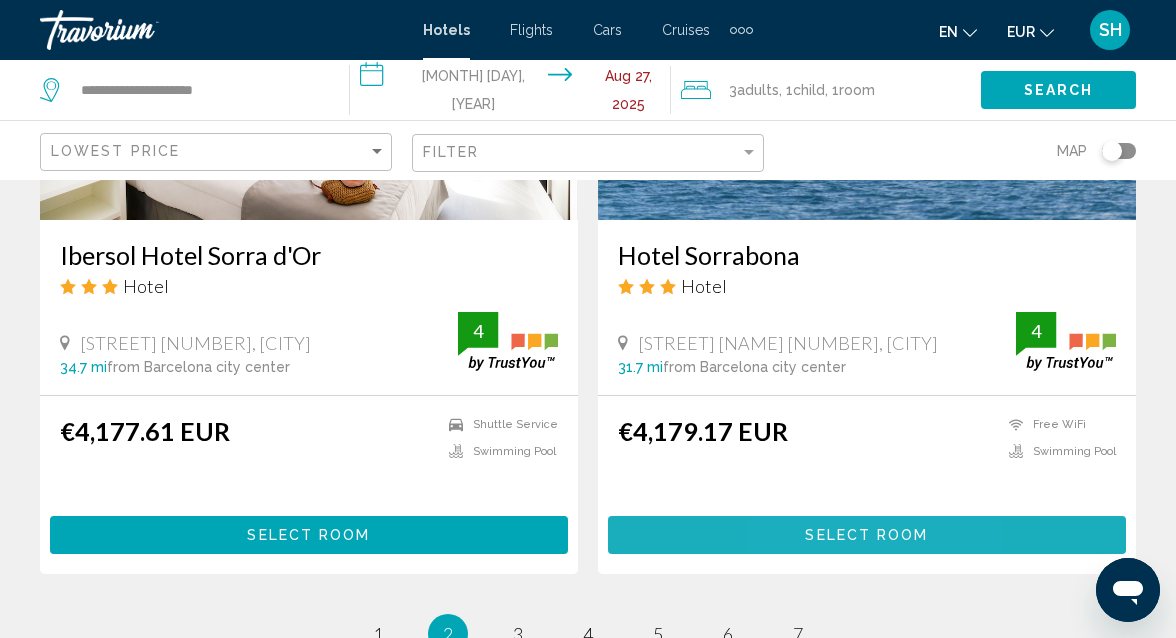 click on "Select Room" at bounding box center [866, 536] 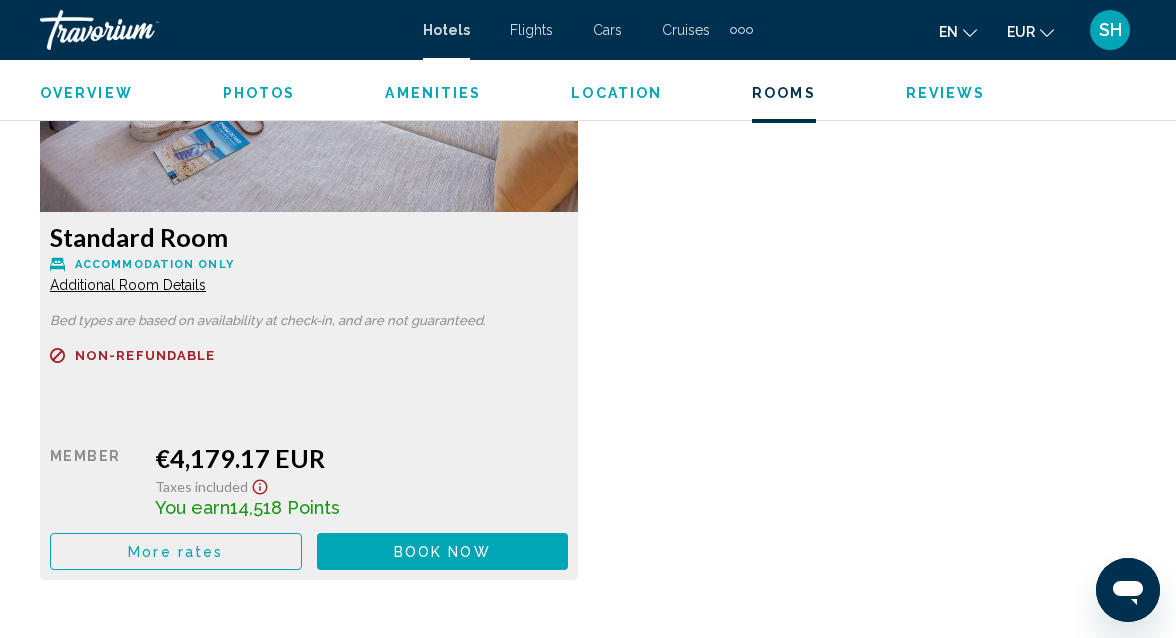 scroll, scrollTop: 3196, scrollLeft: 0, axis: vertical 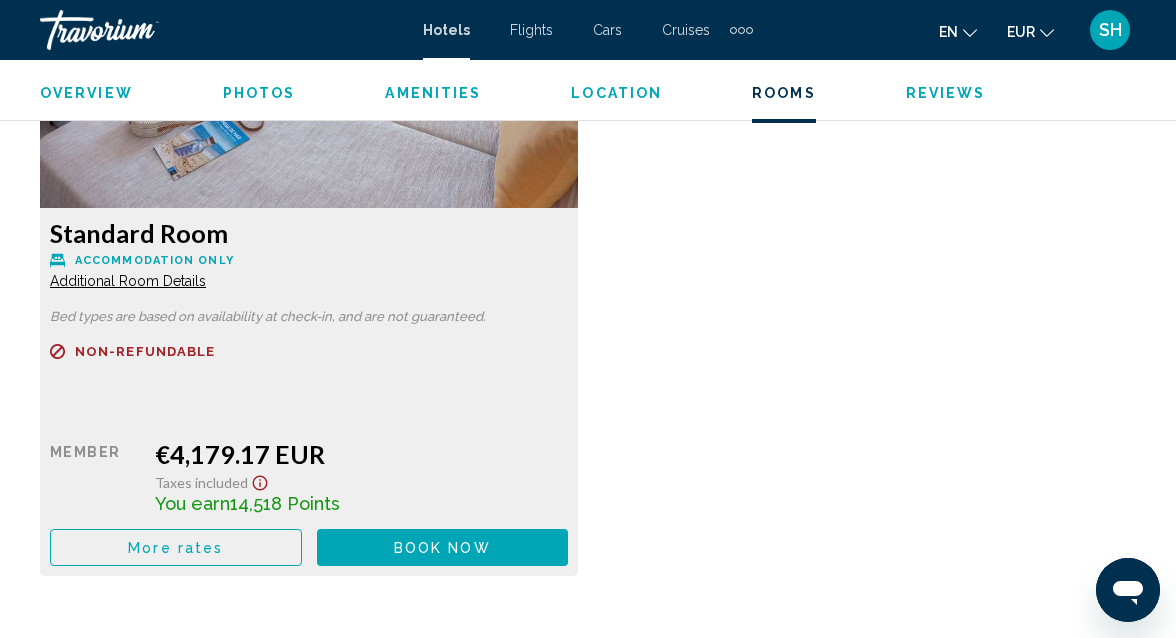 click on "More rates" at bounding box center (175, 548) 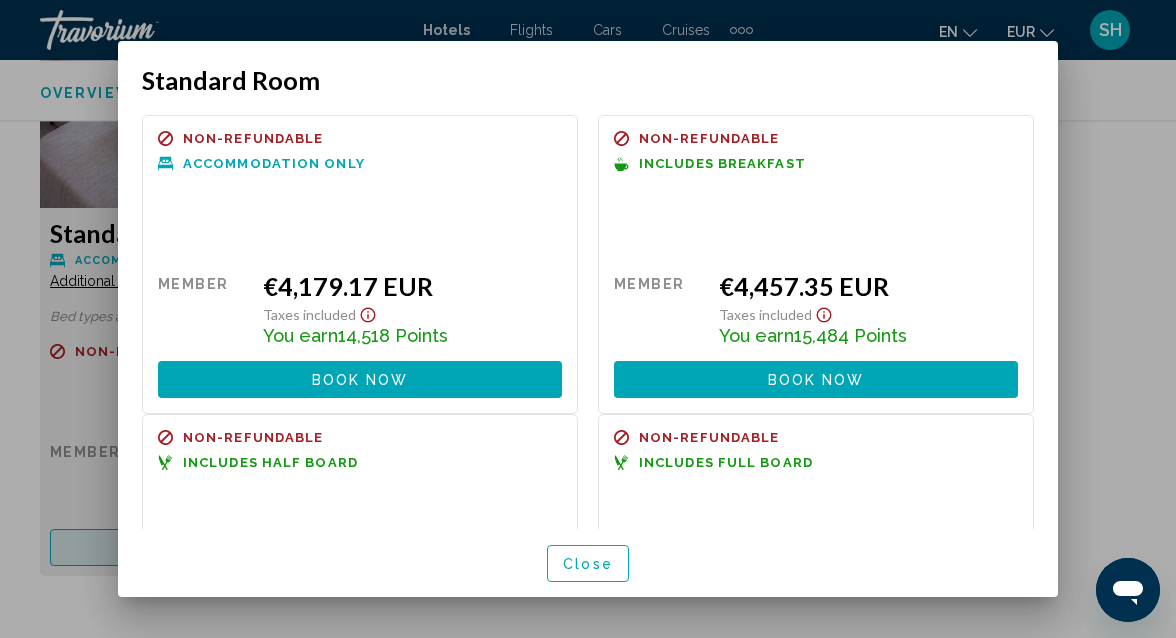 scroll, scrollTop: 0, scrollLeft: 0, axis: both 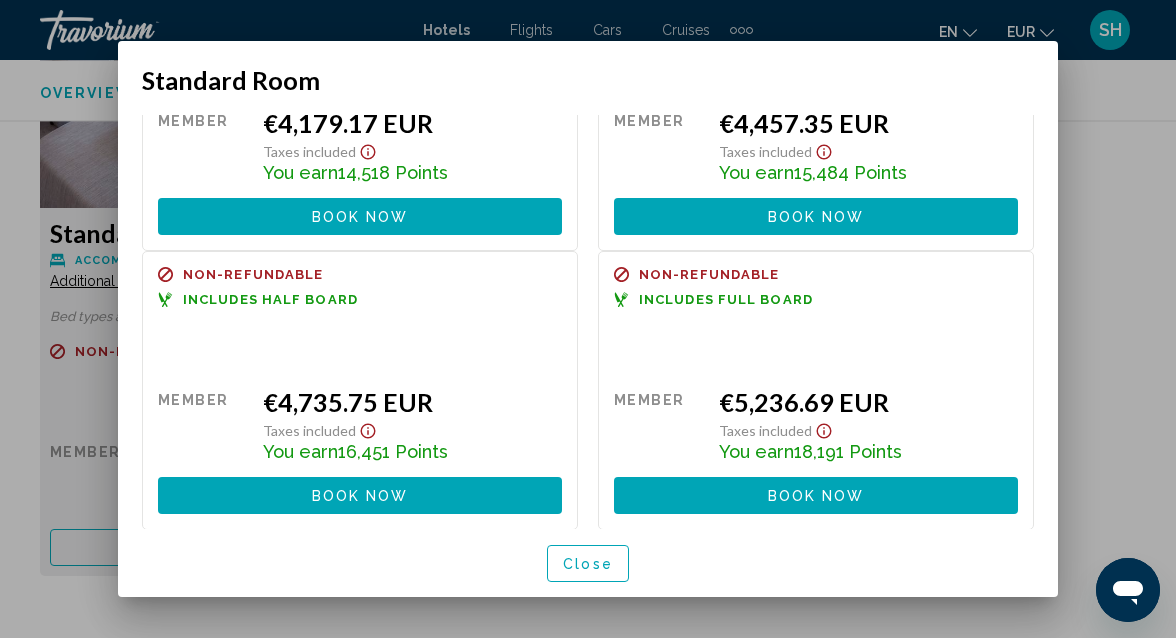 click at bounding box center [588, 319] 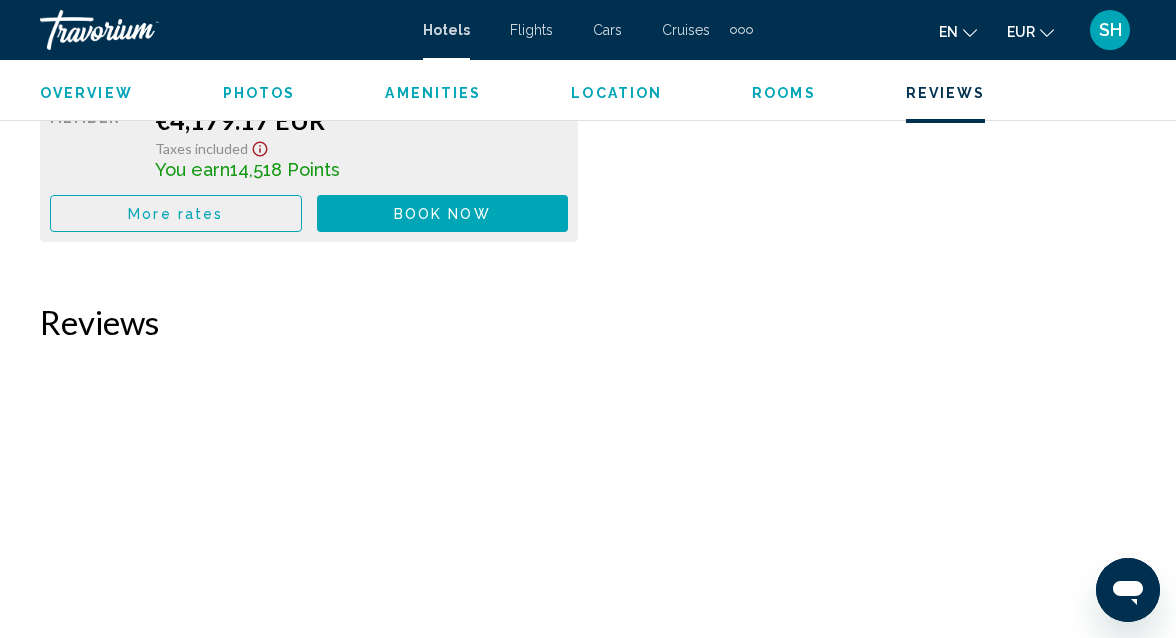 scroll, scrollTop: 3722, scrollLeft: 0, axis: vertical 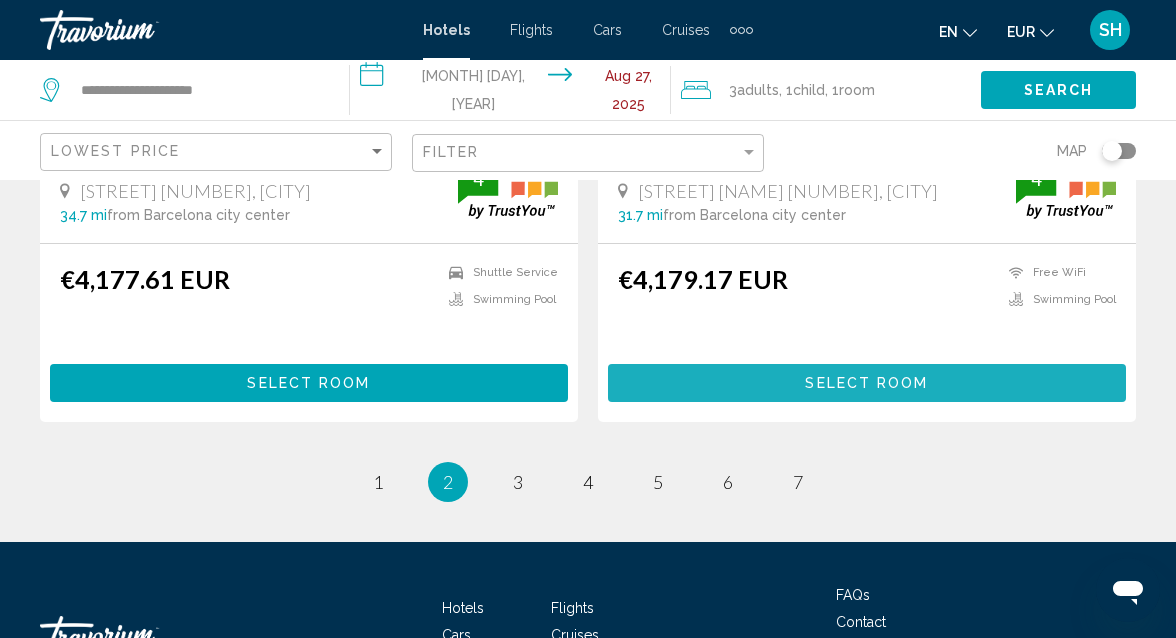click on "Select Room" at bounding box center (866, 384) 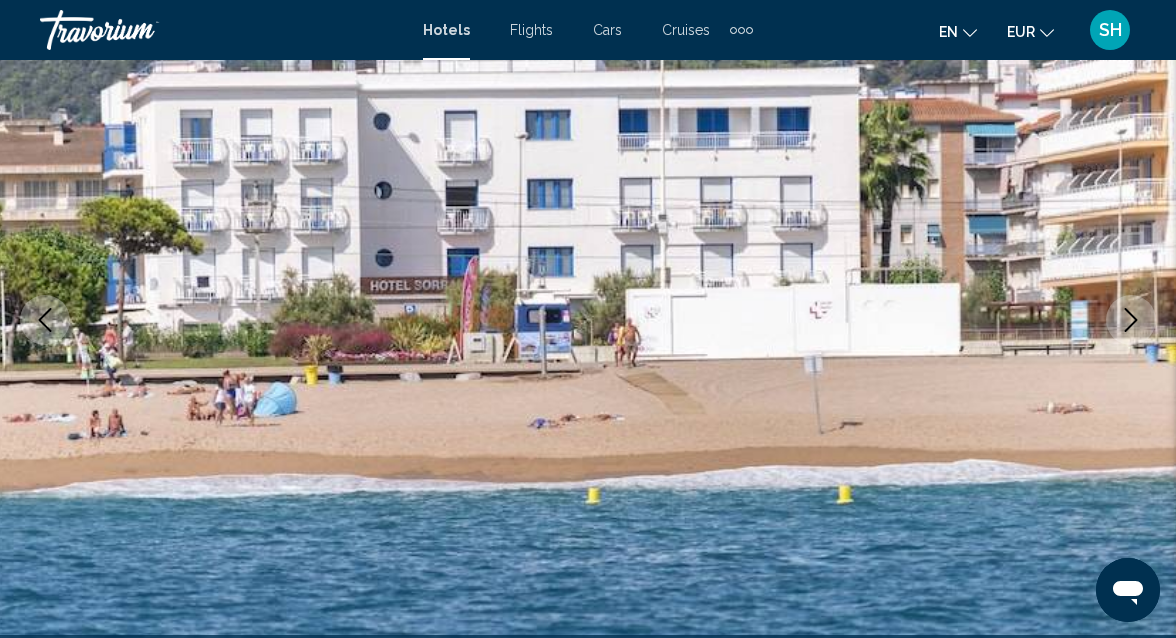 type 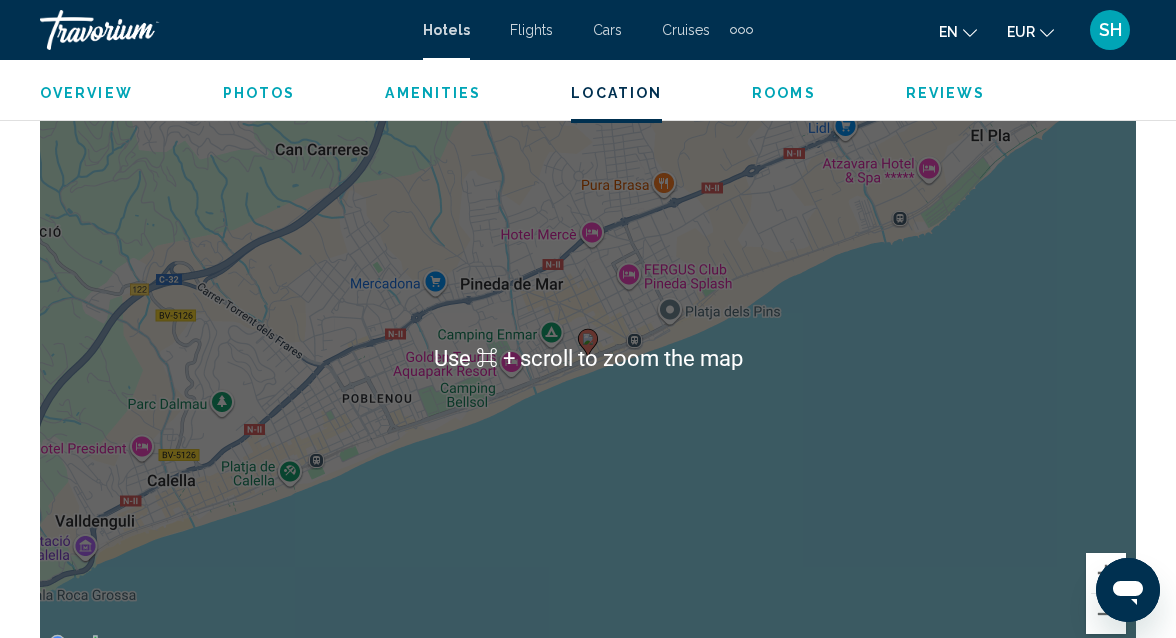 scroll, scrollTop: 2274, scrollLeft: 0, axis: vertical 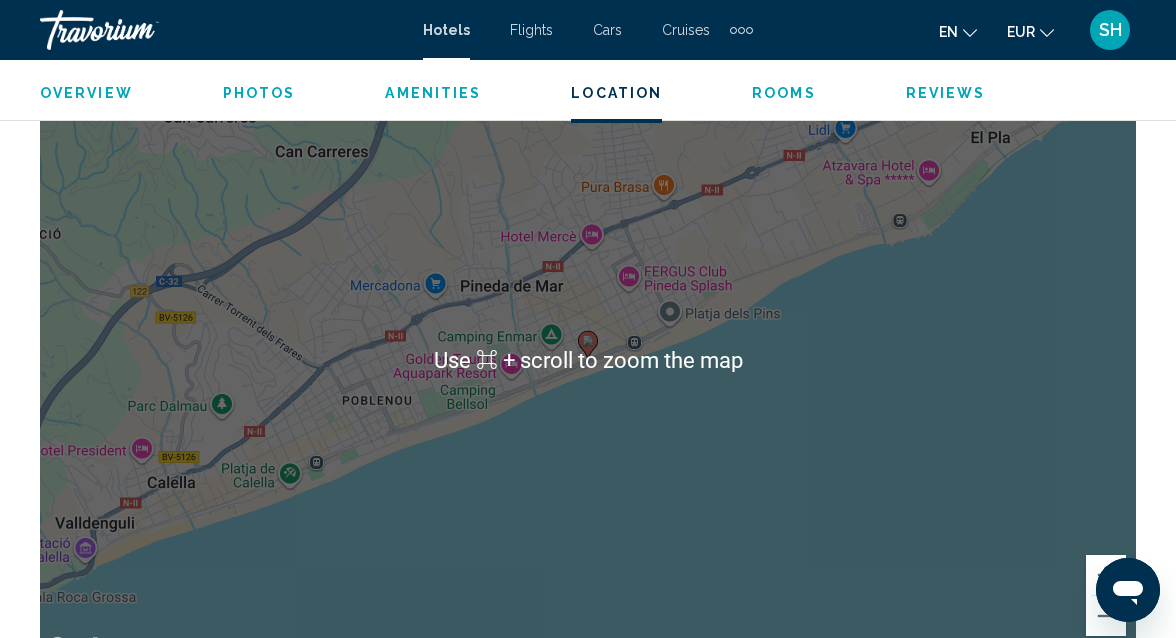 click on "To activate drag with keyboard, press Alt + Enter. Once in keyboard drag state, use the arrow keys to move the marker. To complete the drag, press the Enter key. To cancel, press Escape." at bounding box center [588, 360] 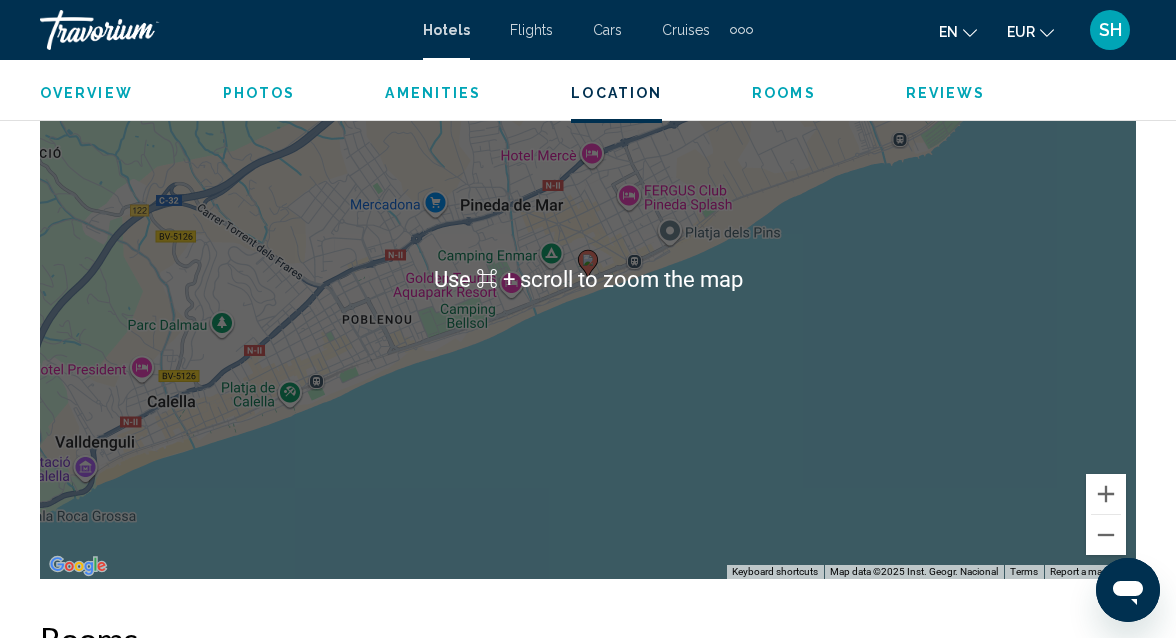 scroll, scrollTop: 2354, scrollLeft: 0, axis: vertical 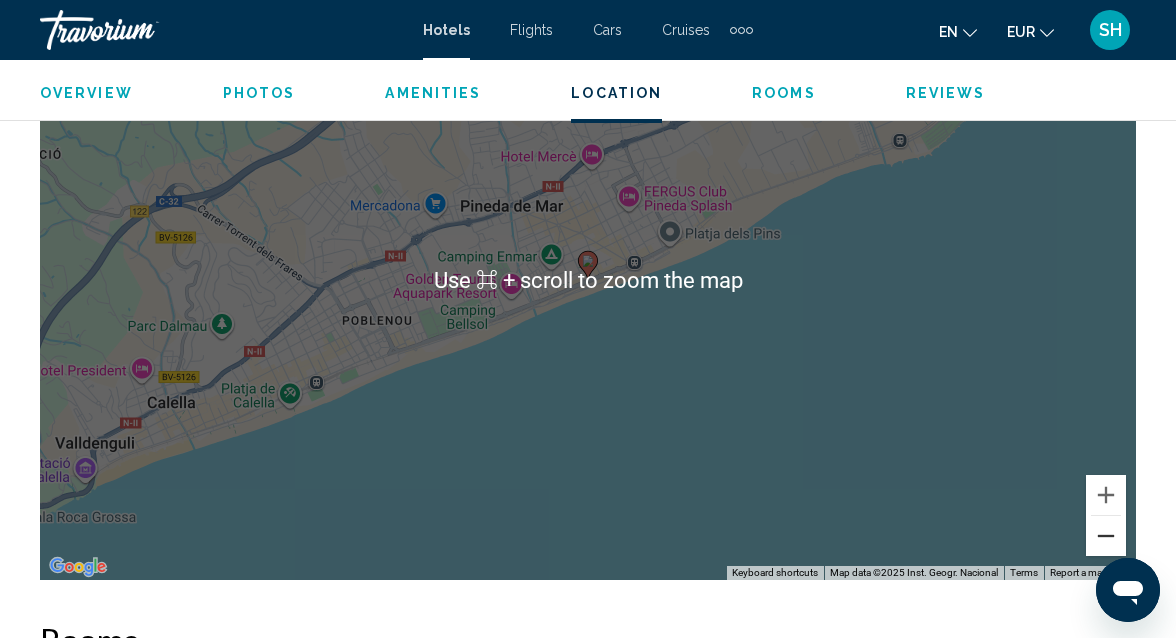 click at bounding box center (1106, 536) 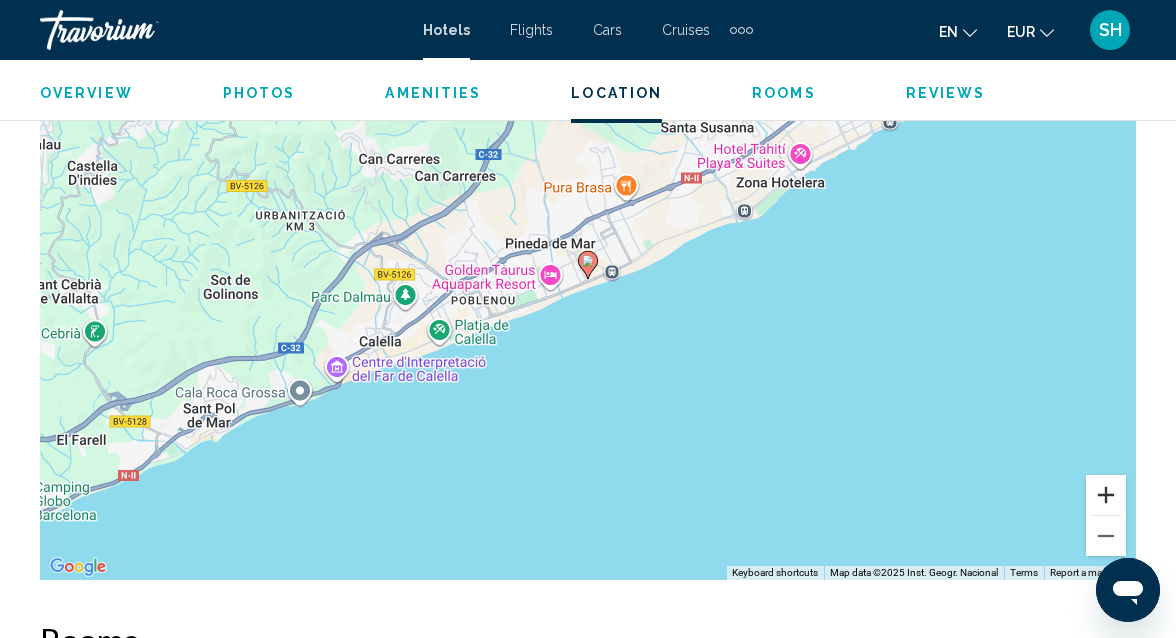 click at bounding box center [1106, 495] 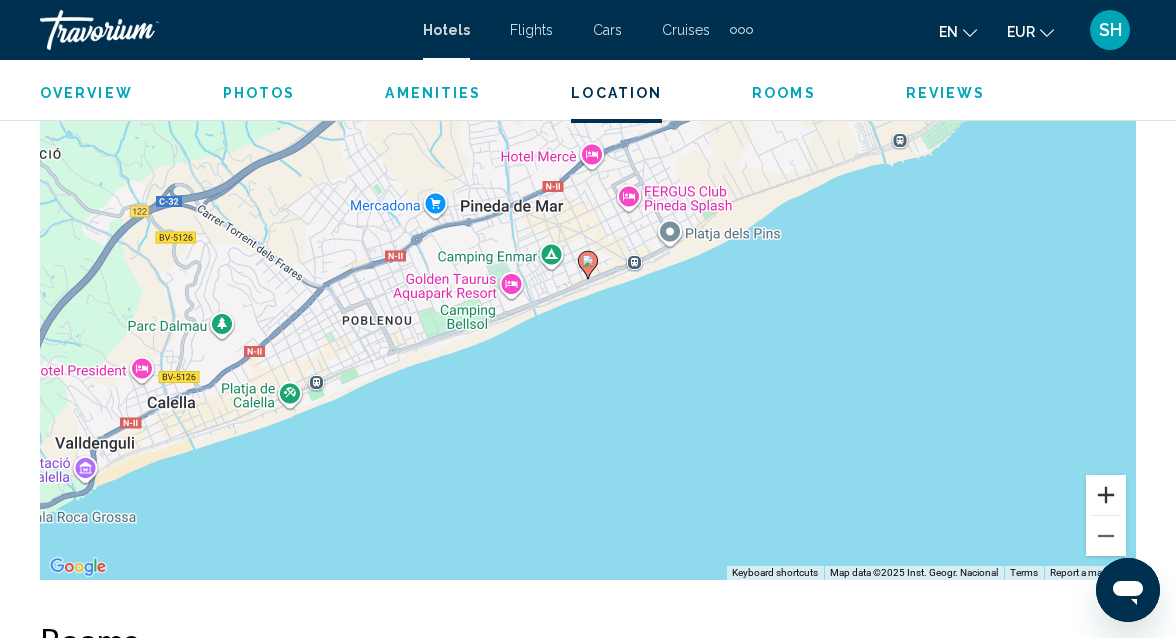 click at bounding box center (1106, 495) 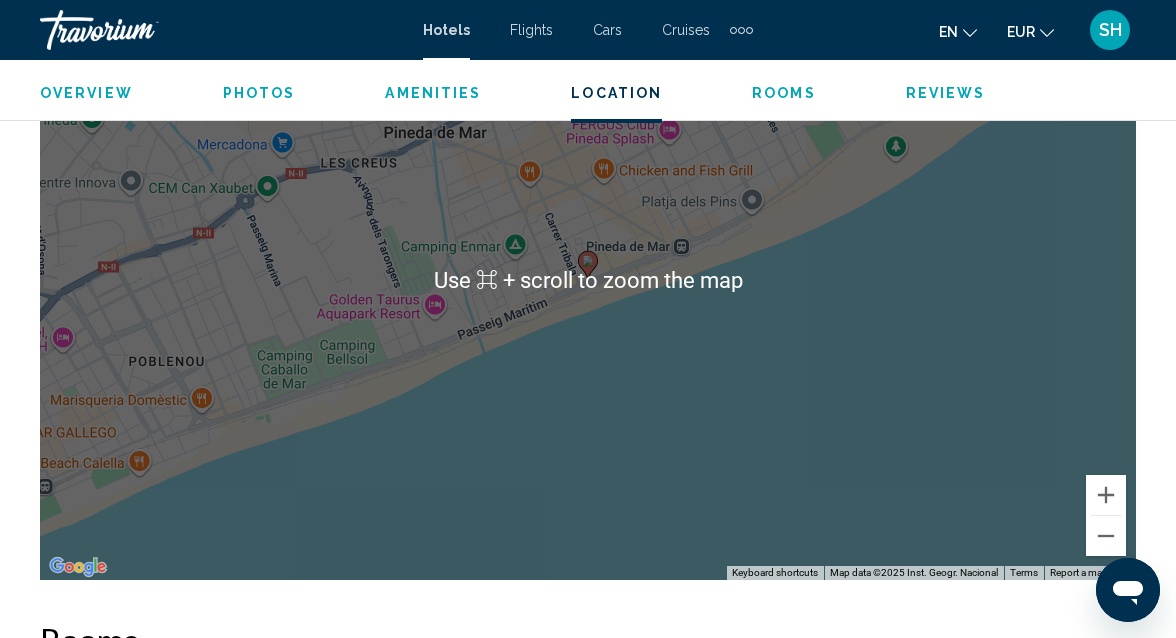 click on "To activate drag with keyboard, press Alt + Enter. Once in keyboard drag state, use the arrow keys to move the marker. To complete the drag, press the Enter key. To cancel, press Escape." at bounding box center (588, 280) 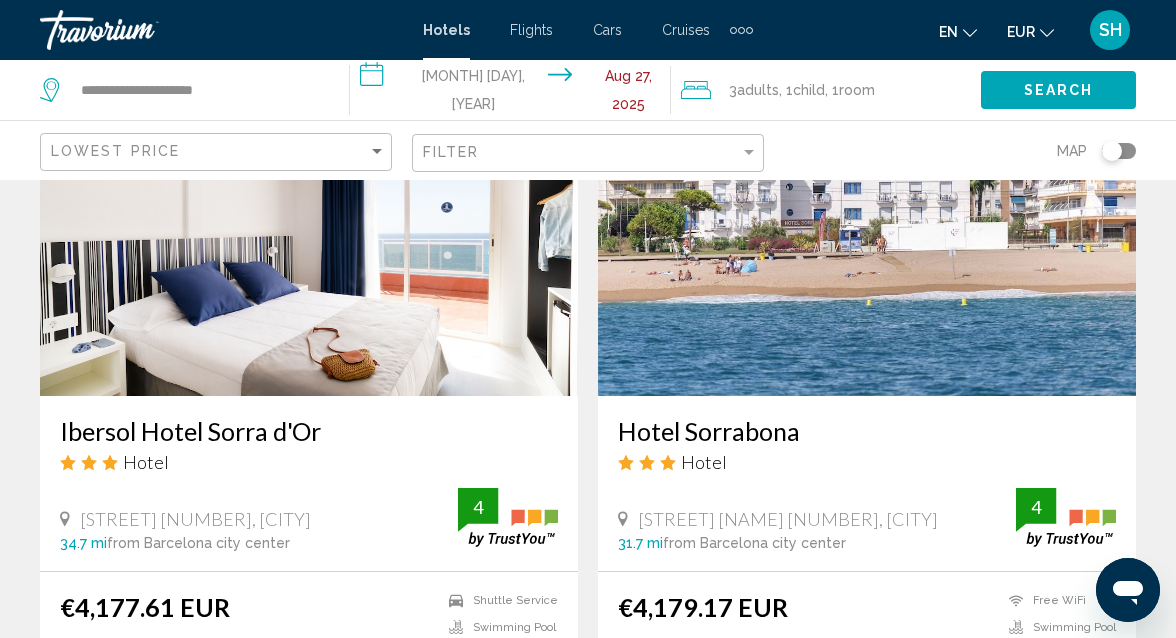 scroll, scrollTop: 3774, scrollLeft: 0, axis: vertical 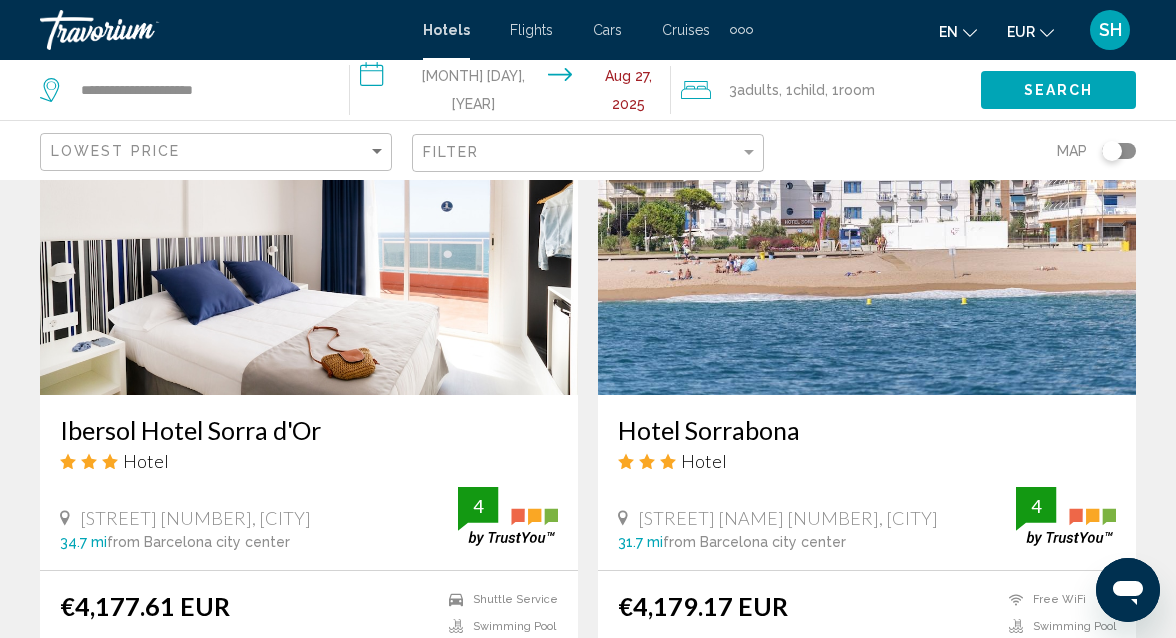 click on "Hotel Sorrabona" at bounding box center [867, 430] 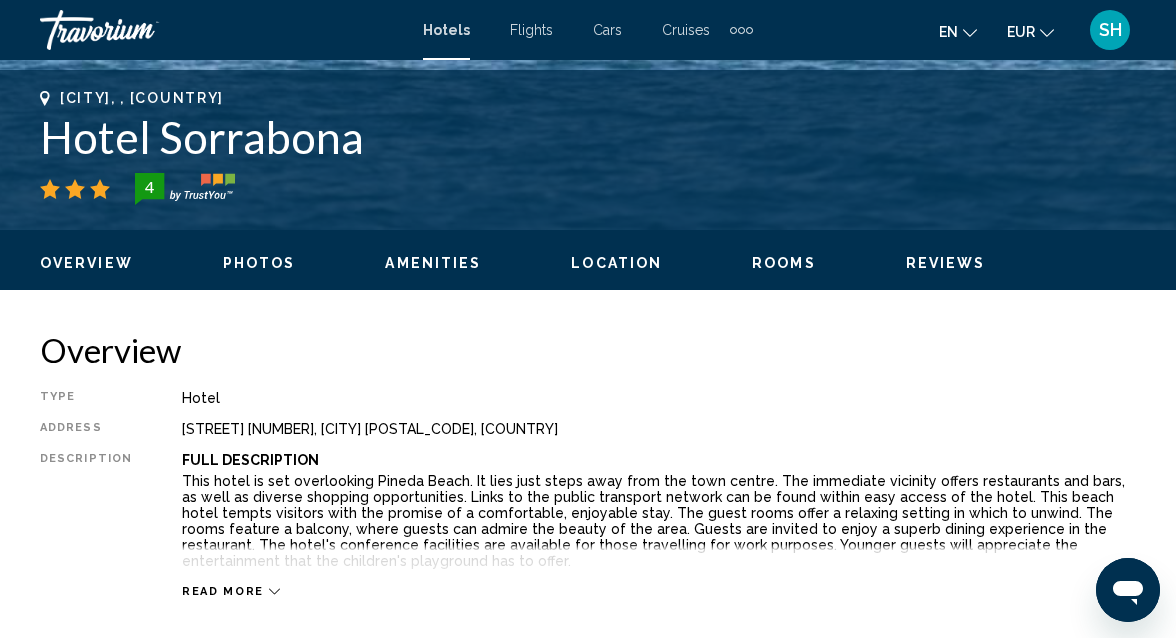 scroll, scrollTop: 782, scrollLeft: 0, axis: vertical 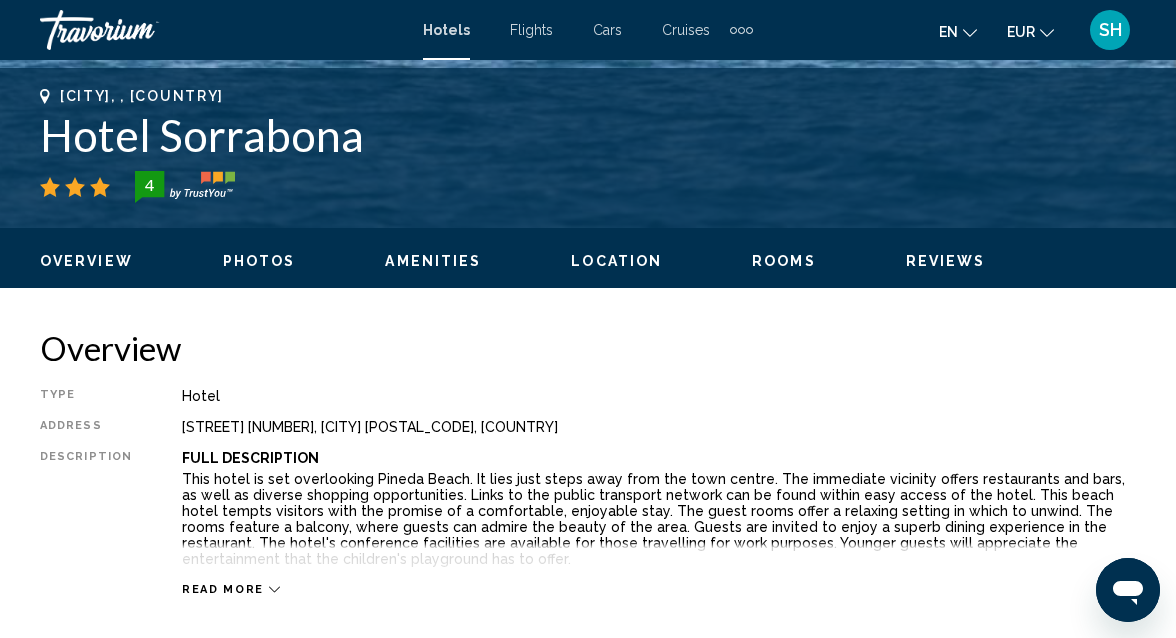 type 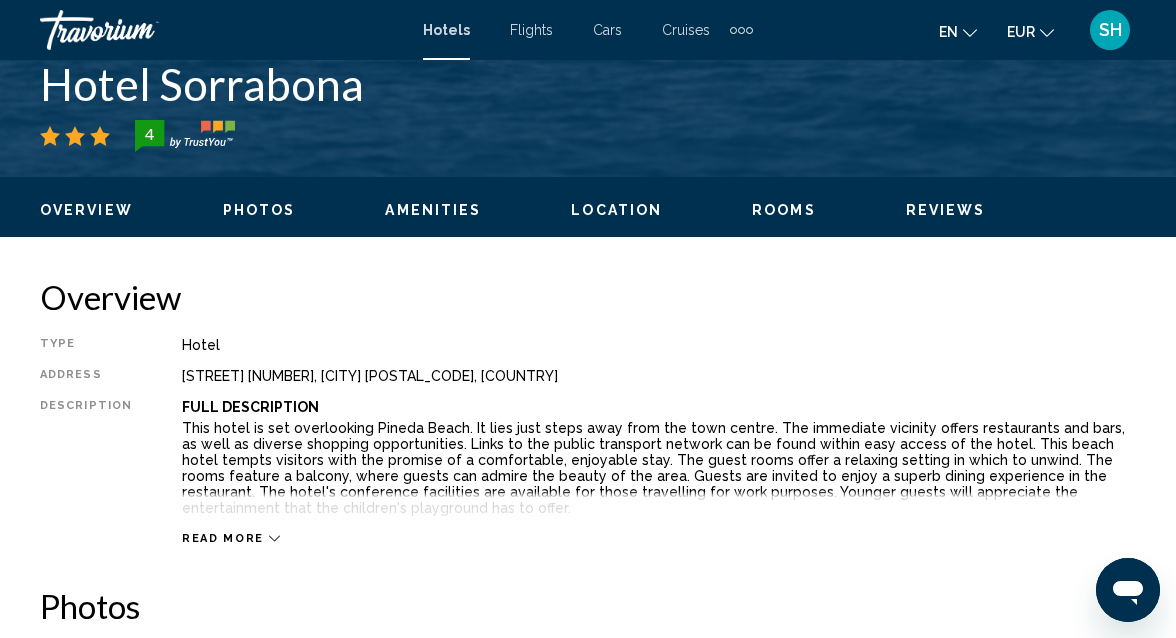 scroll, scrollTop: 846, scrollLeft: 0, axis: vertical 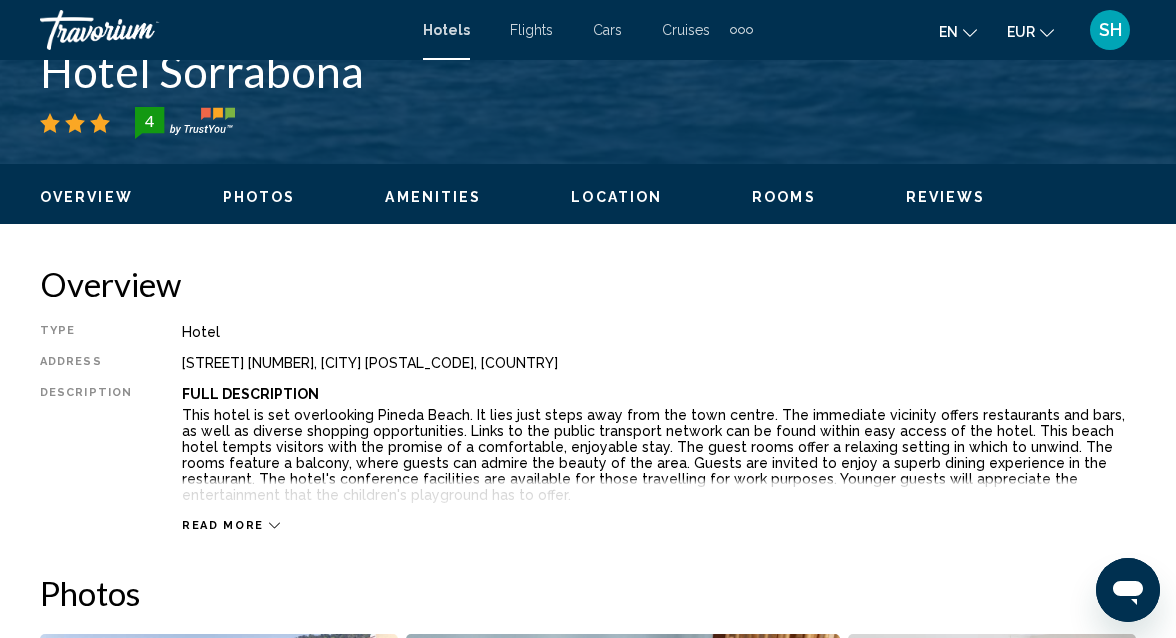 click 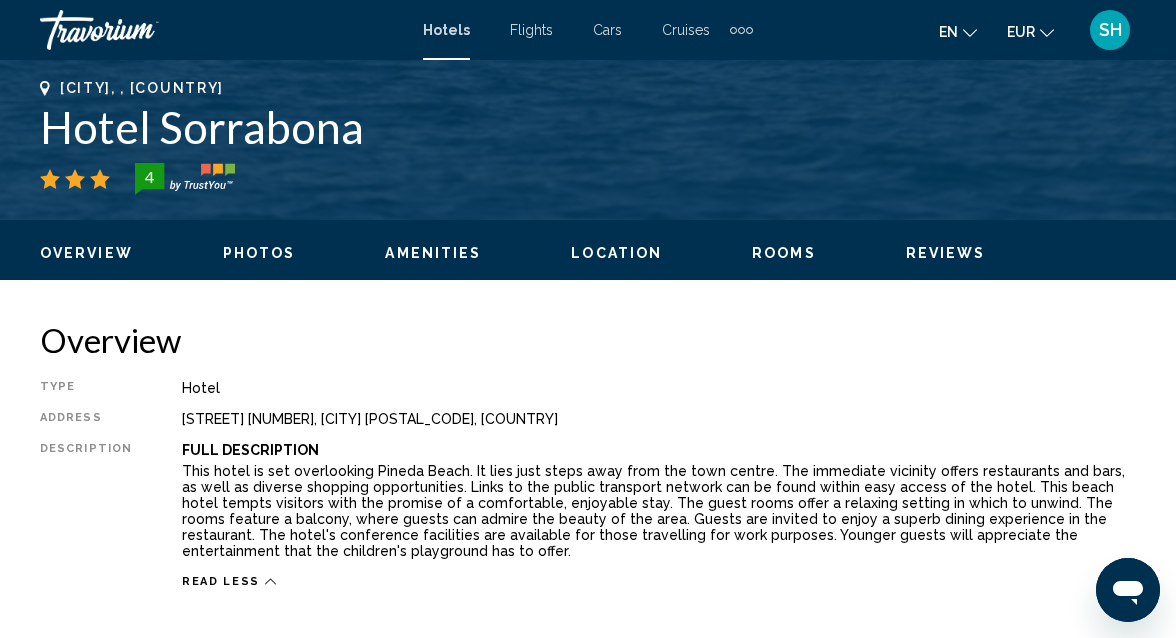 scroll, scrollTop: 792, scrollLeft: 0, axis: vertical 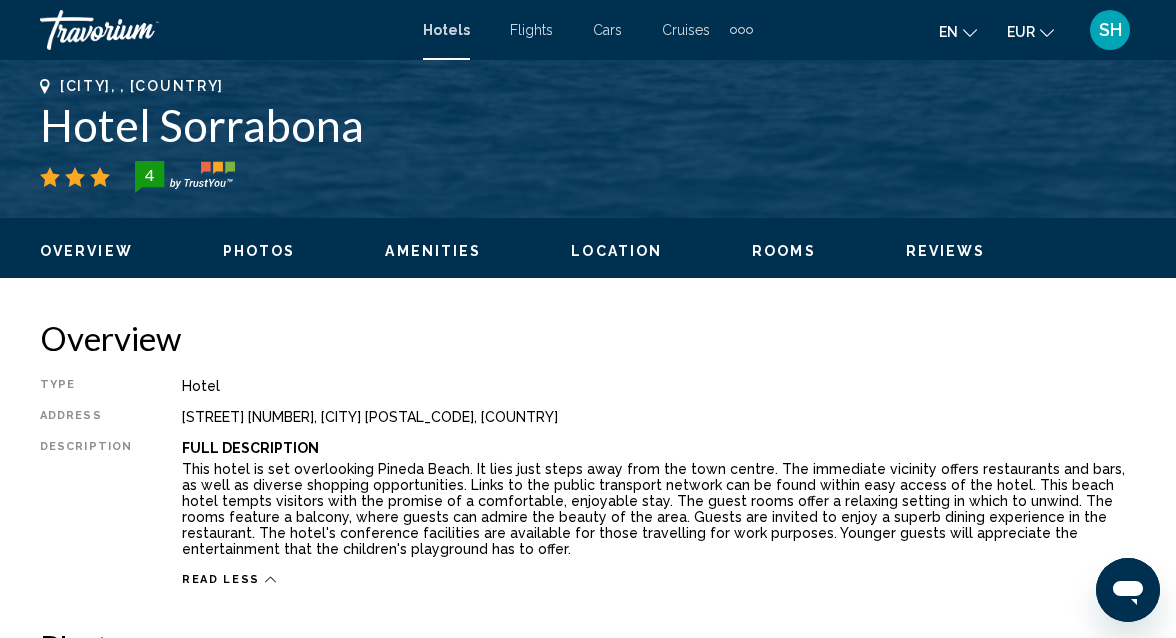 click on "Pineda De Mar, , Spain Hotel Sorrabona
4 Address Passeig Maritim 10, Pineda De Mar  08397, Spain" at bounding box center [588, 138] 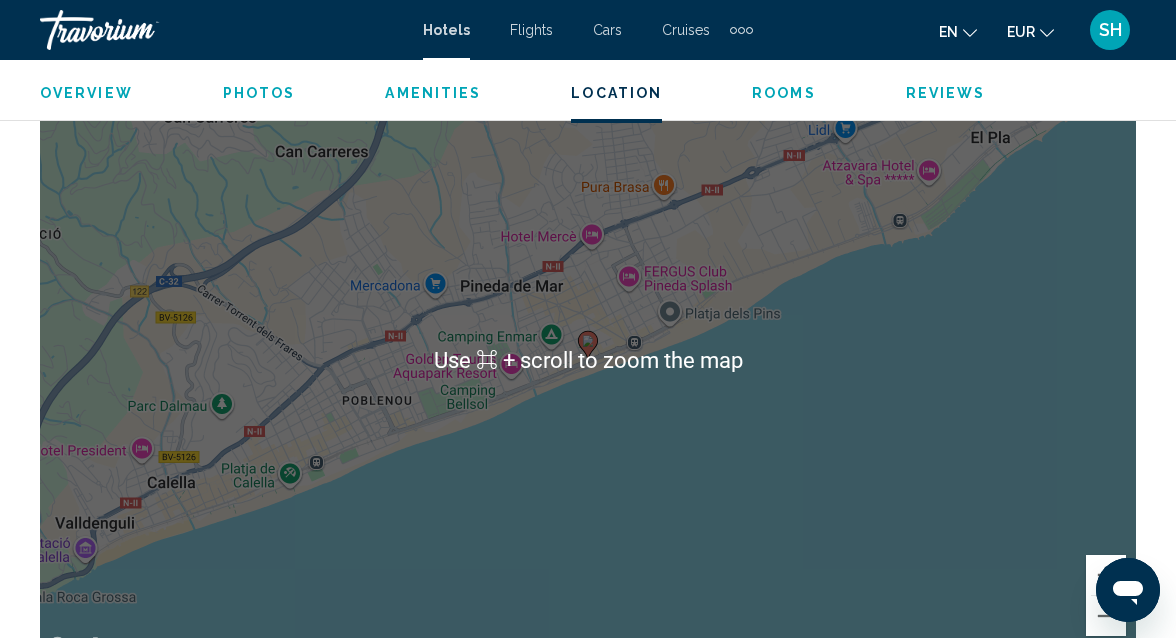 scroll, scrollTop: 2270, scrollLeft: 0, axis: vertical 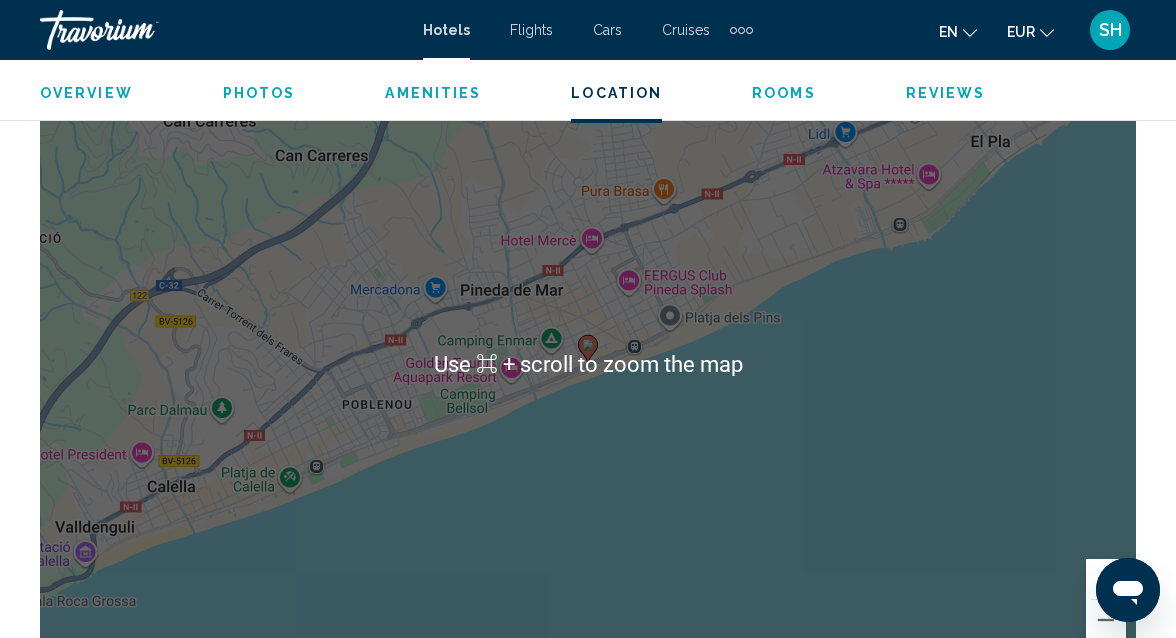 click on "To activate drag with keyboard, press Alt + Enter. Once in keyboard drag state, use the arrow keys to move the marker. To complete the drag, press the Enter key. To cancel, press Escape." at bounding box center [588, 364] 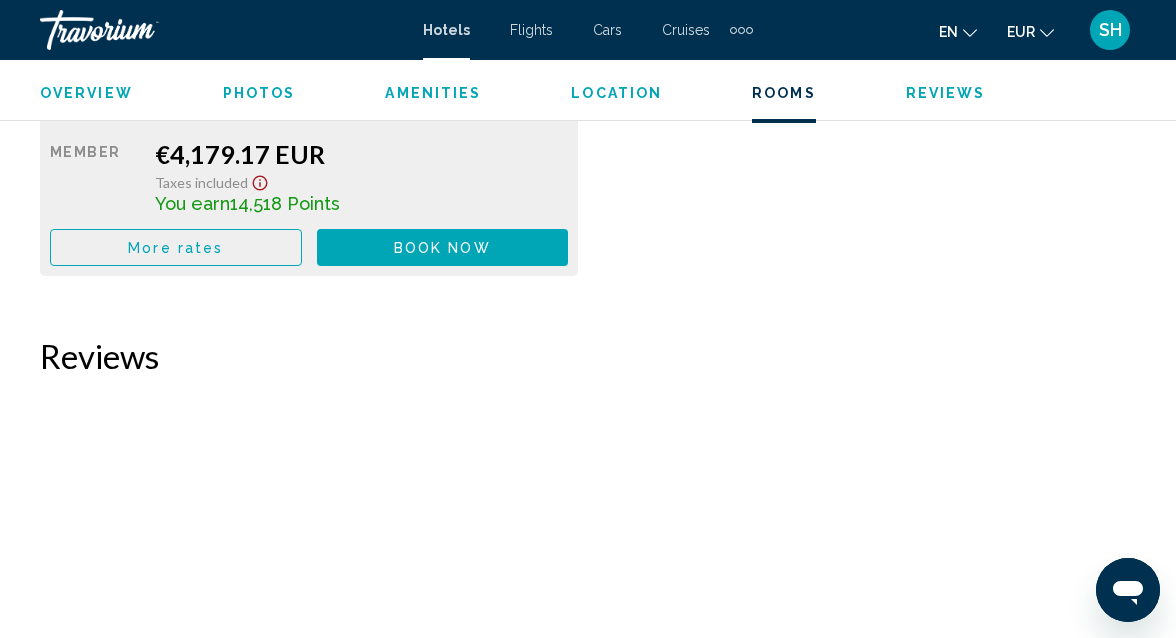 scroll, scrollTop: 3471, scrollLeft: 0, axis: vertical 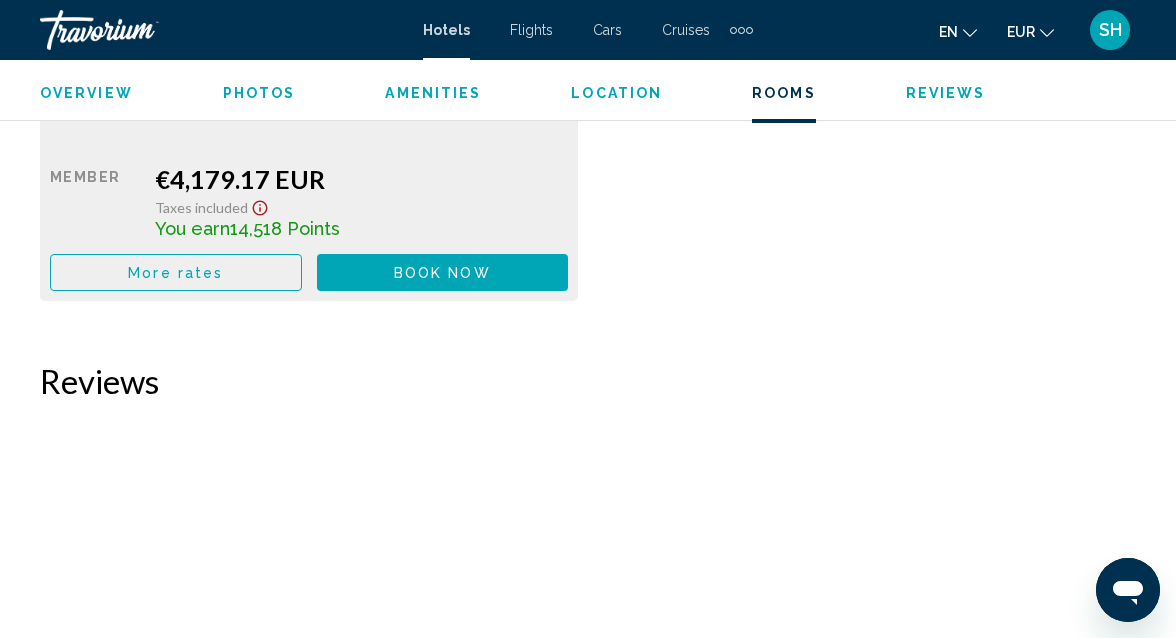 click on "More rates" at bounding box center (175, 272) 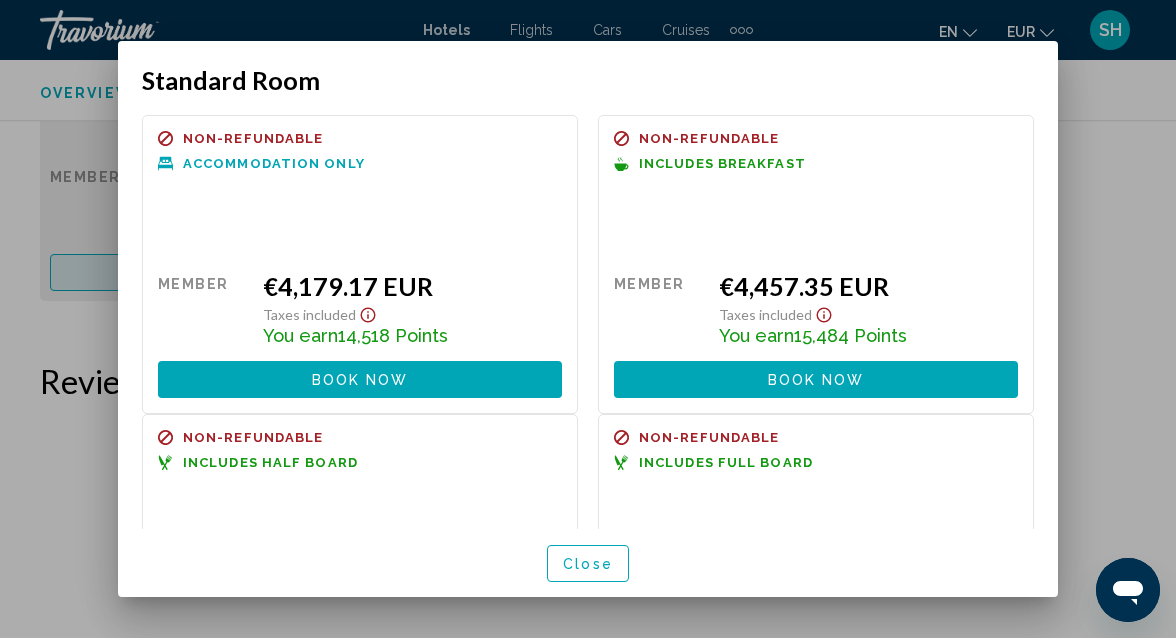 scroll, scrollTop: 0, scrollLeft: 0, axis: both 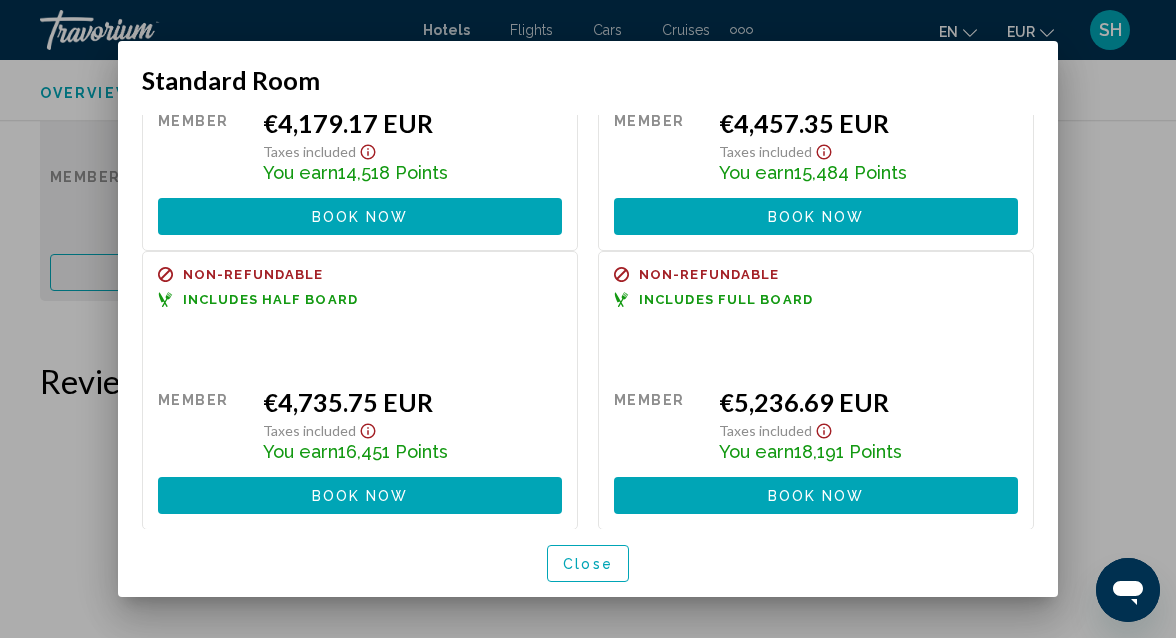click 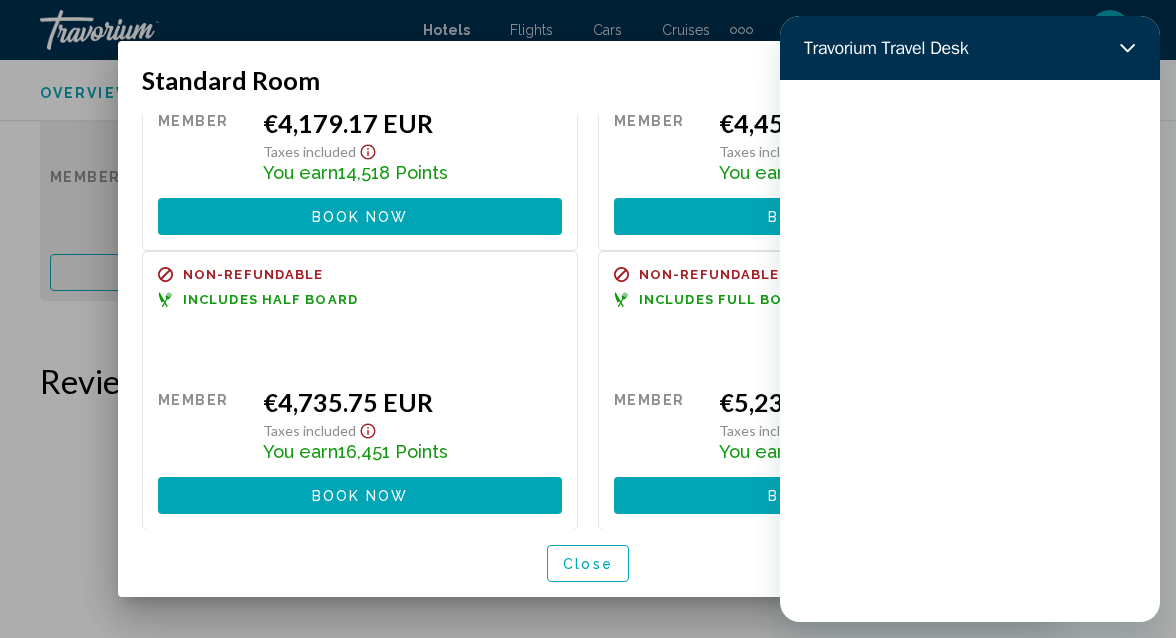 scroll, scrollTop: 0, scrollLeft: 0, axis: both 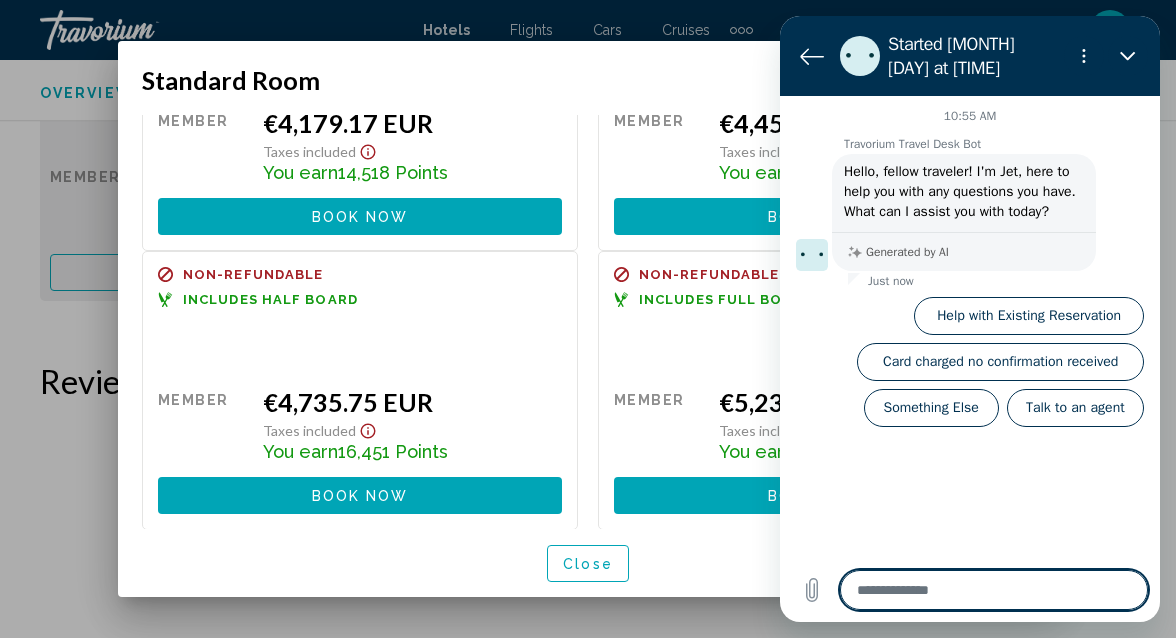 click on "Travorium Travel Desk Bot says:  Hello, fellow traveler! I'm Jet, here to help you with any questions you have. What can I assist you with today? Generated by AI" at bounding box center (978, 211) 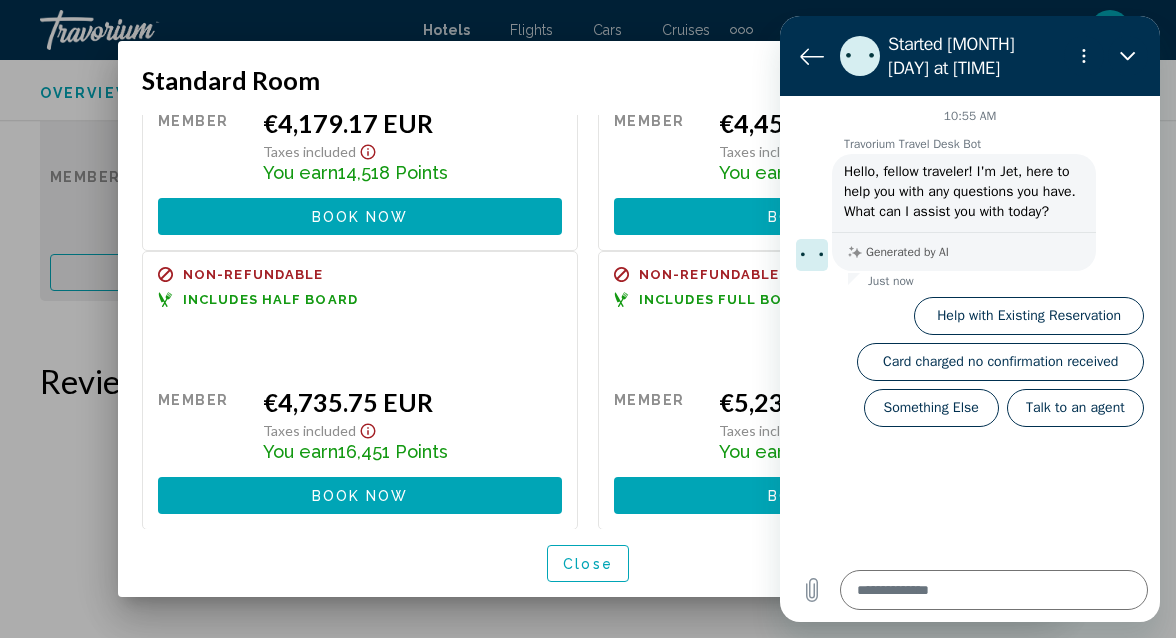 click on "Refundable
Non-refundable
Non-refundable
Includes Full Board     Retail  $0.00  when you redeem    Member  €5,236.69 EUR  Taxes included
You earn  18,191  Points  Book now No longer available" at bounding box center (816, 390) 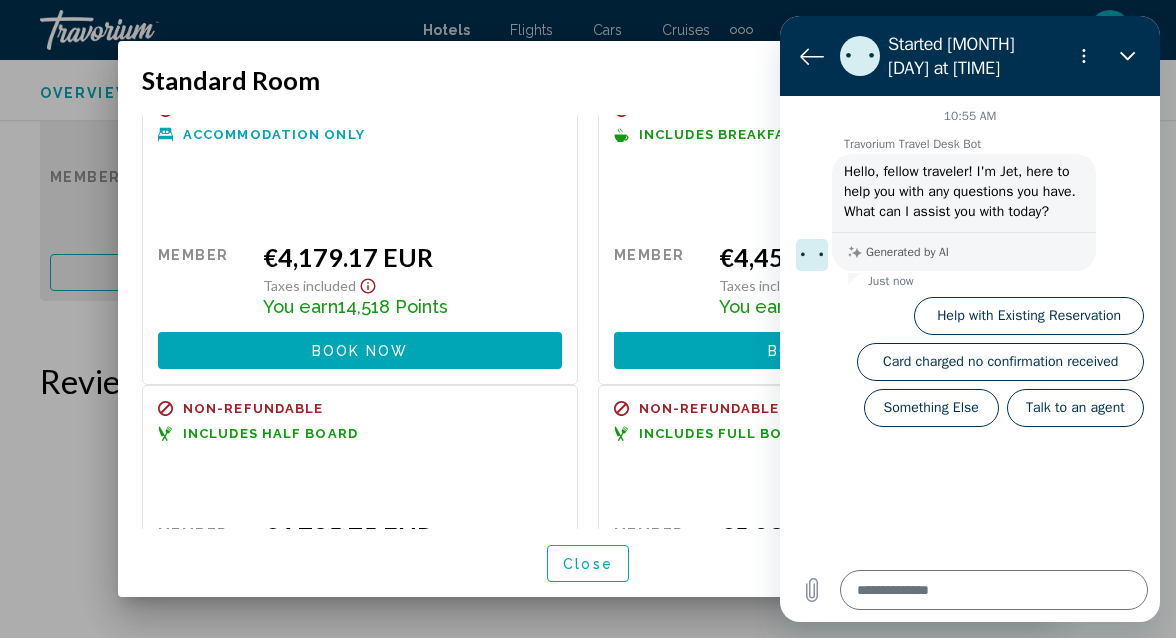 scroll, scrollTop: 0, scrollLeft: 0, axis: both 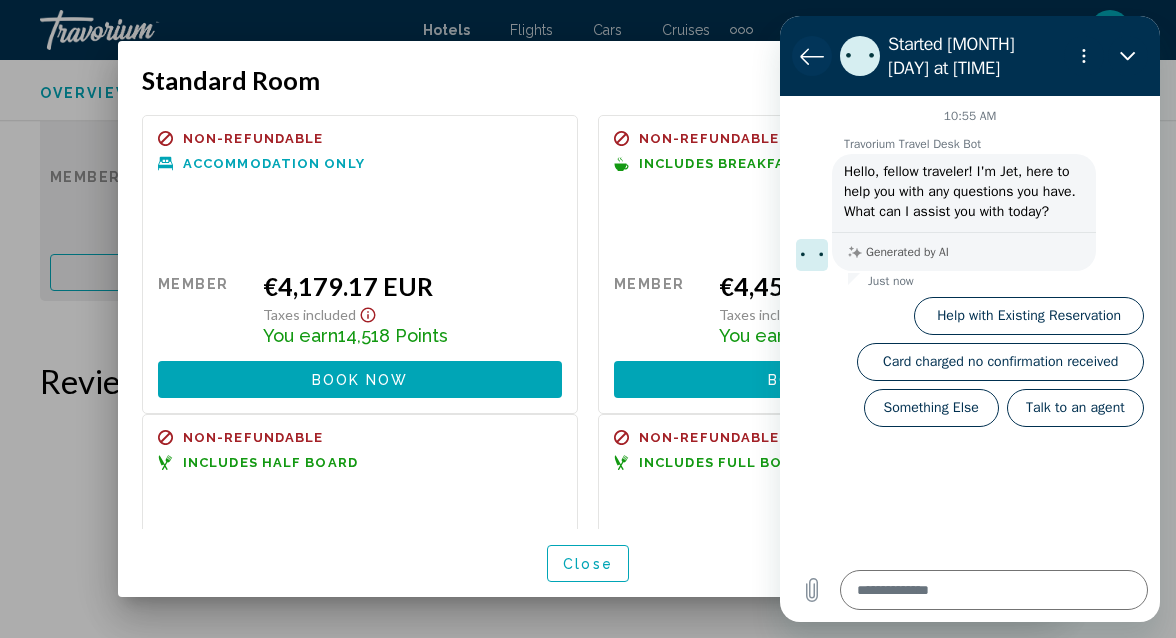 click 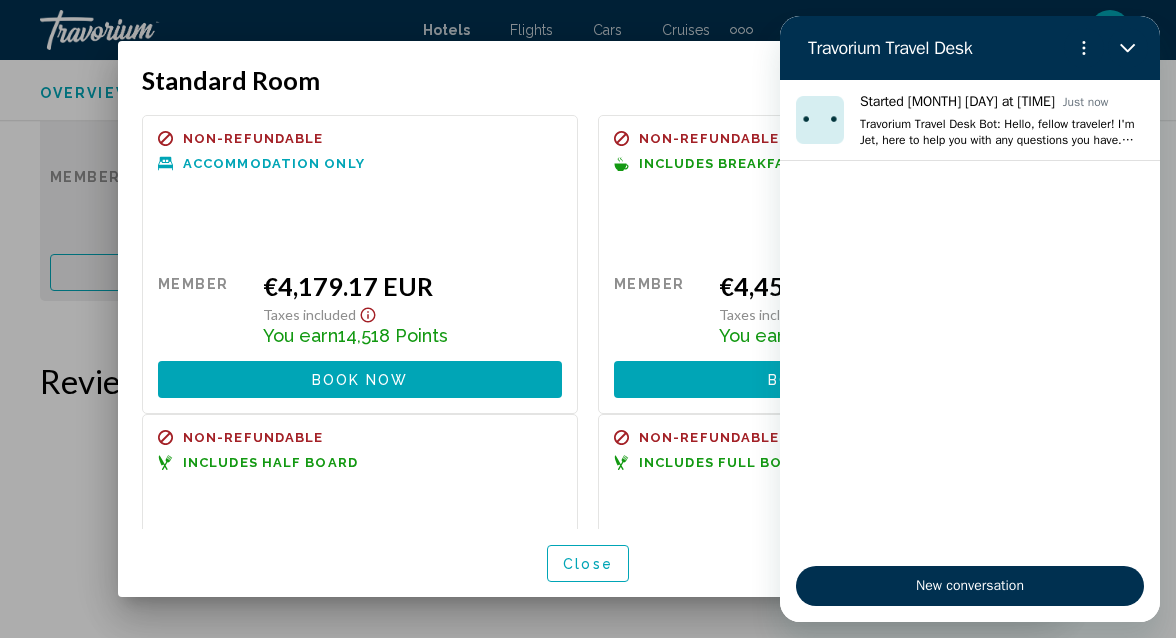 click on "Refundable
Non-refundable
Non-refundable
Accommodation Only     Retail  $0.00  when you redeem    Member  €4,179.17 EUR  Taxes included
You earn  14,518  Points  Book now No longer available" at bounding box center [360, 264] 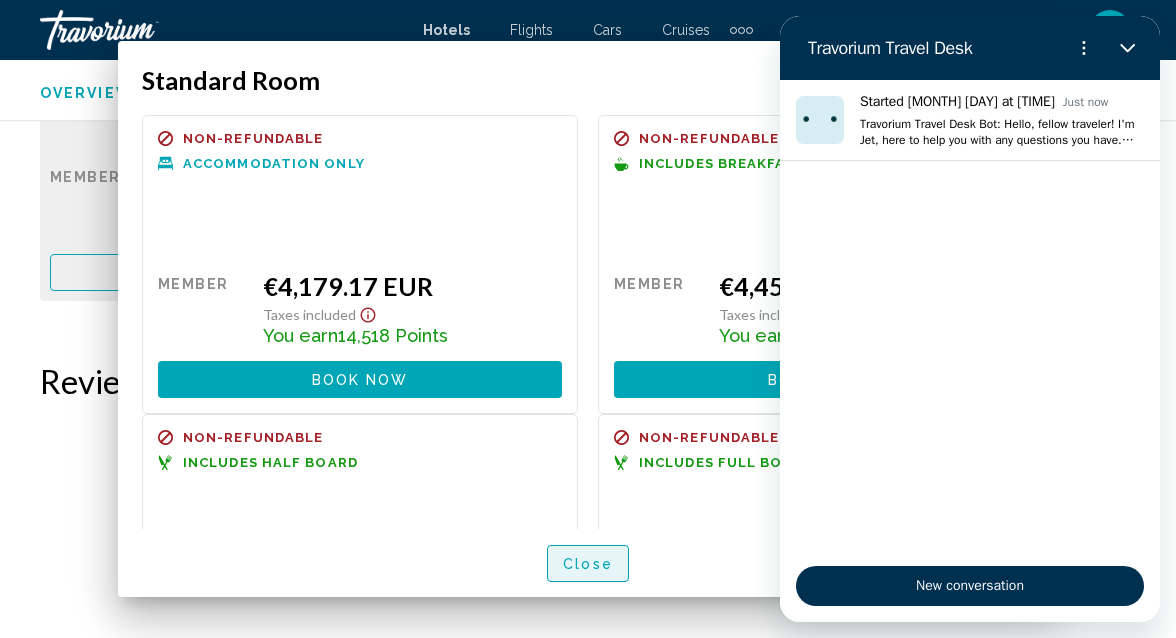scroll, scrollTop: 3471, scrollLeft: 0, axis: vertical 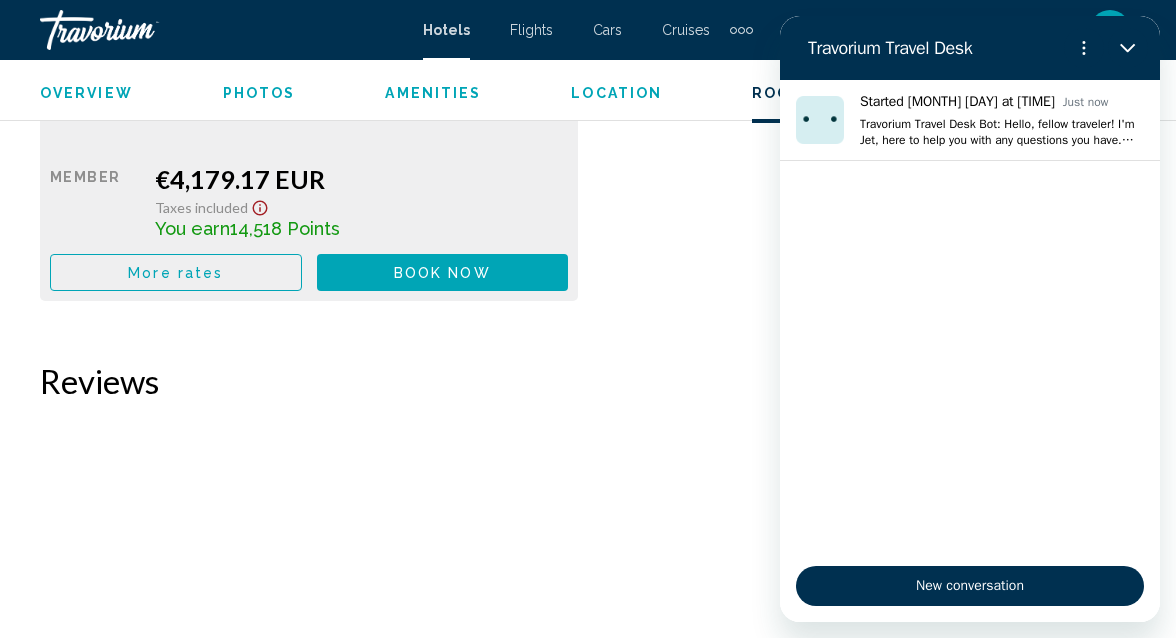 click on "More rates" at bounding box center (175, 273) 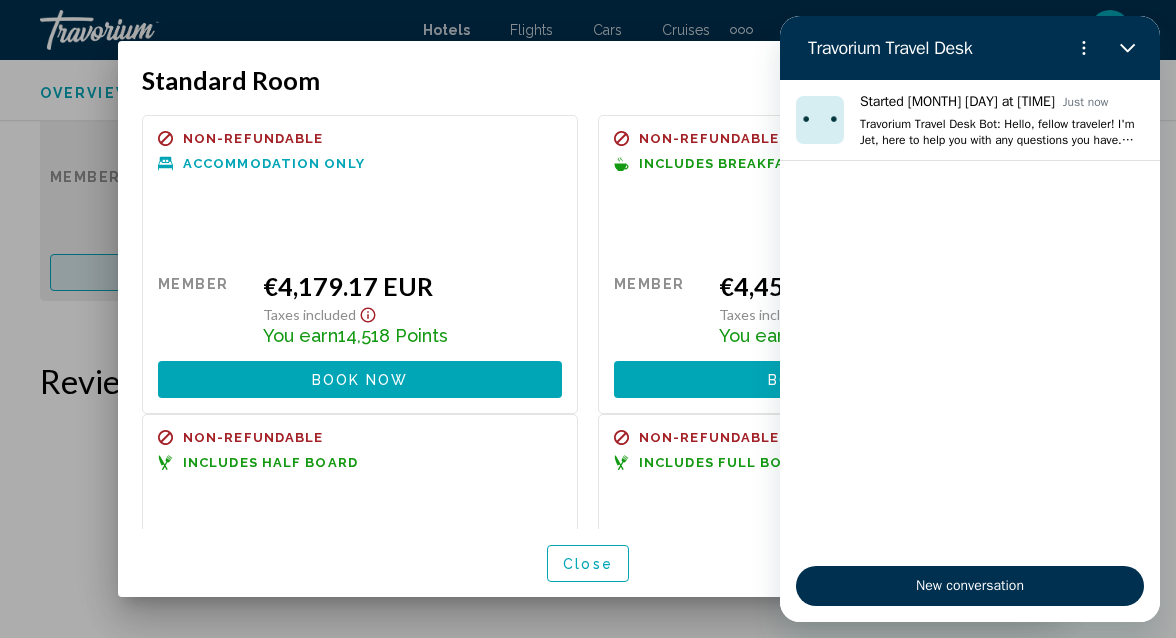 scroll, scrollTop: 0, scrollLeft: 0, axis: both 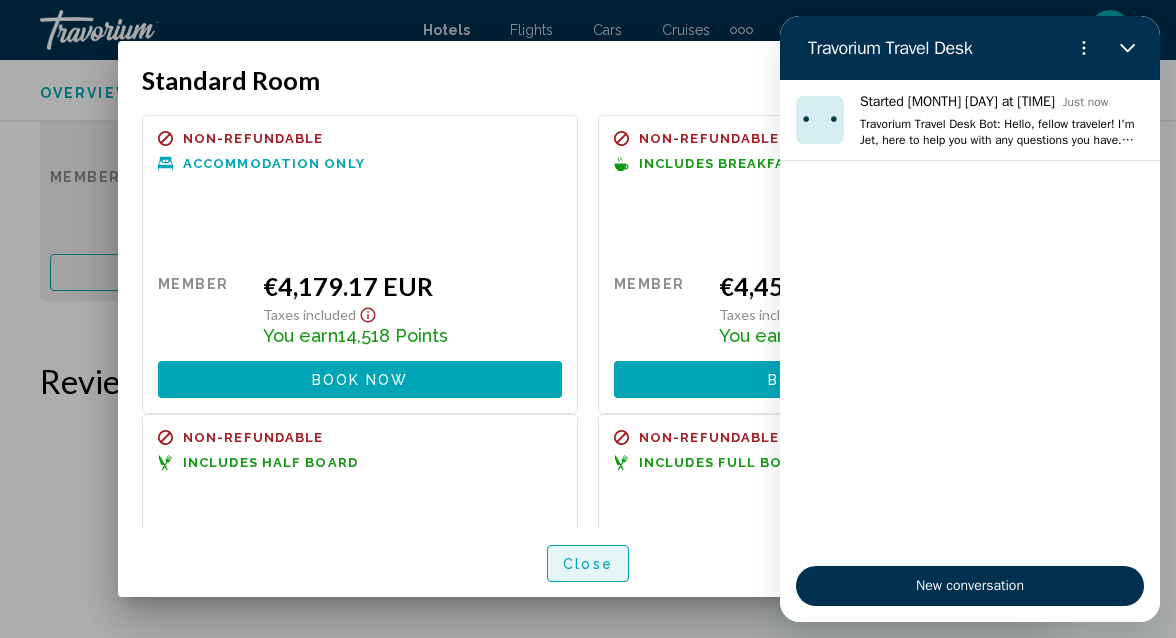 click on "Close" at bounding box center [588, 564] 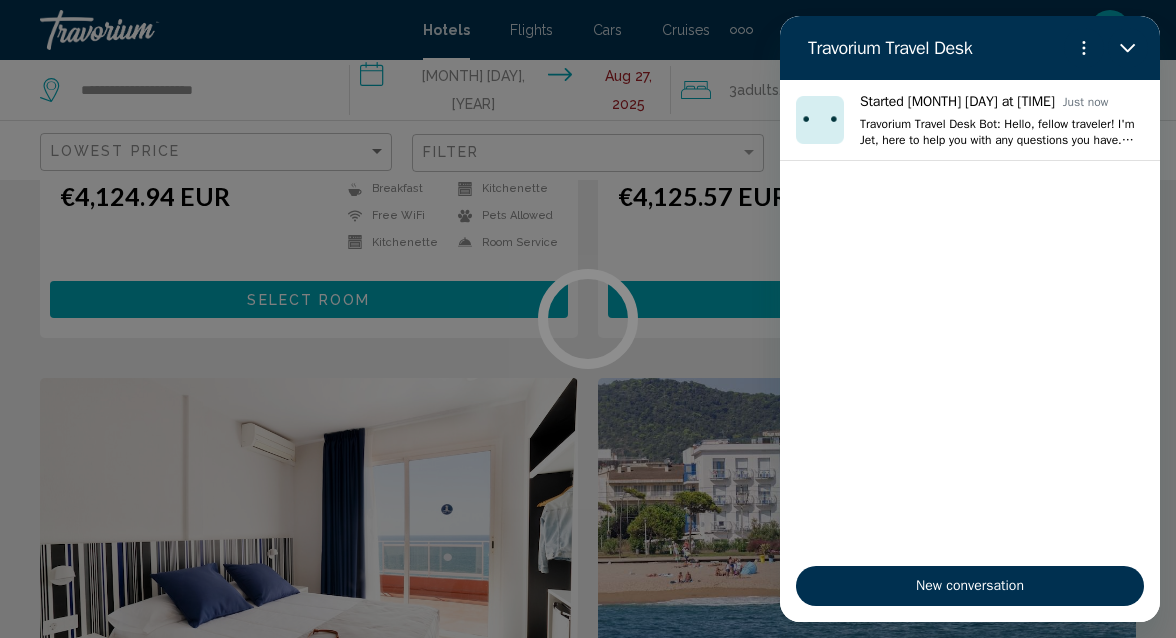 scroll, scrollTop: 0, scrollLeft: 0, axis: both 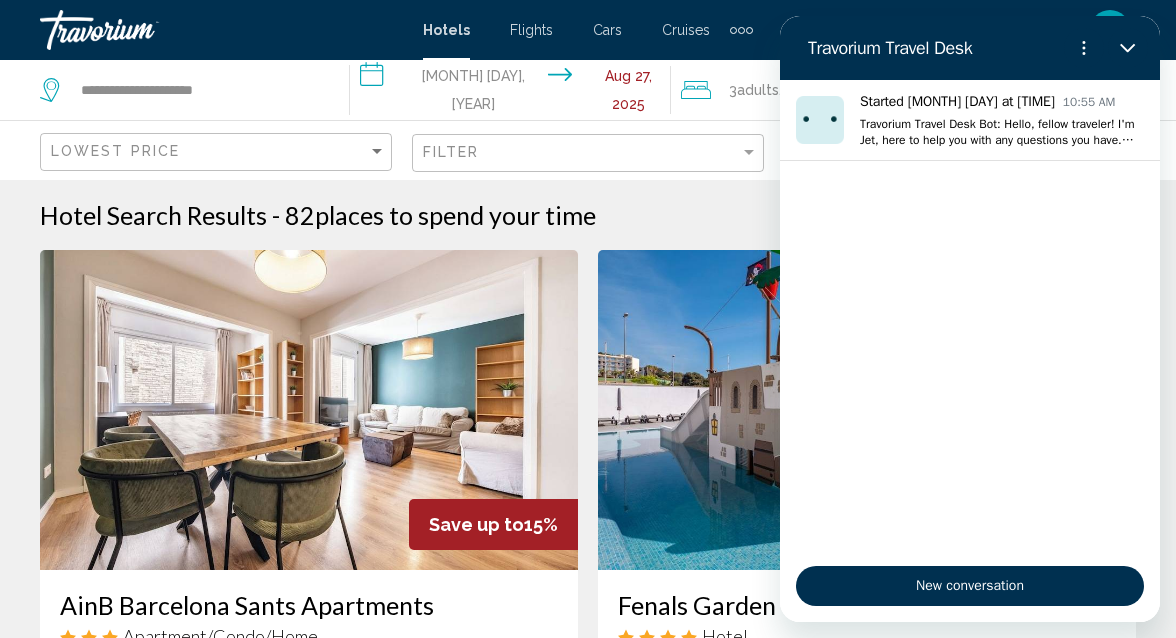 click on "en
English Español Français Italiano Português русский EUR
USD ($) MXN (Mex$) CAD (Can$) GBP (£) EUR (€) AUD (A$) NZD (NZ$) CNY (CN¥) SH Login" at bounding box center [954, 30] 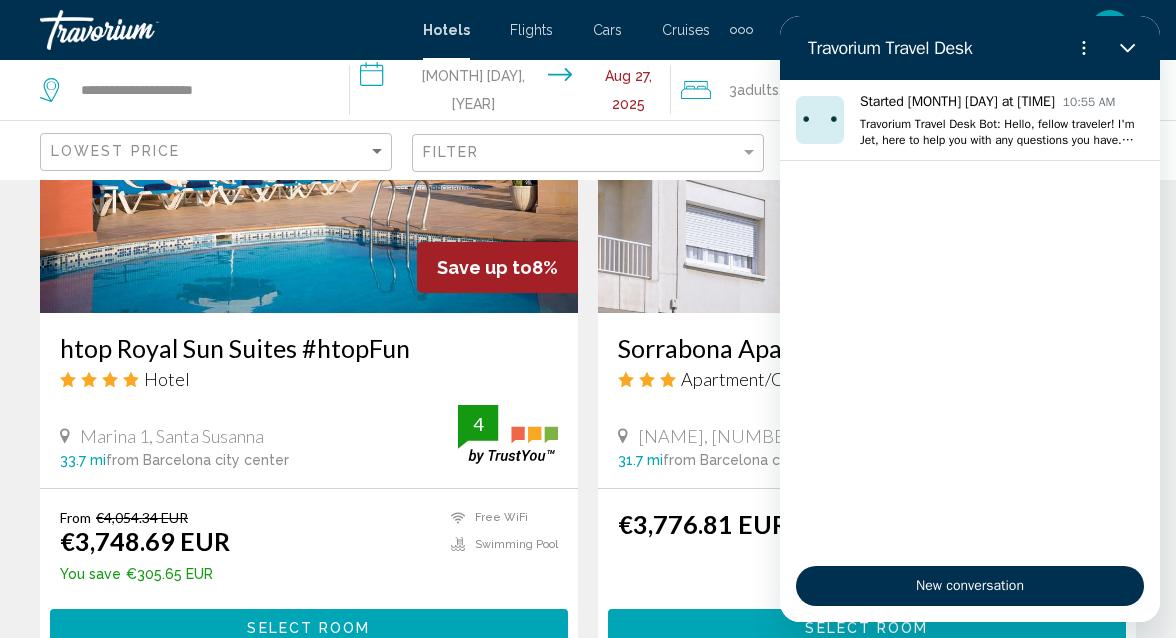 scroll, scrollTop: 976, scrollLeft: 0, axis: vertical 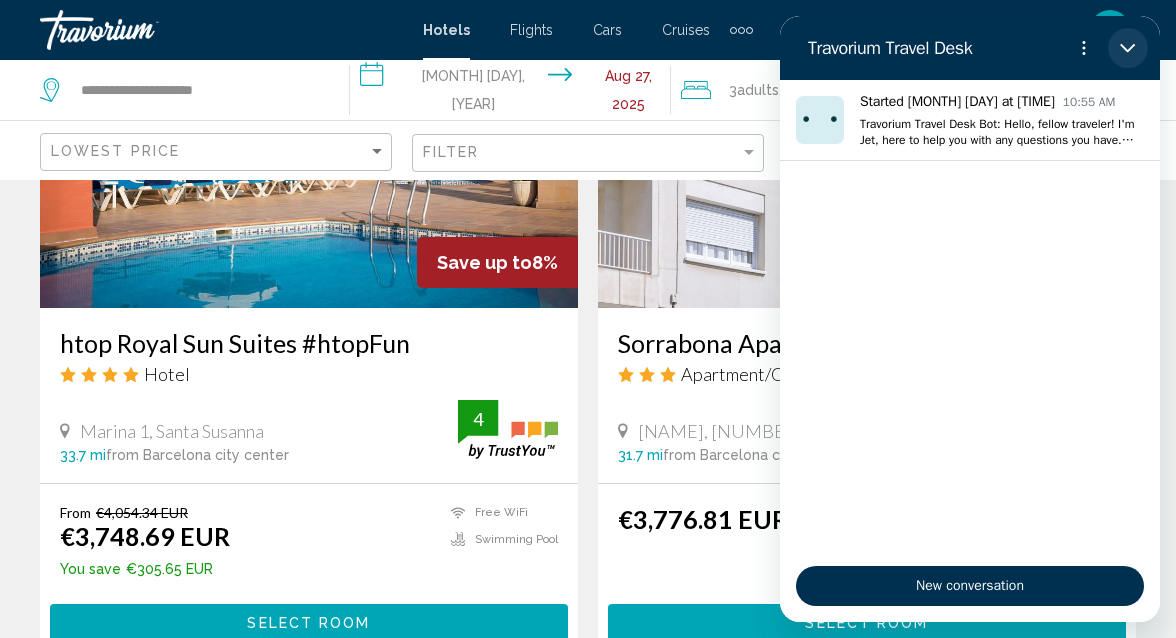 click 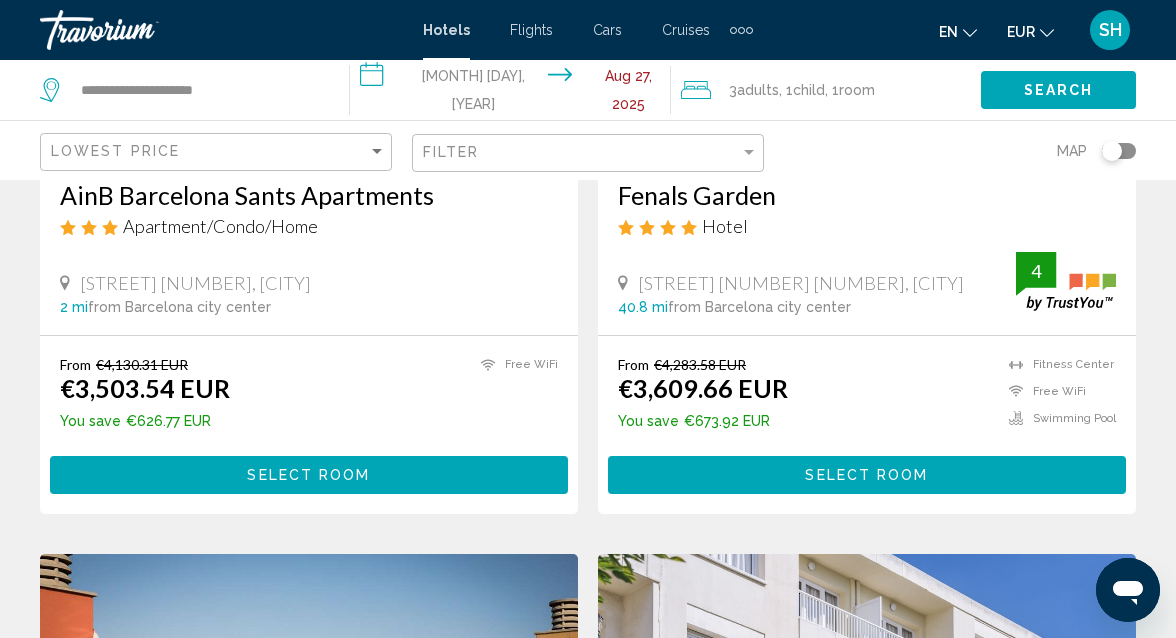 scroll, scrollTop: 424, scrollLeft: 0, axis: vertical 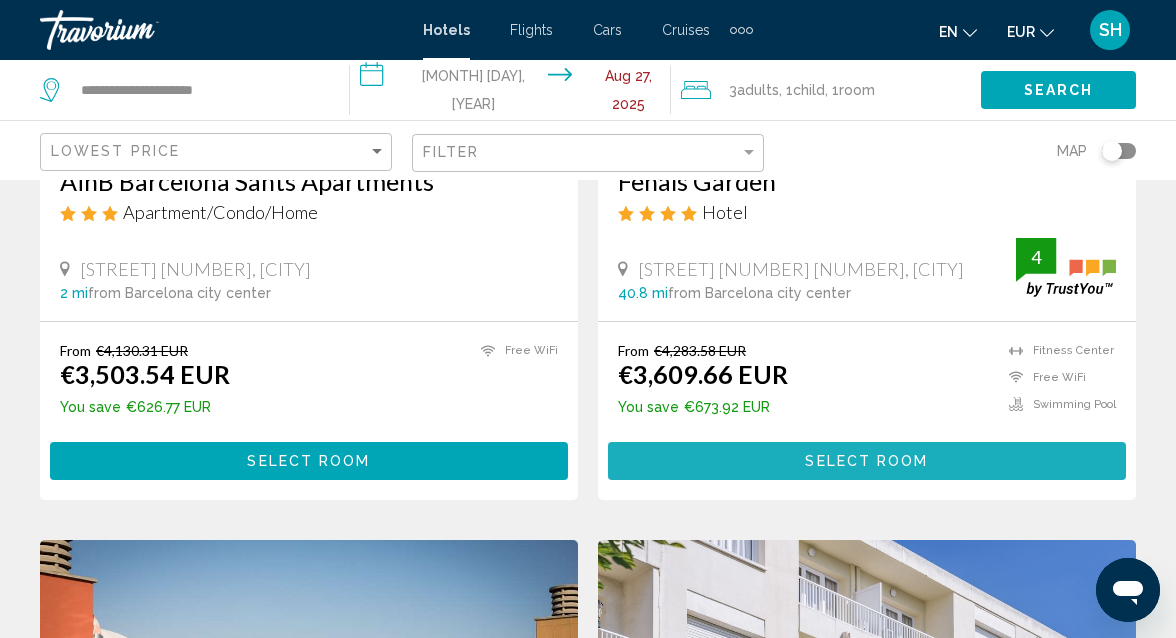 click on "Select Room" at bounding box center (866, 462) 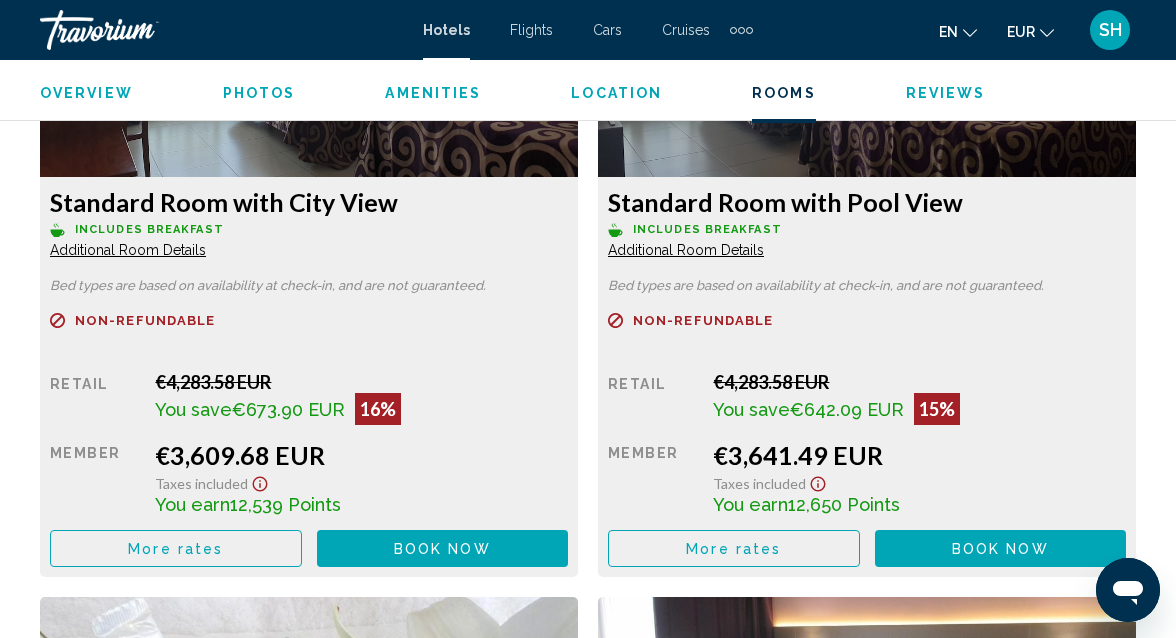 scroll, scrollTop: 3256, scrollLeft: 0, axis: vertical 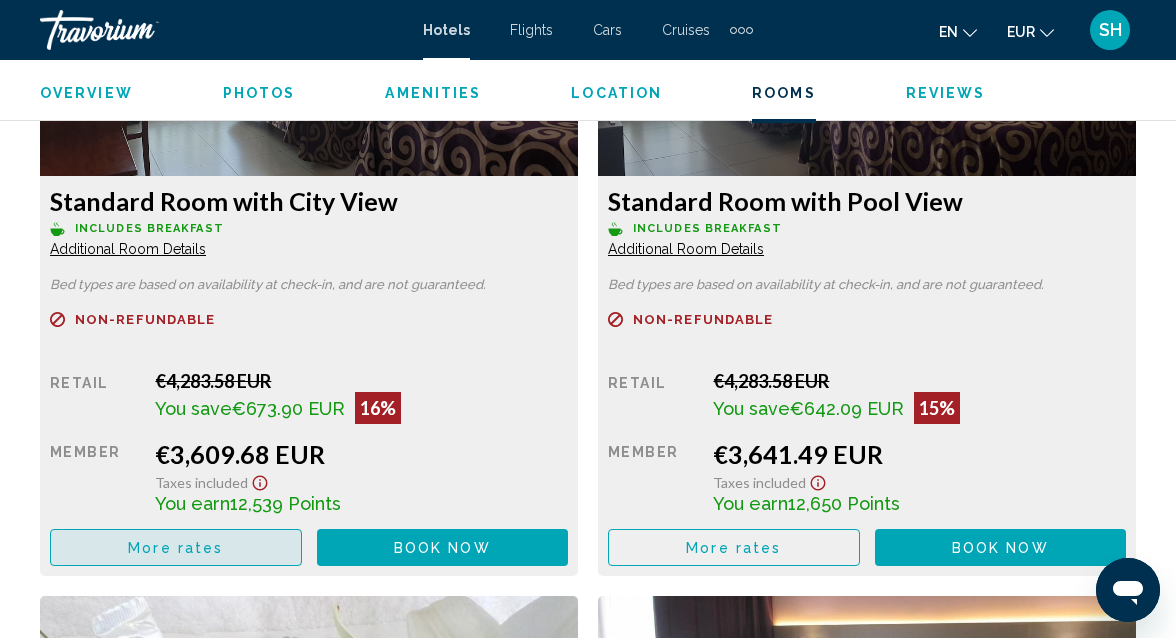 click on "More rates" at bounding box center [175, 548] 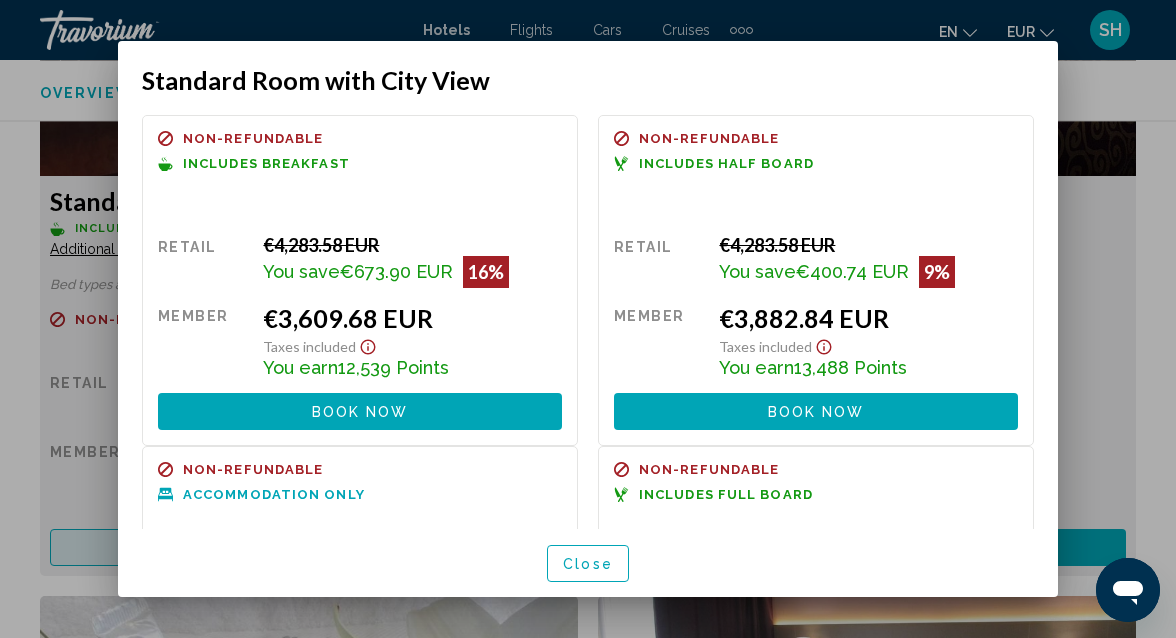 scroll, scrollTop: 0, scrollLeft: 0, axis: both 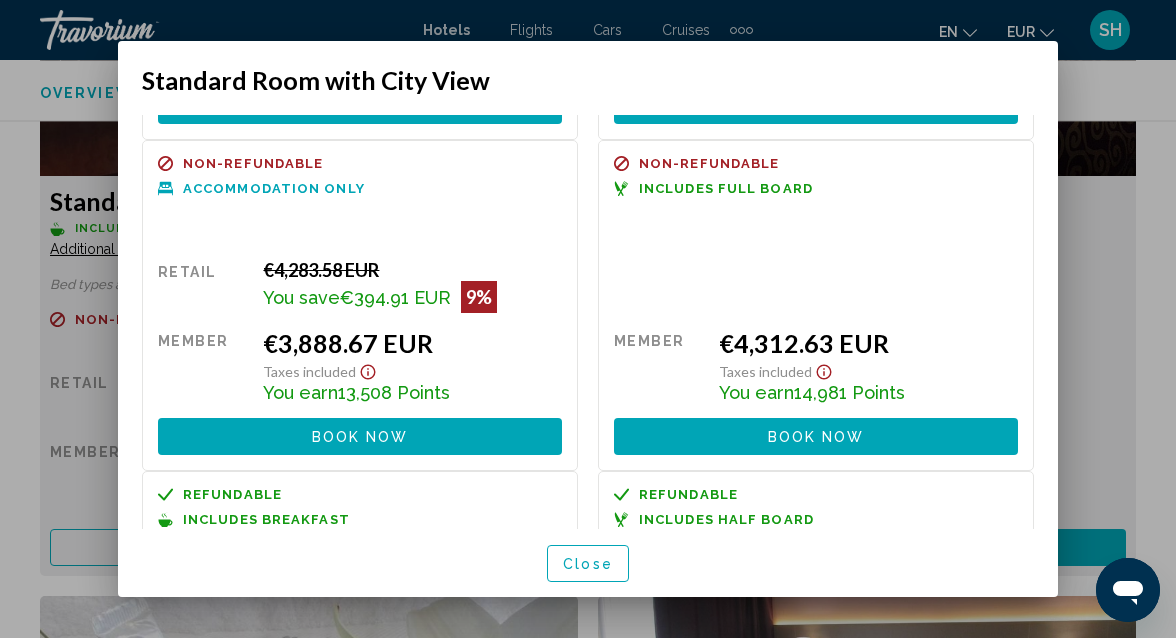 click at bounding box center [588, 319] 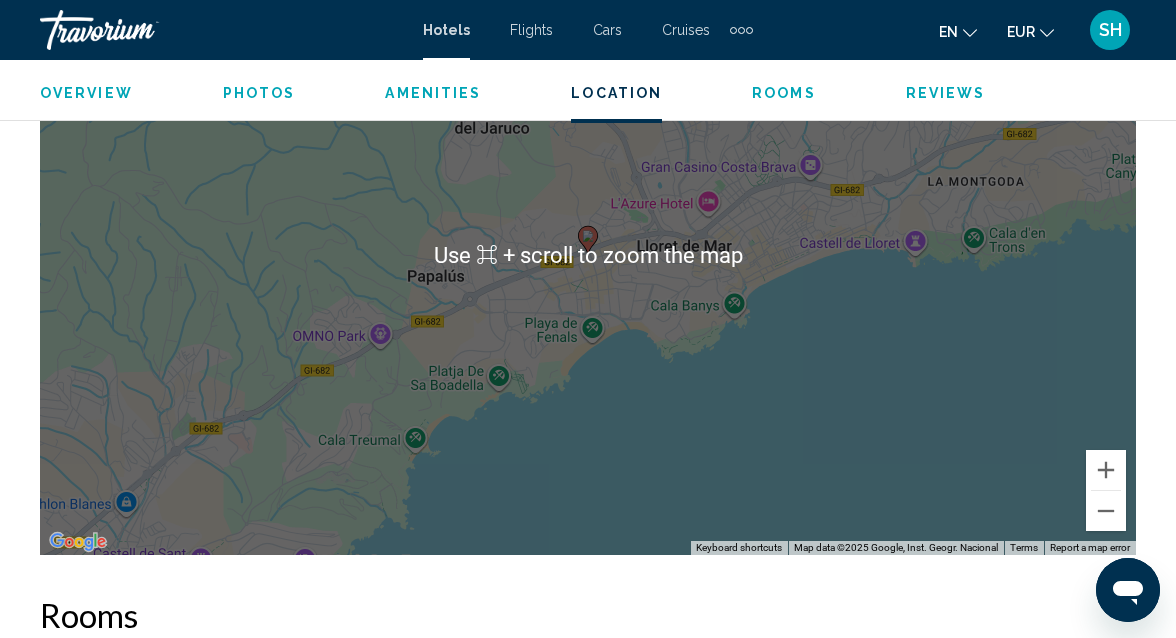 scroll, scrollTop: 2414, scrollLeft: 0, axis: vertical 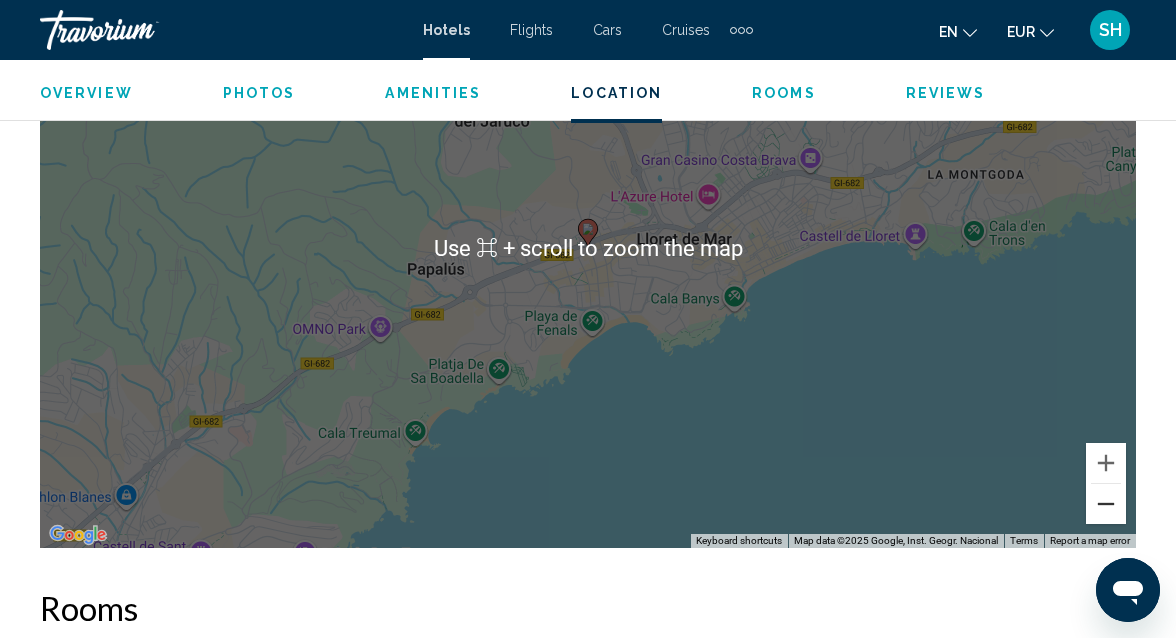 click at bounding box center [1106, 504] 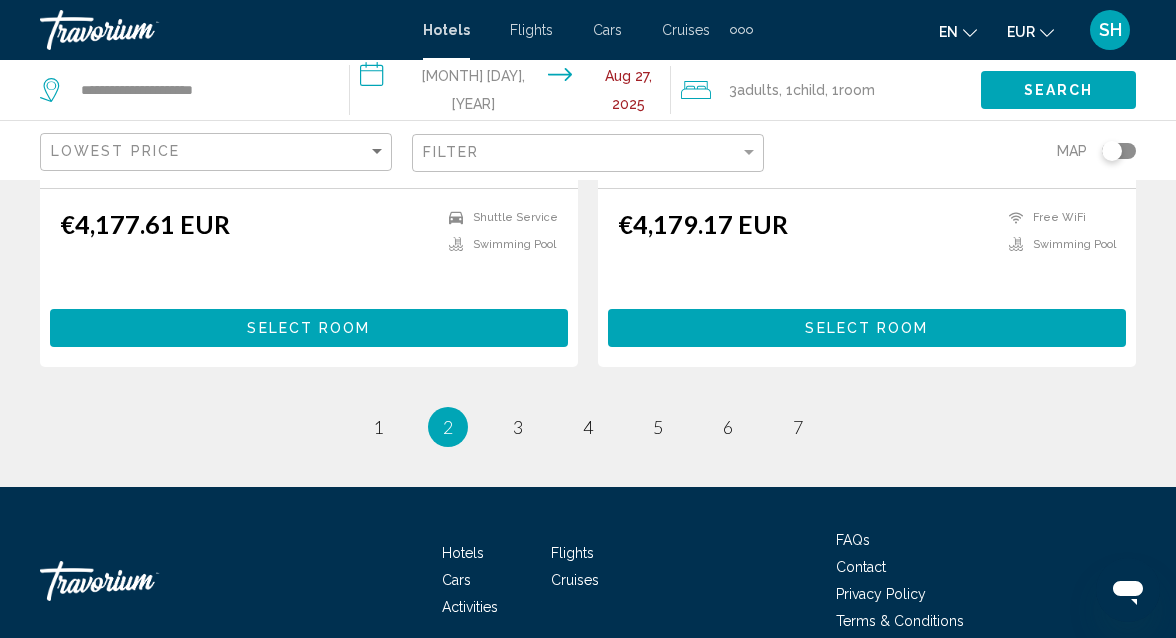 scroll, scrollTop: 4177, scrollLeft: 0, axis: vertical 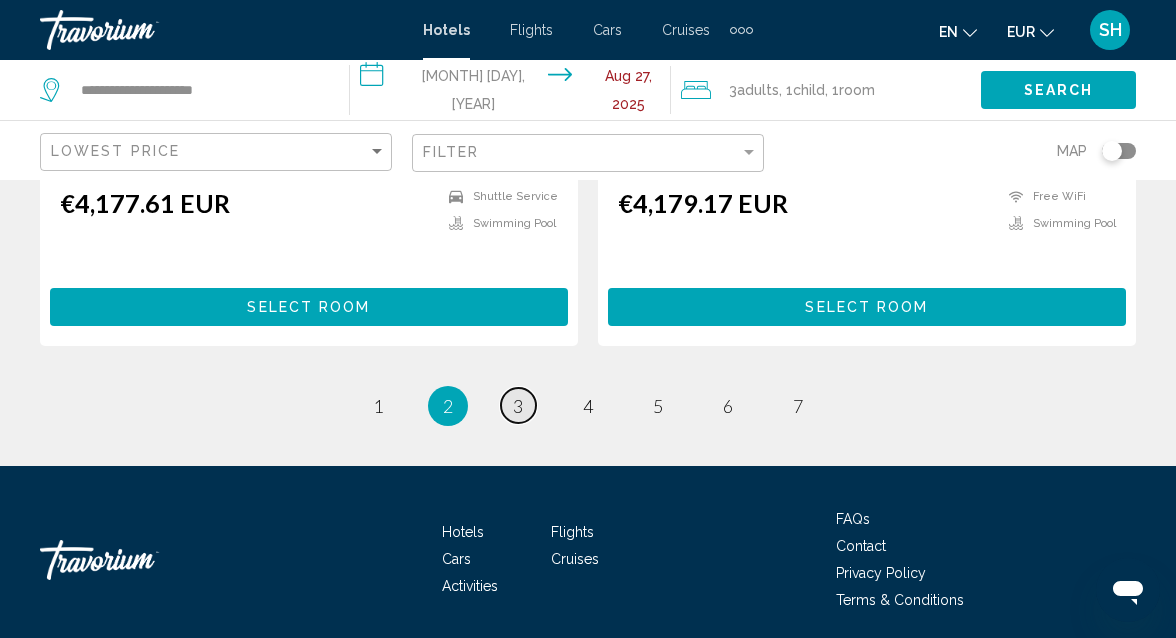 click on "page  3" at bounding box center [518, 405] 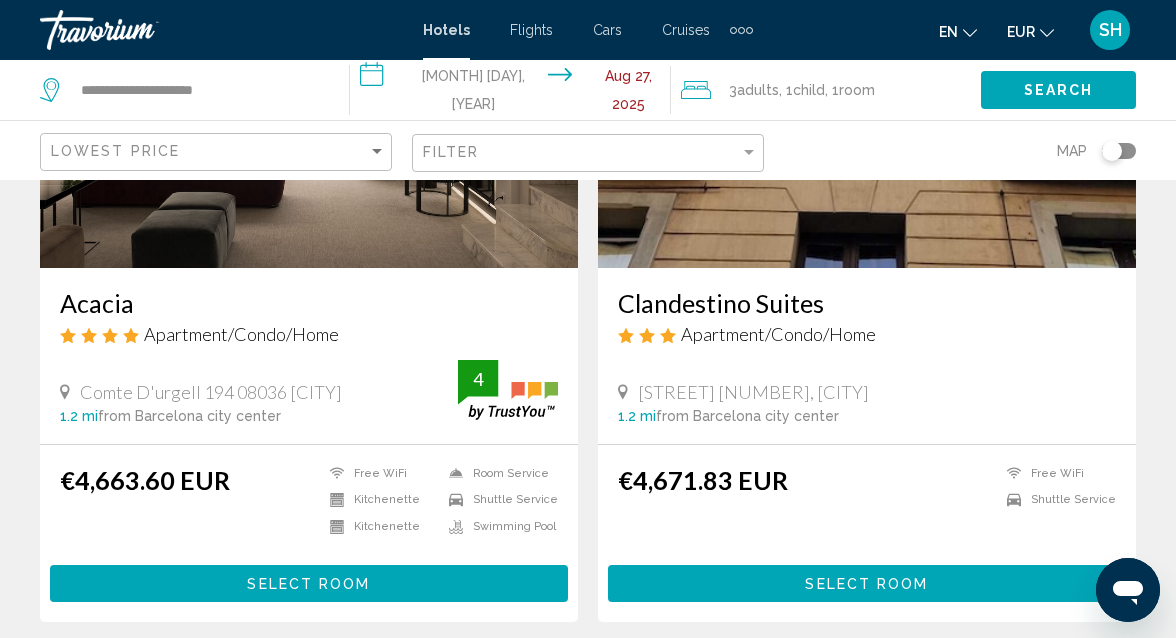 scroll, scrollTop: 3984, scrollLeft: 0, axis: vertical 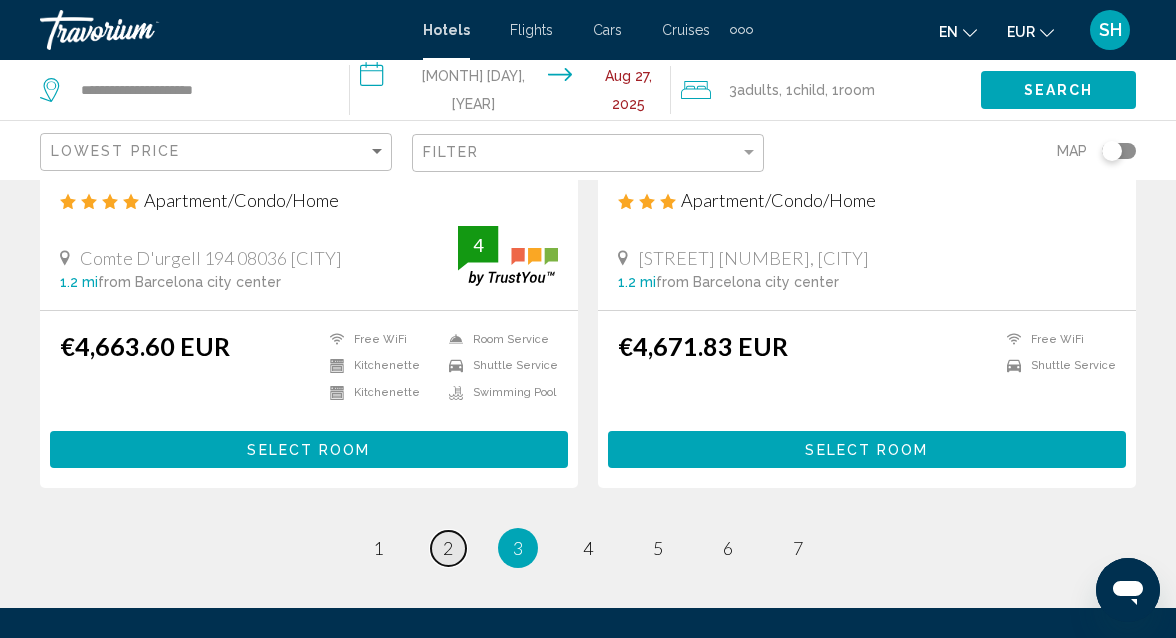 click on "2" at bounding box center (448, 548) 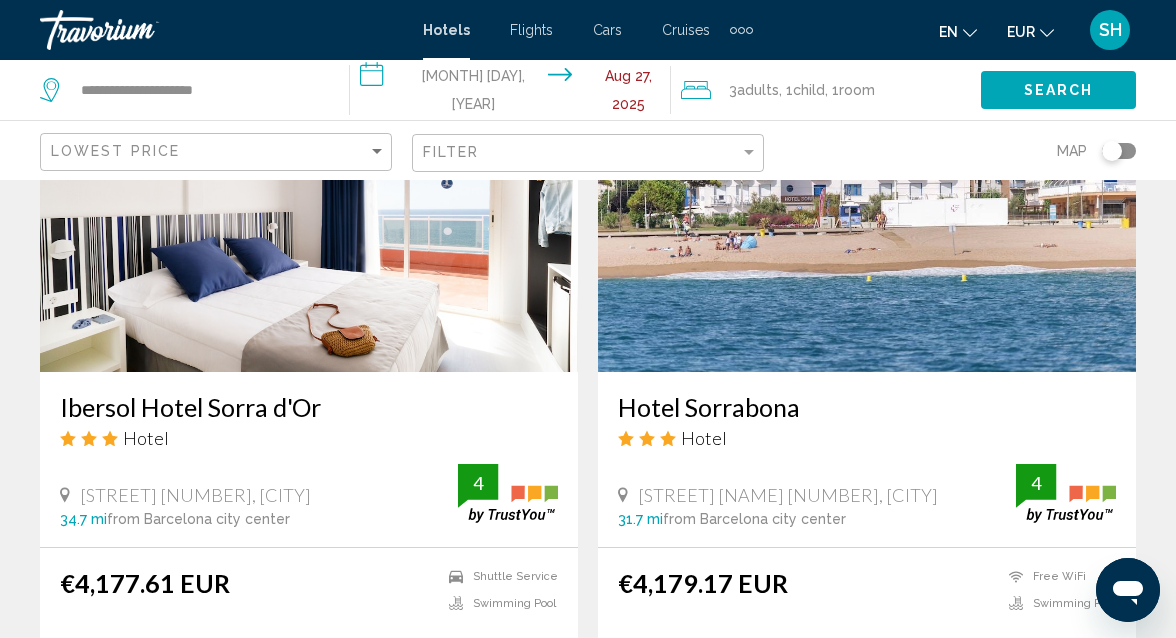 scroll, scrollTop: 3816, scrollLeft: 0, axis: vertical 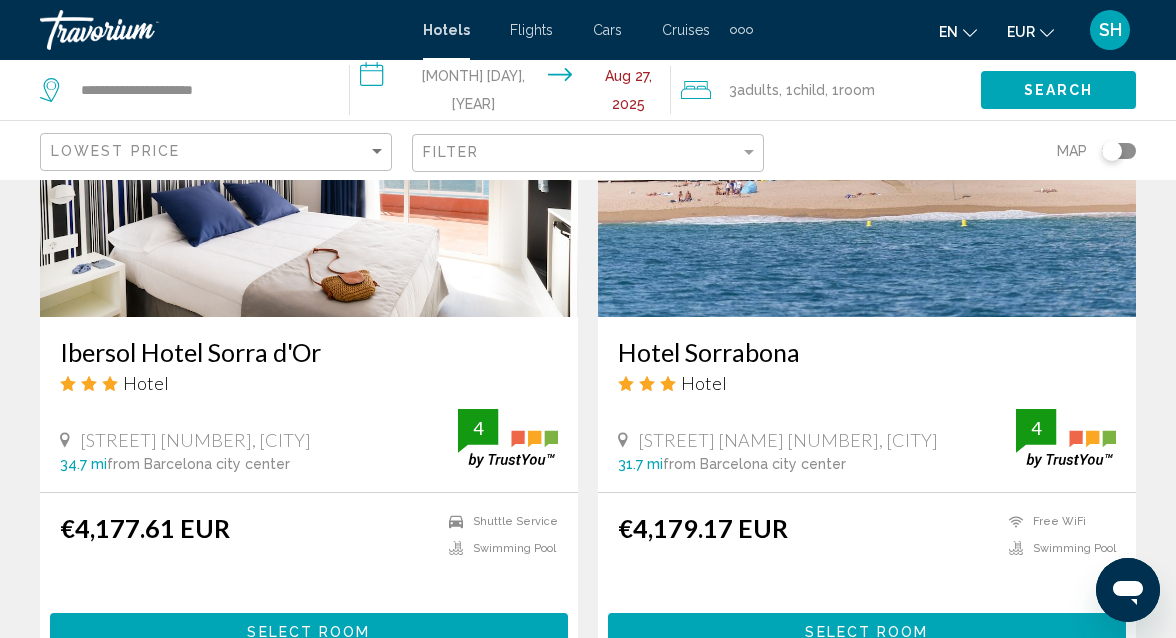 click on "Select Room" at bounding box center [867, 631] 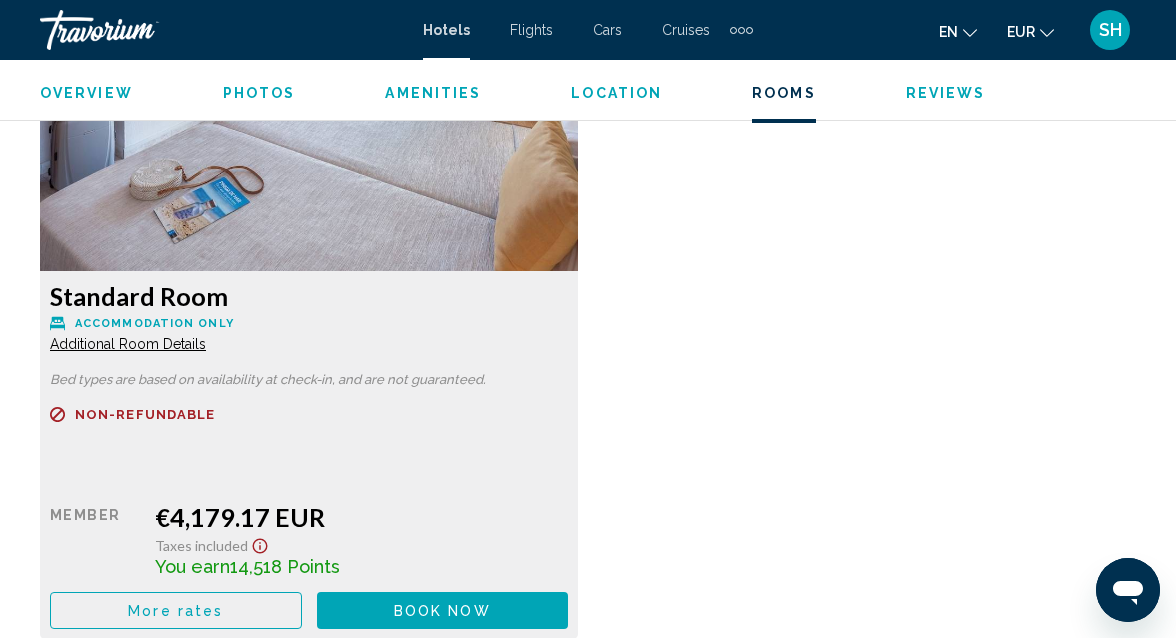 scroll, scrollTop: 3153, scrollLeft: 0, axis: vertical 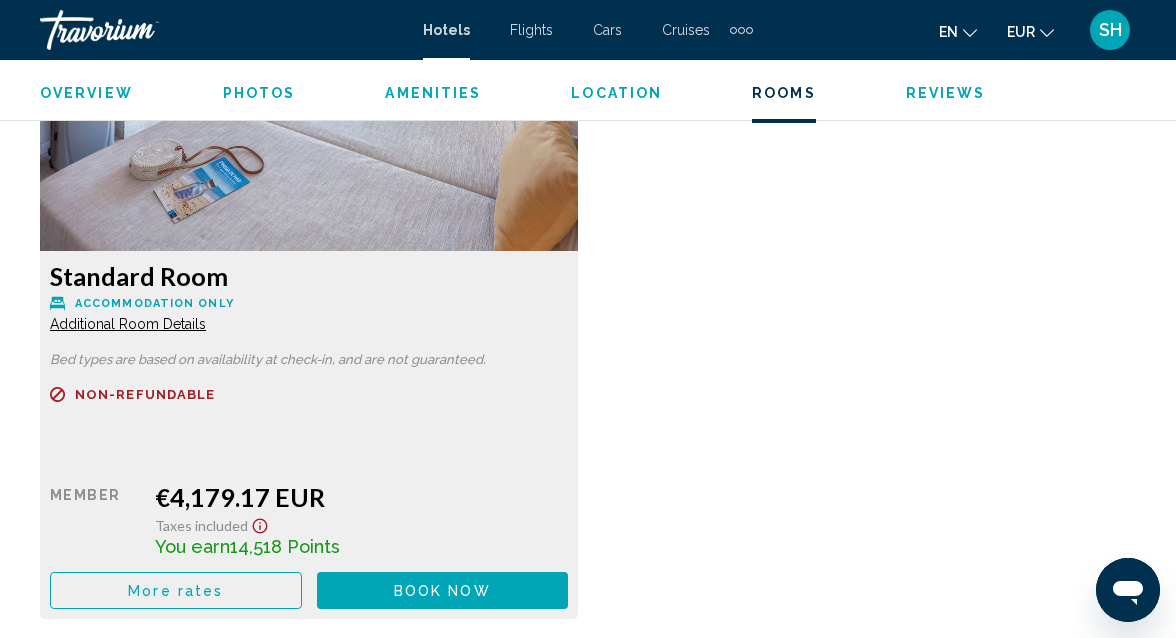 click on "More rates" at bounding box center (175, 591) 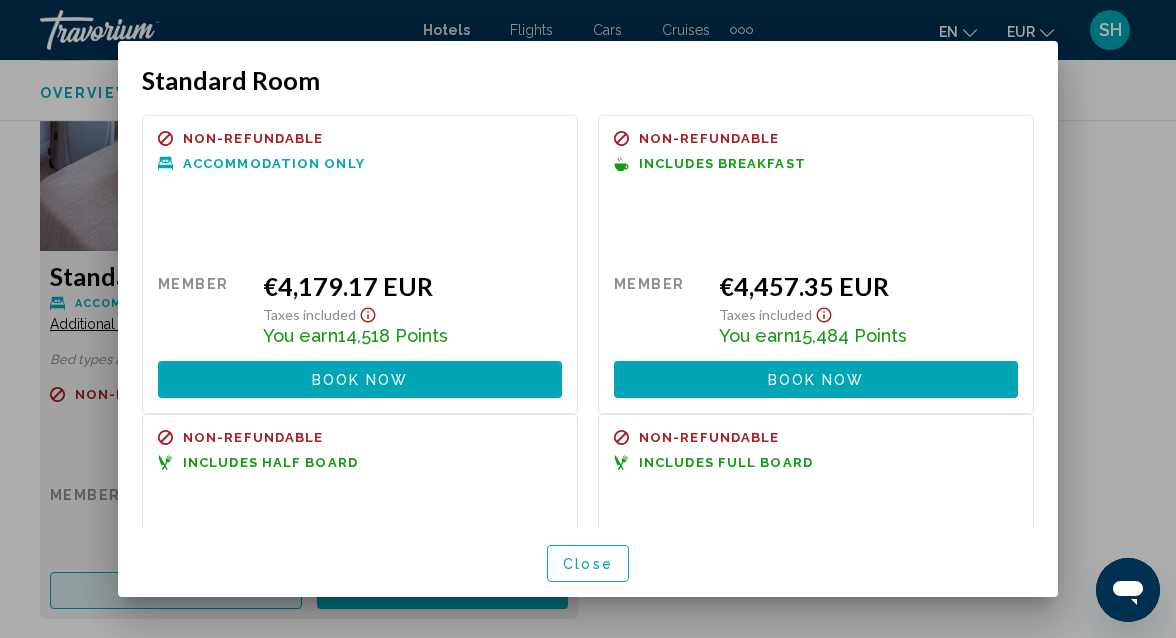 scroll, scrollTop: 0, scrollLeft: 0, axis: both 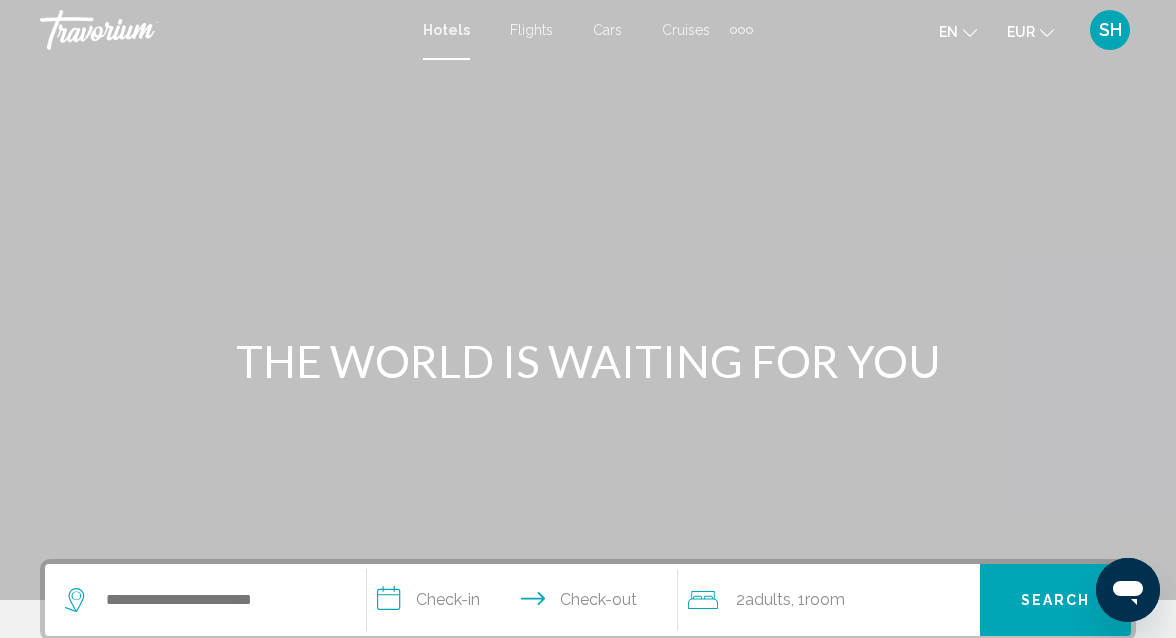 click at bounding box center (205, 600) 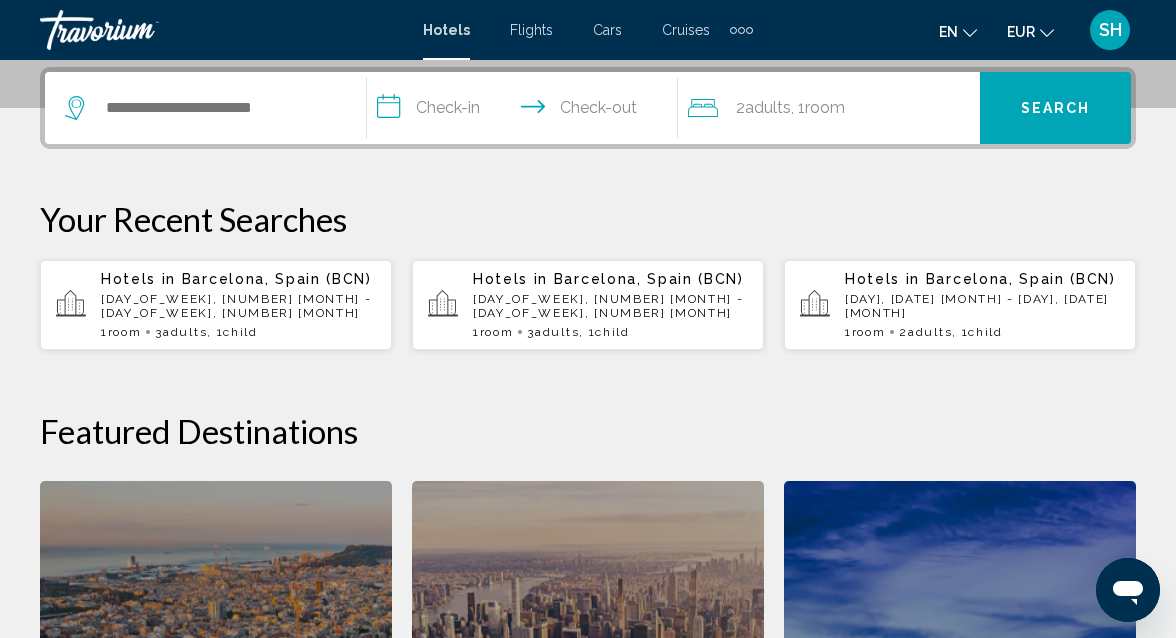 scroll, scrollTop: 494, scrollLeft: 0, axis: vertical 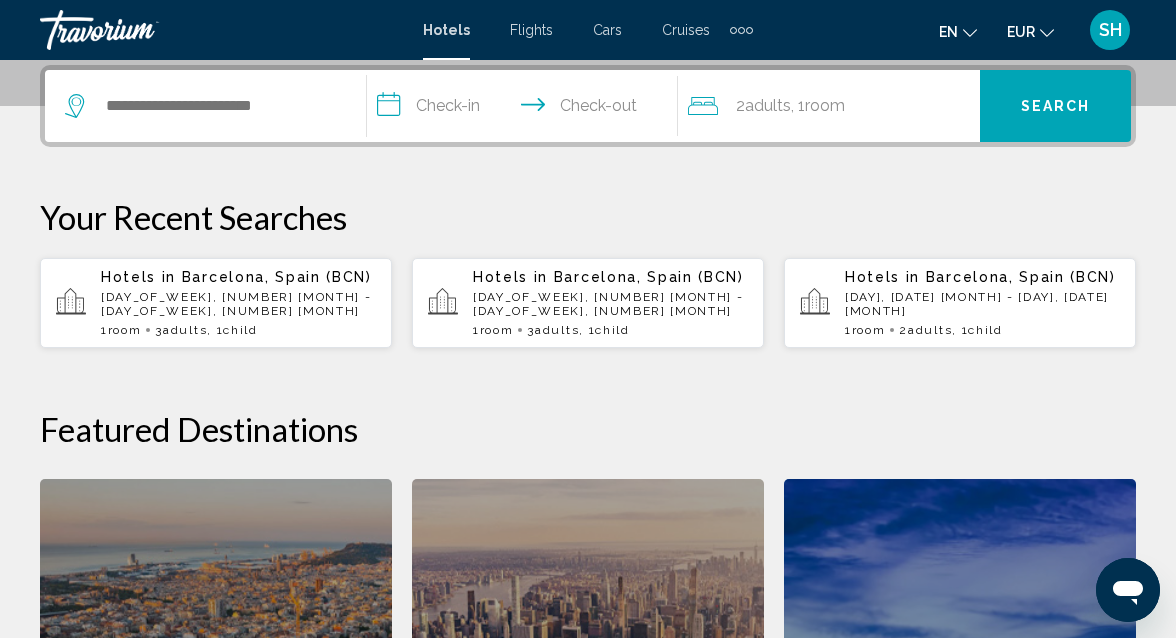 click at bounding box center (205, 106) 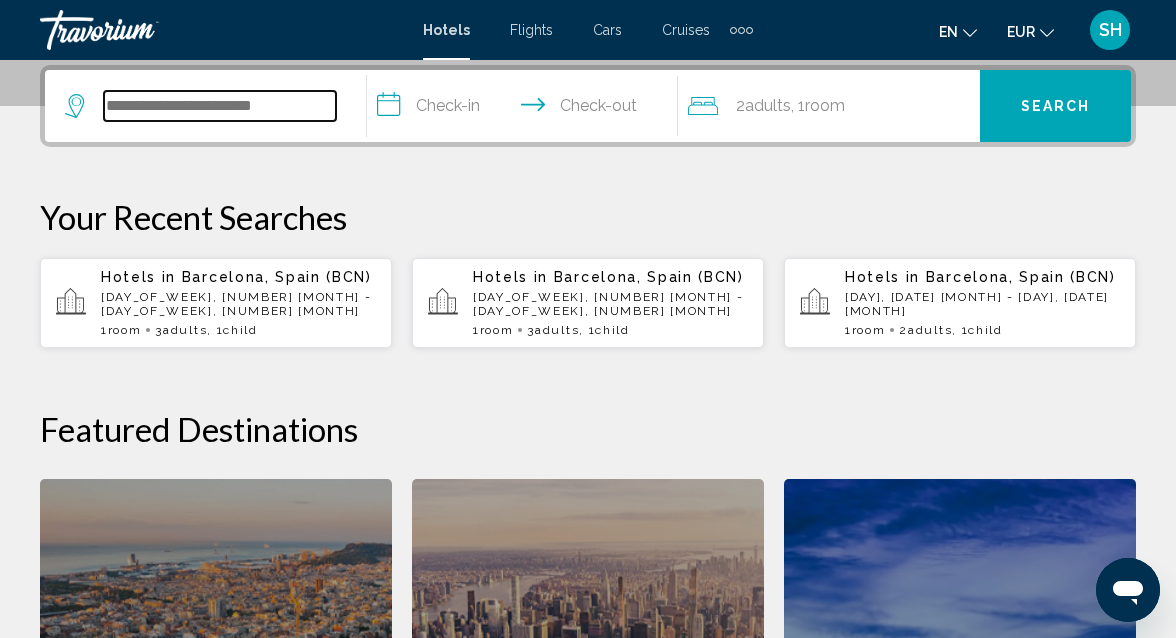 click at bounding box center (220, 106) 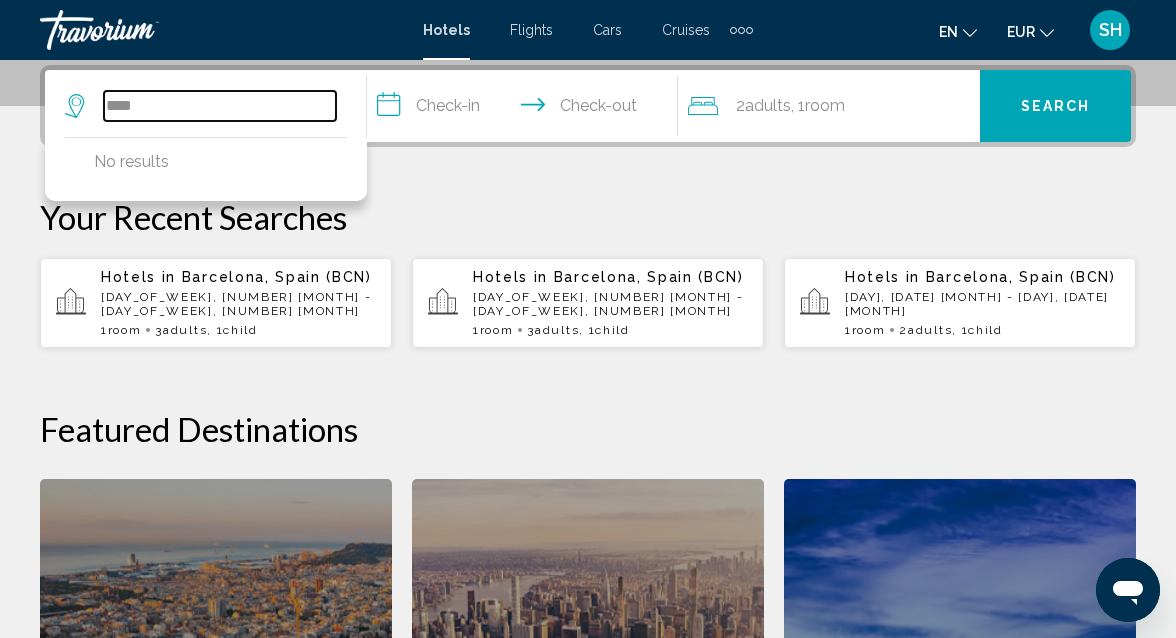 click on "****" at bounding box center [220, 106] 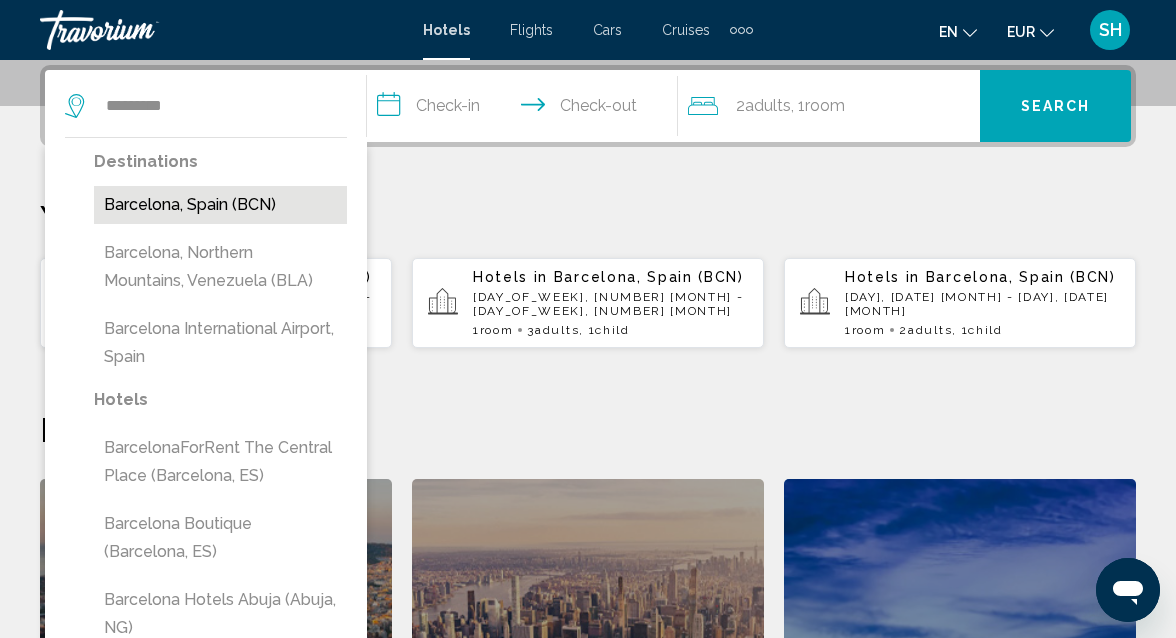 click on "Barcelona, Spain (BCN)" at bounding box center (220, 205) 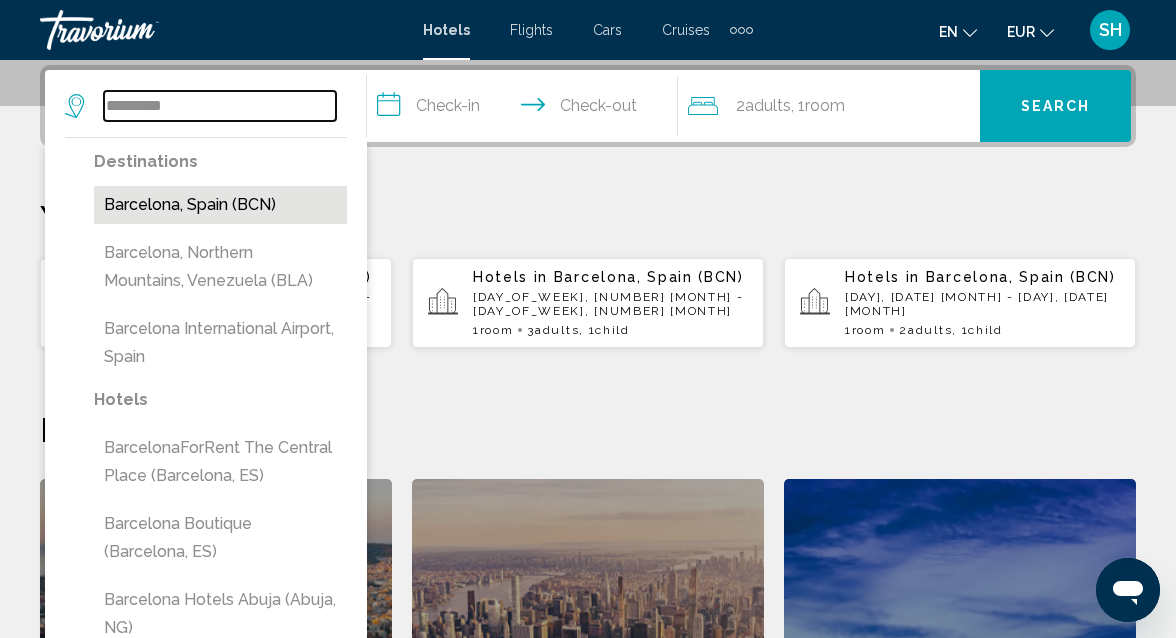 type on "**********" 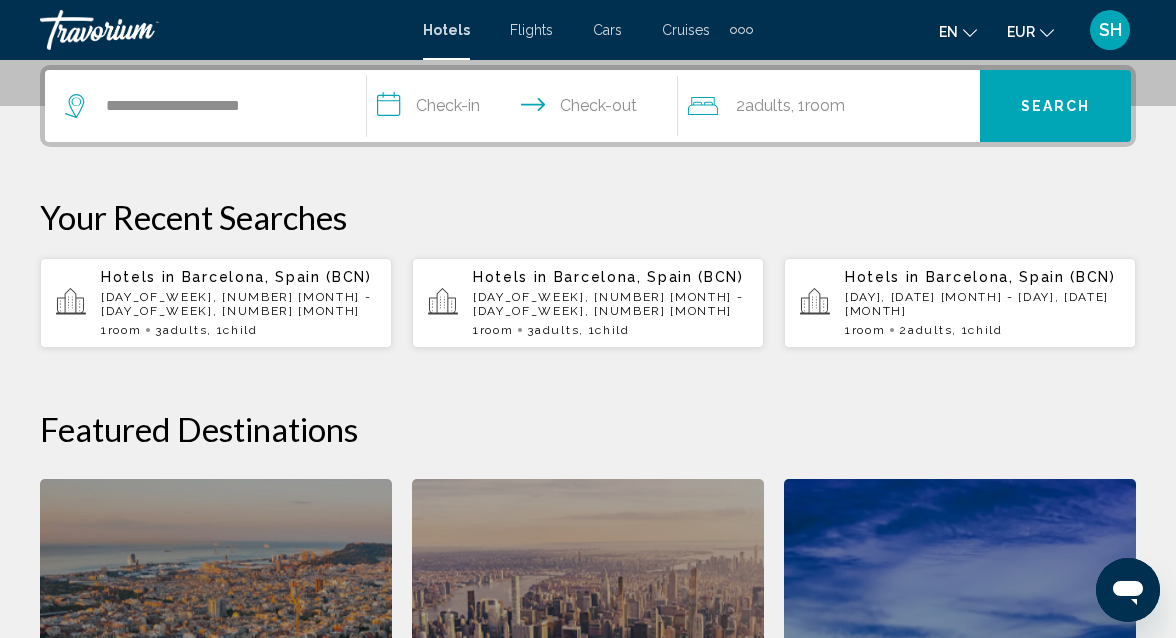 click on "**********" at bounding box center (527, 109) 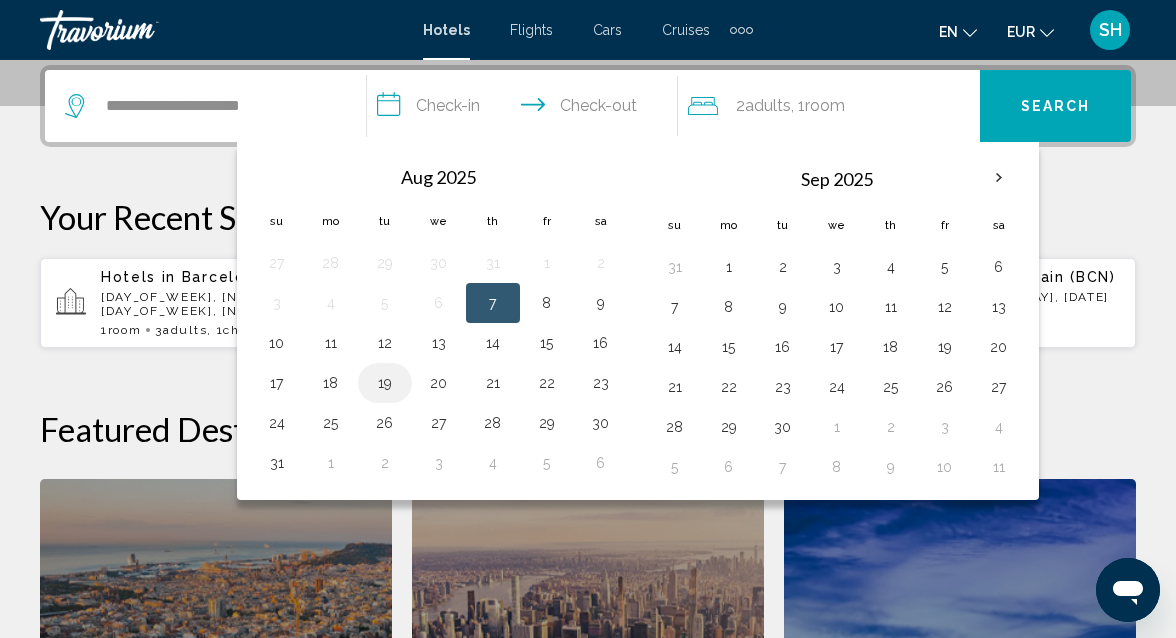 click on "19" at bounding box center (385, 383) 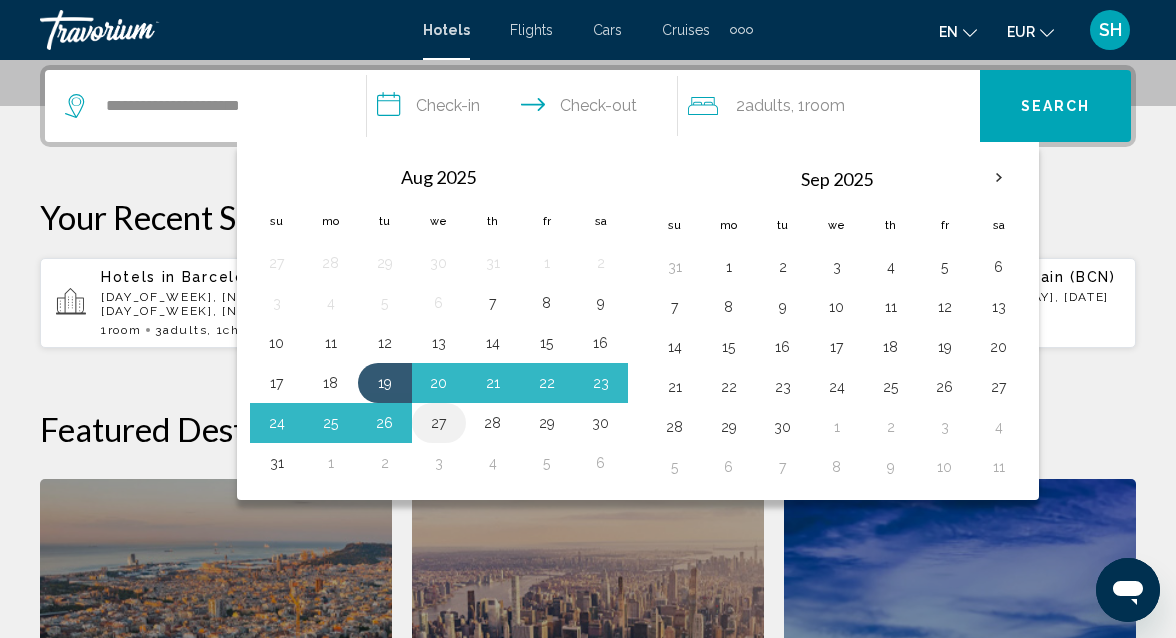 click on "27" at bounding box center (439, 423) 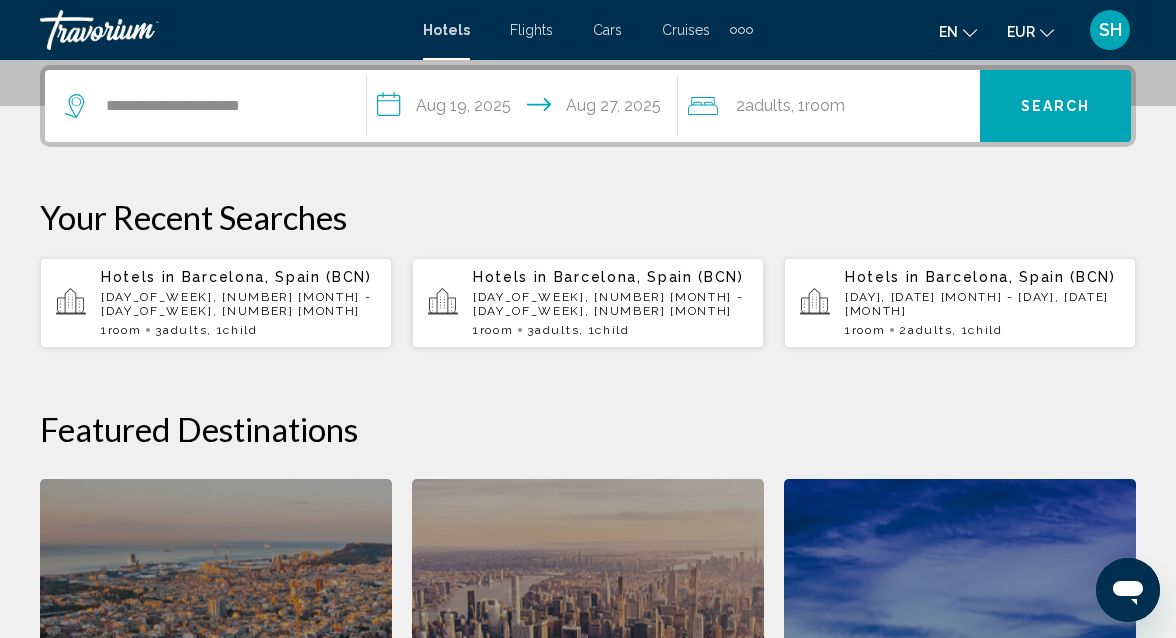 click on ", 1  Room rooms" 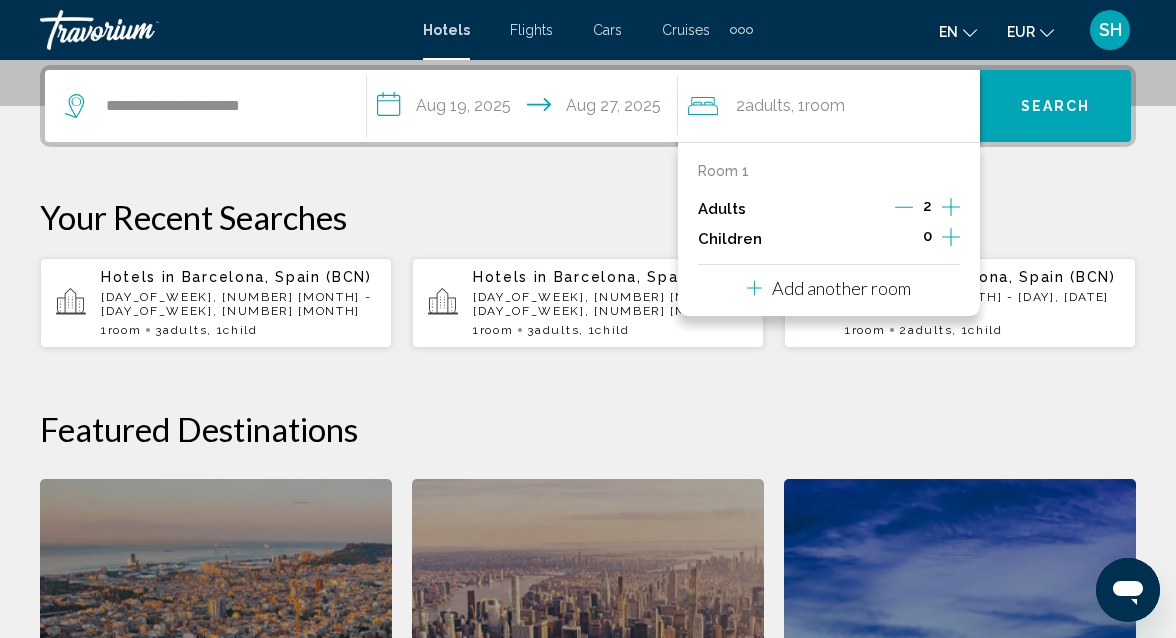 click 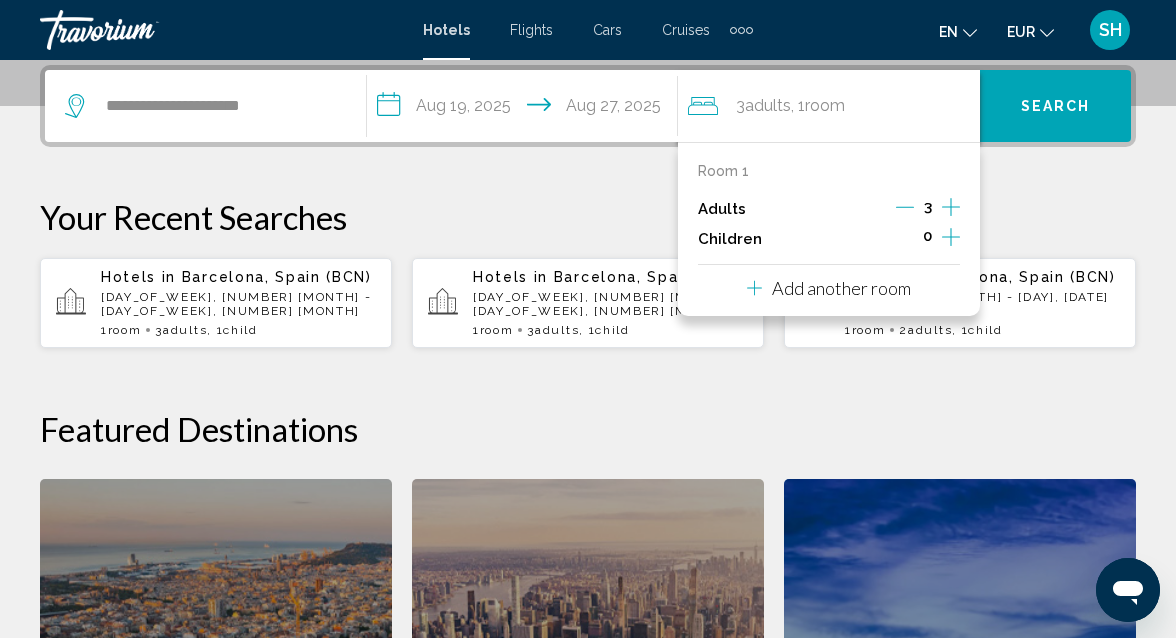 click 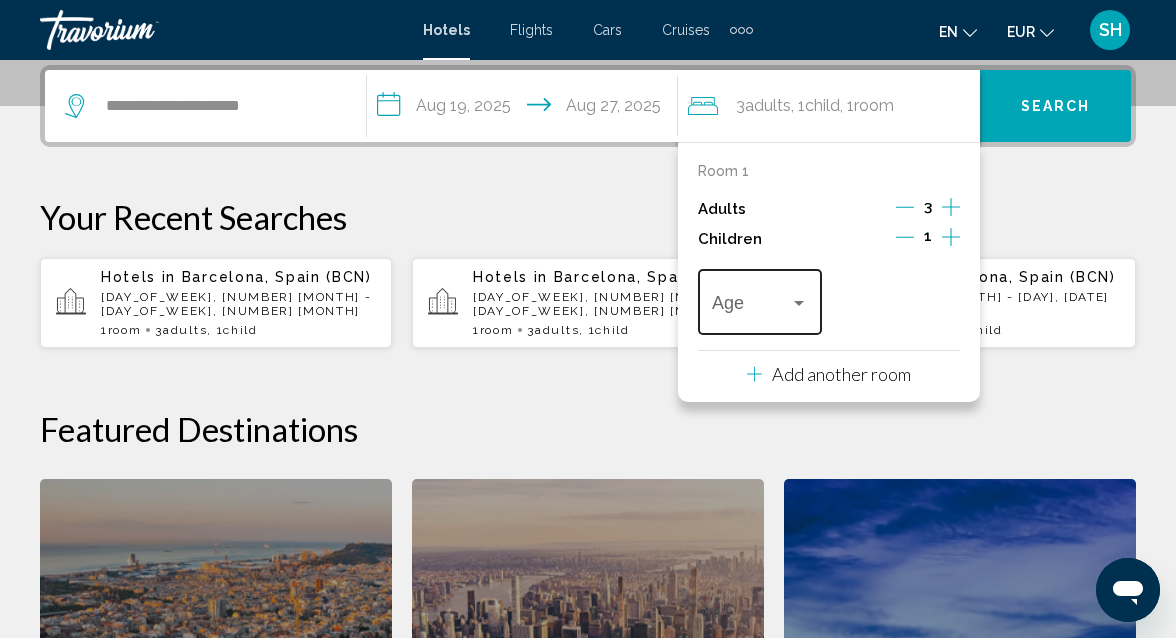 click on "Age" at bounding box center [759, 299] 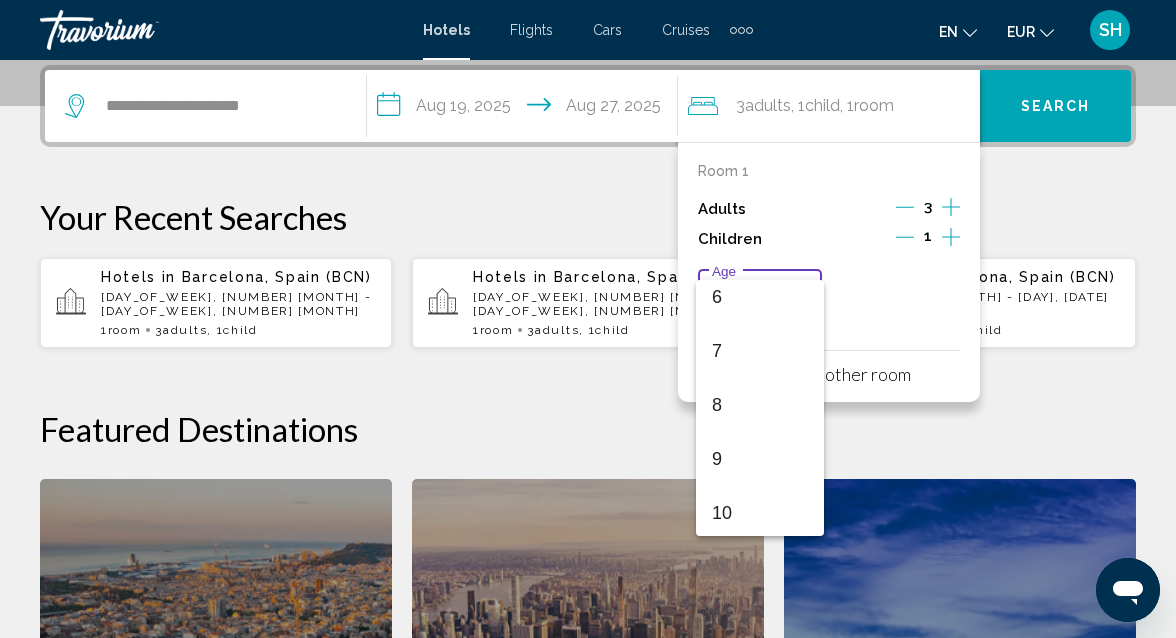 scroll, scrollTop: 340, scrollLeft: 0, axis: vertical 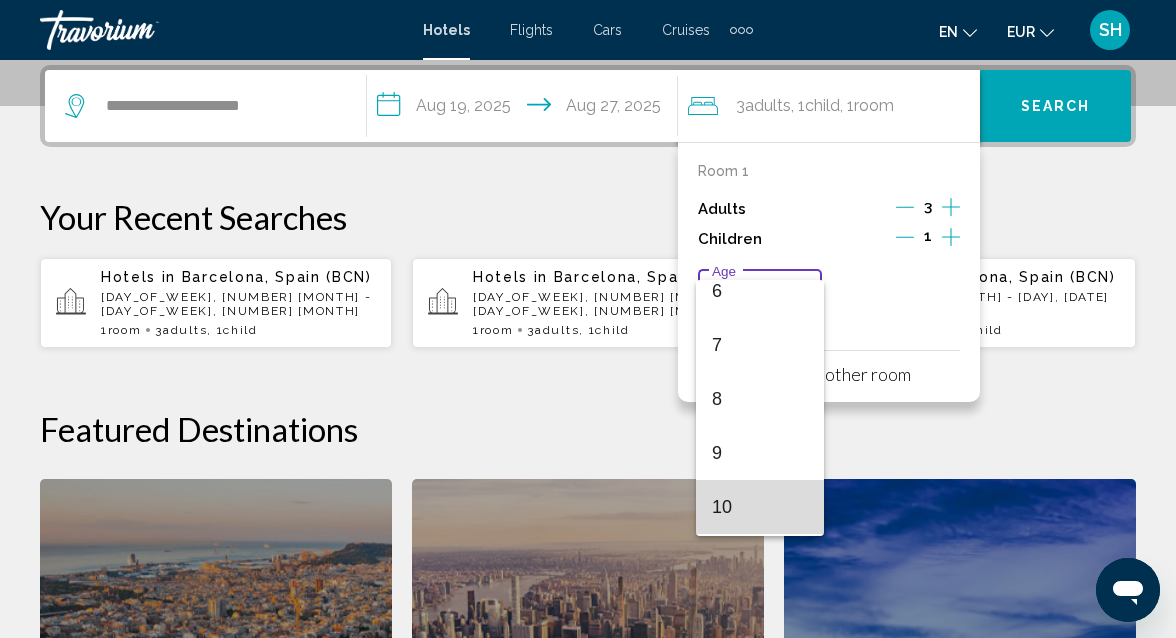 click on "10" at bounding box center (760, 507) 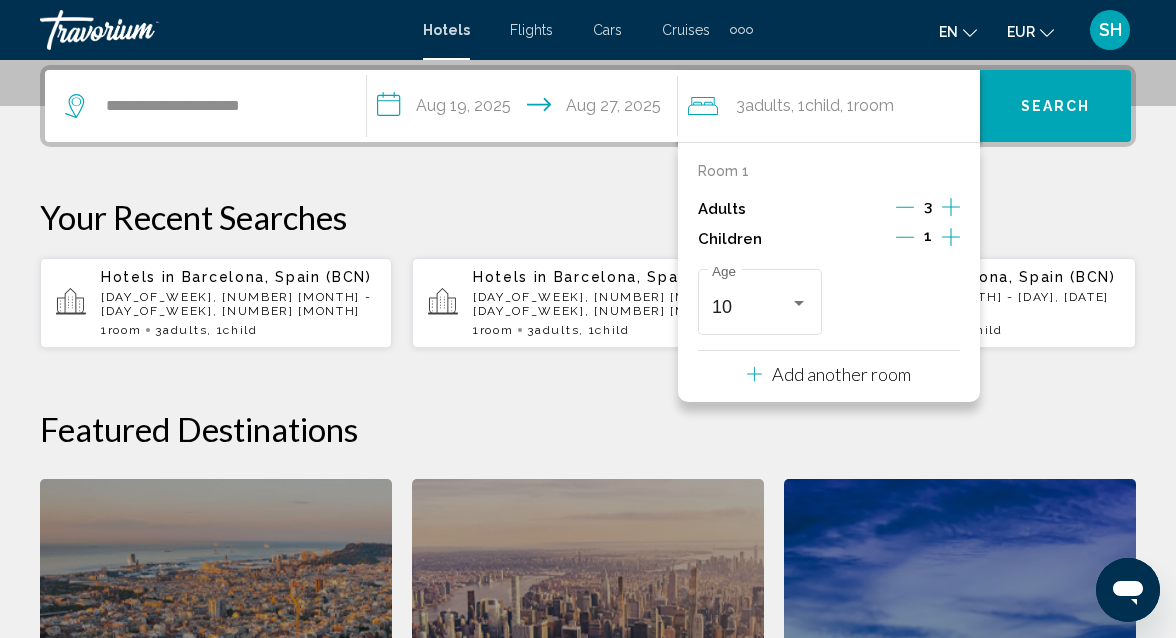 click on "**********" at bounding box center (588, 513) 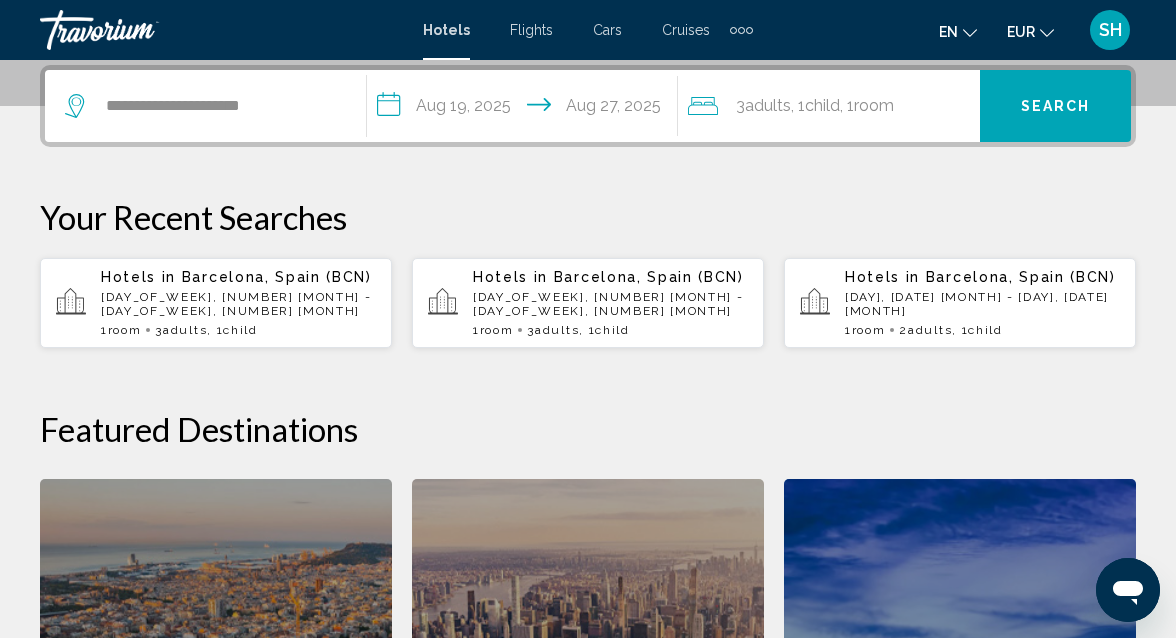click on "Search" at bounding box center [1055, 106] 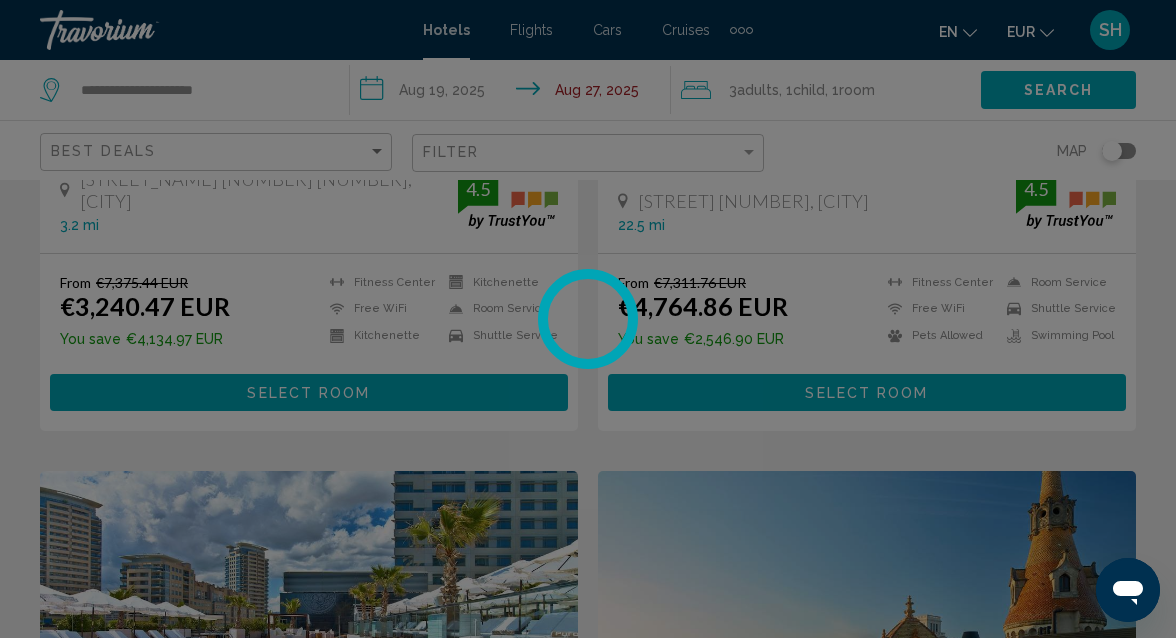 scroll, scrollTop: 0, scrollLeft: 0, axis: both 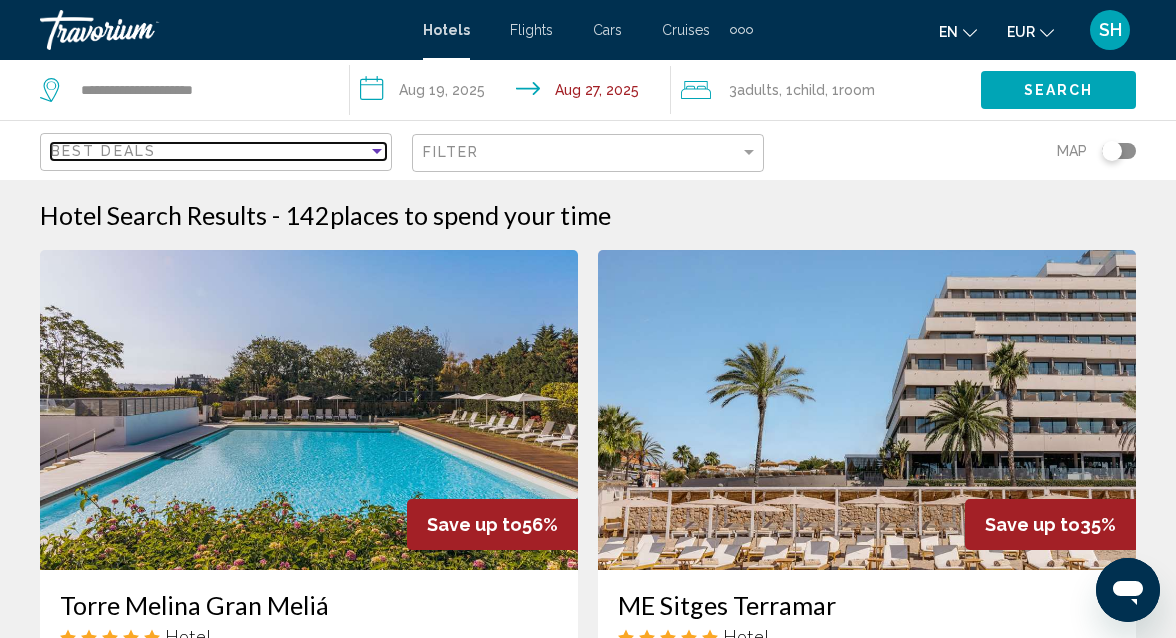click at bounding box center (377, 151) 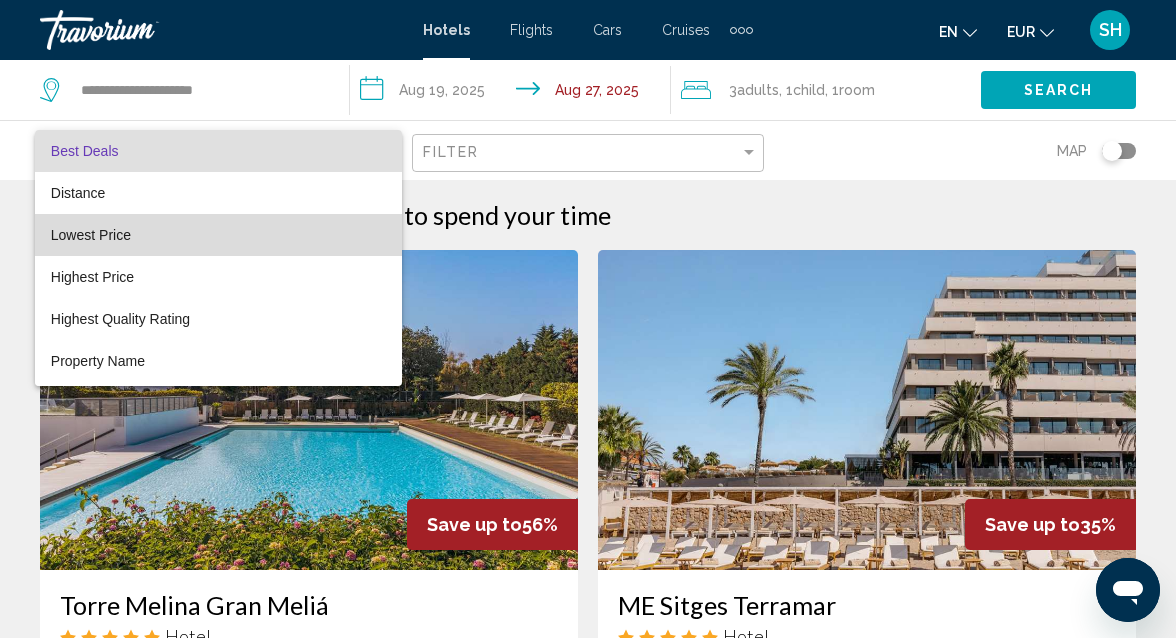 click on "Lowest Price" at bounding box center [218, 235] 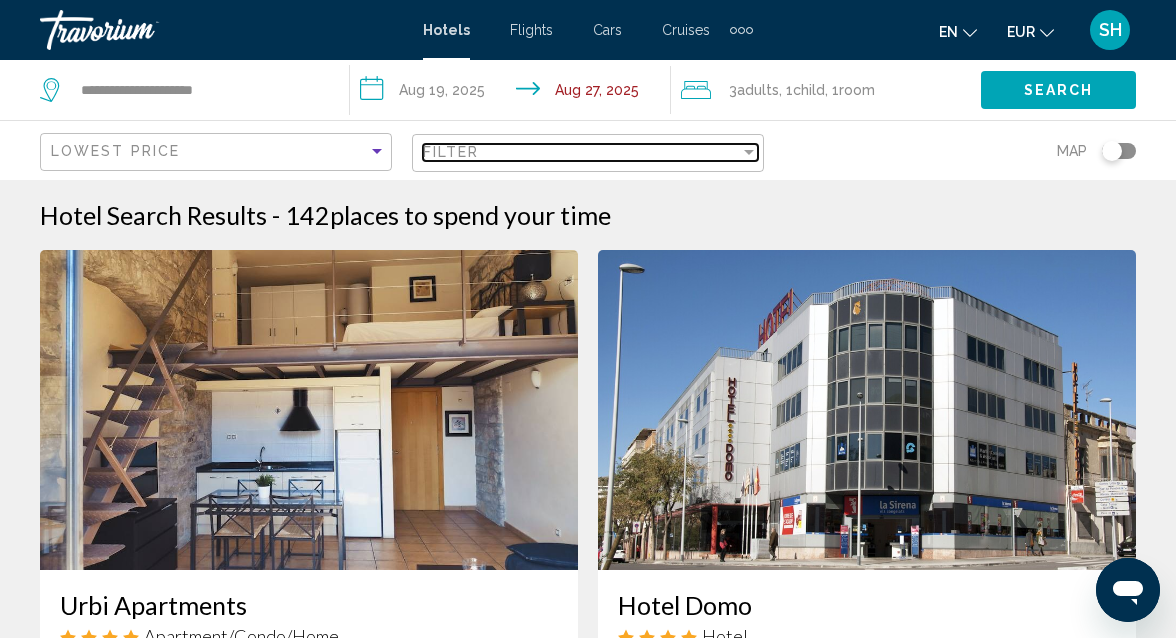 click at bounding box center (749, 152) 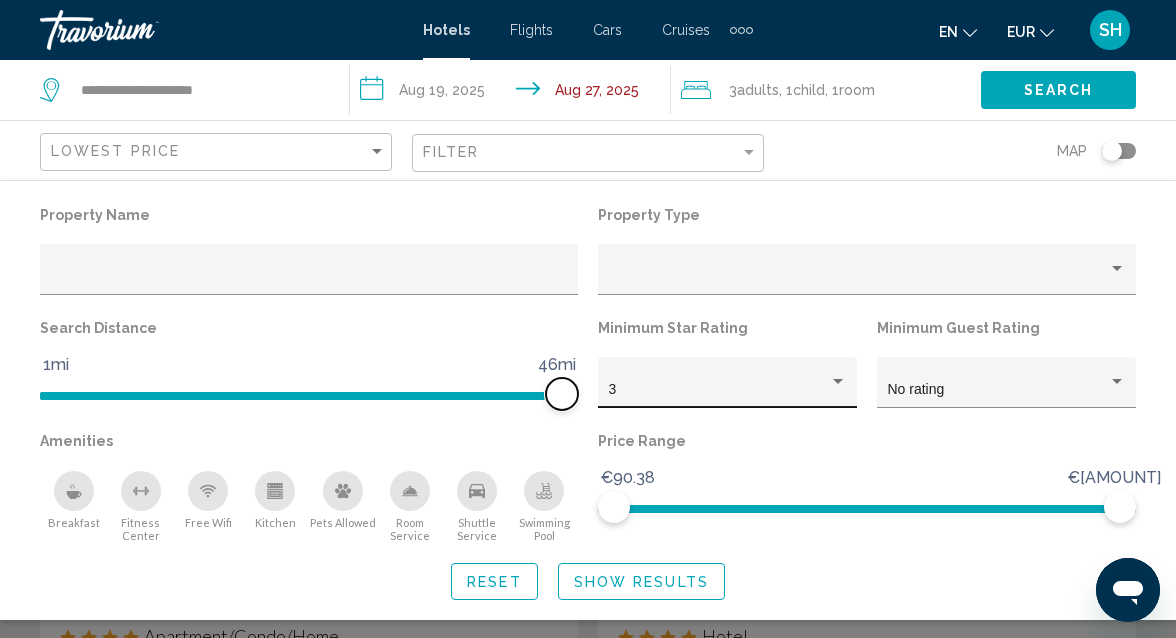 drag, startPoint x: 389, startPoint y: 391, endPoint x: 613, endPoint y: 394, distance: 224.0201 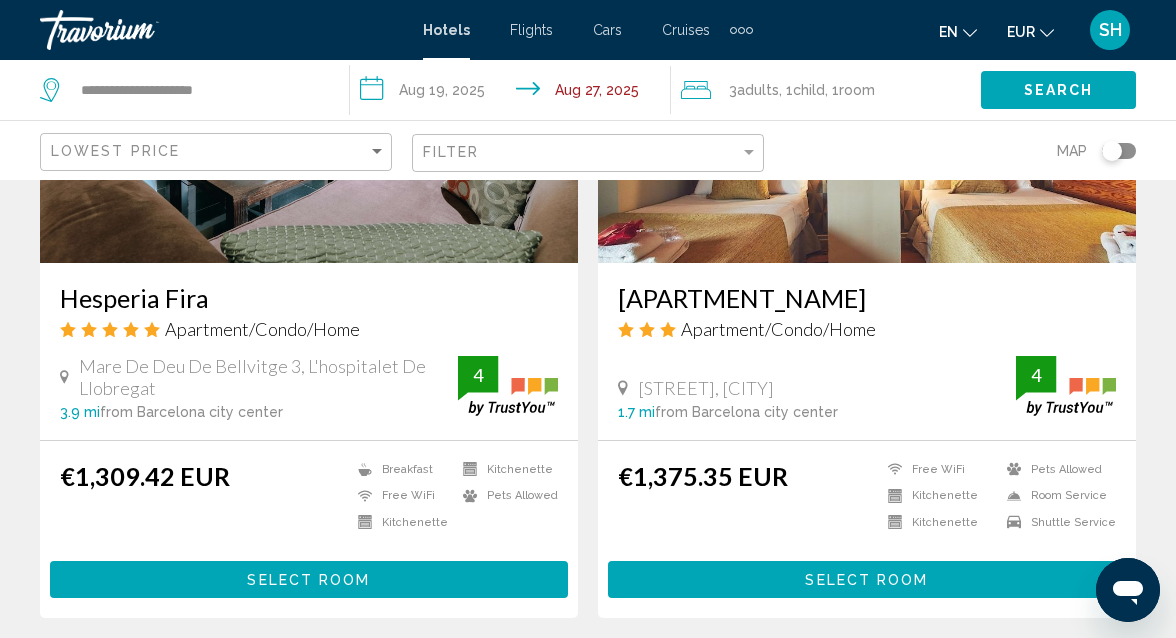 scroll, scrollTop: 3166, scrollLeft: 0, axis: vertical 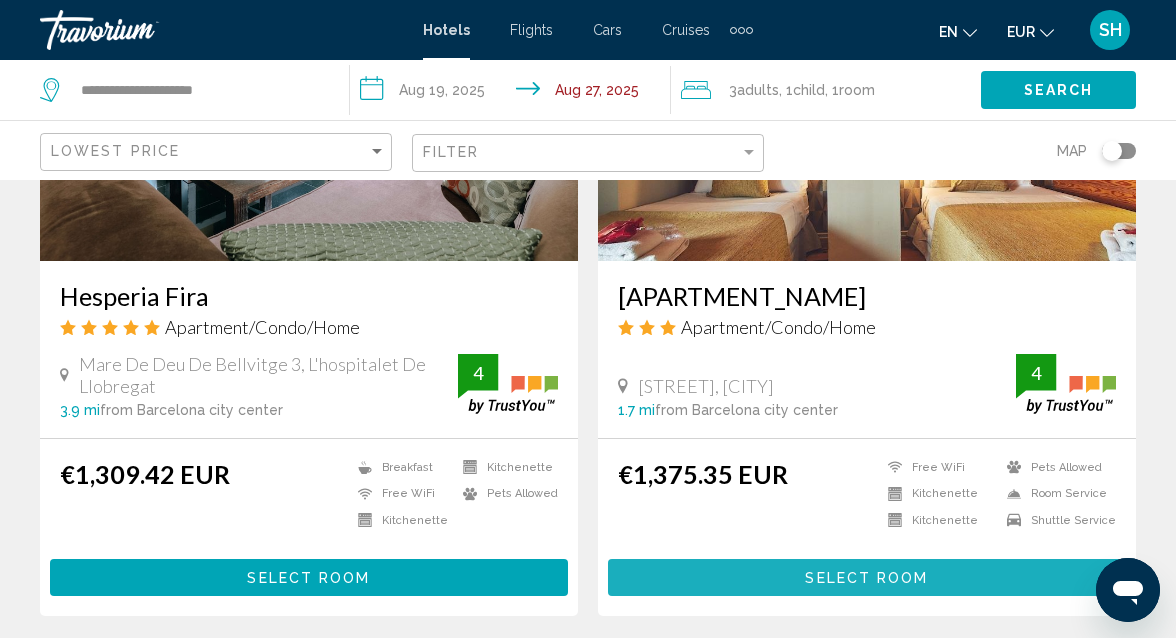 click on "Select Room" at bounding box center [866, 578] 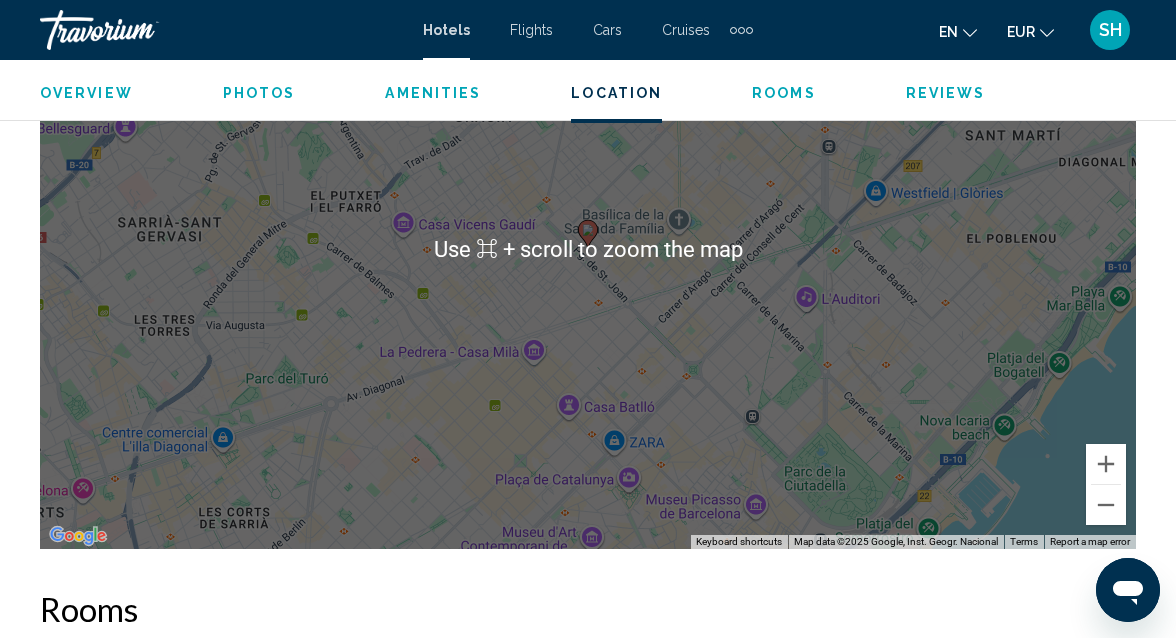 scroll, scrollTop: 2373, scrollLeft: 0, axis: vertical 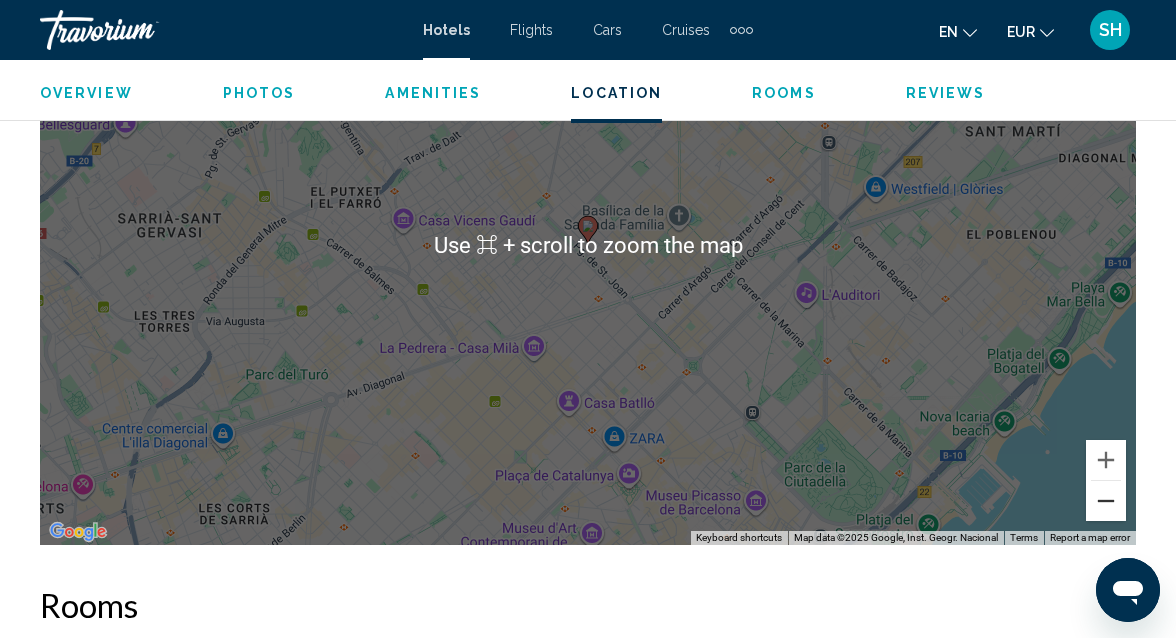 click at bounding box center [1106, 501] 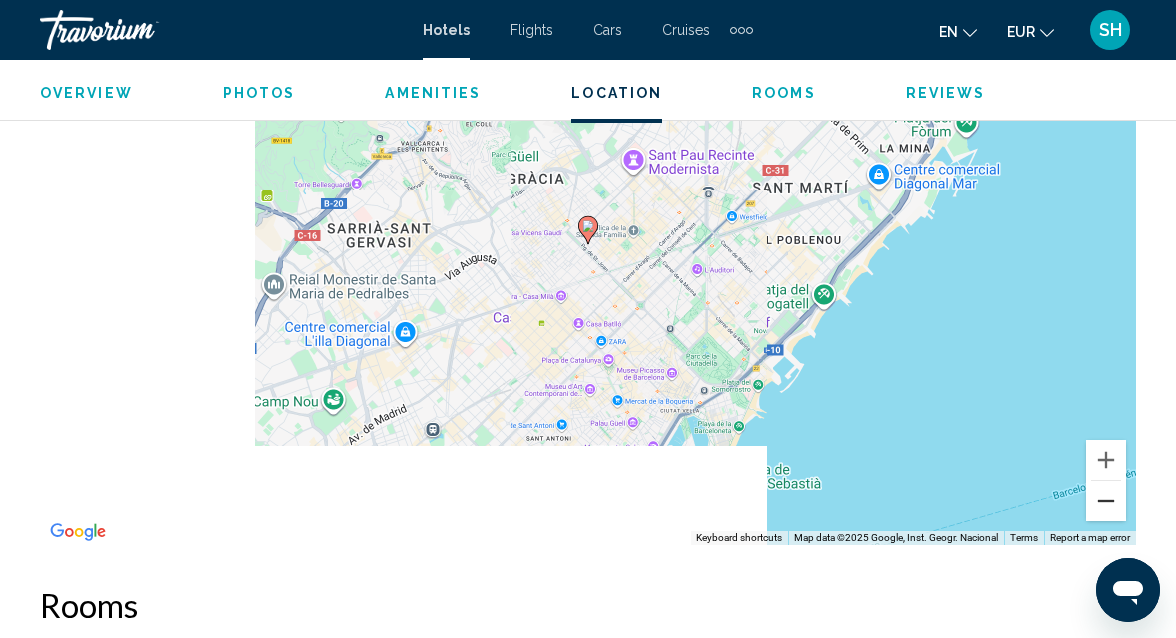 click at bounding box center [1106, 501] 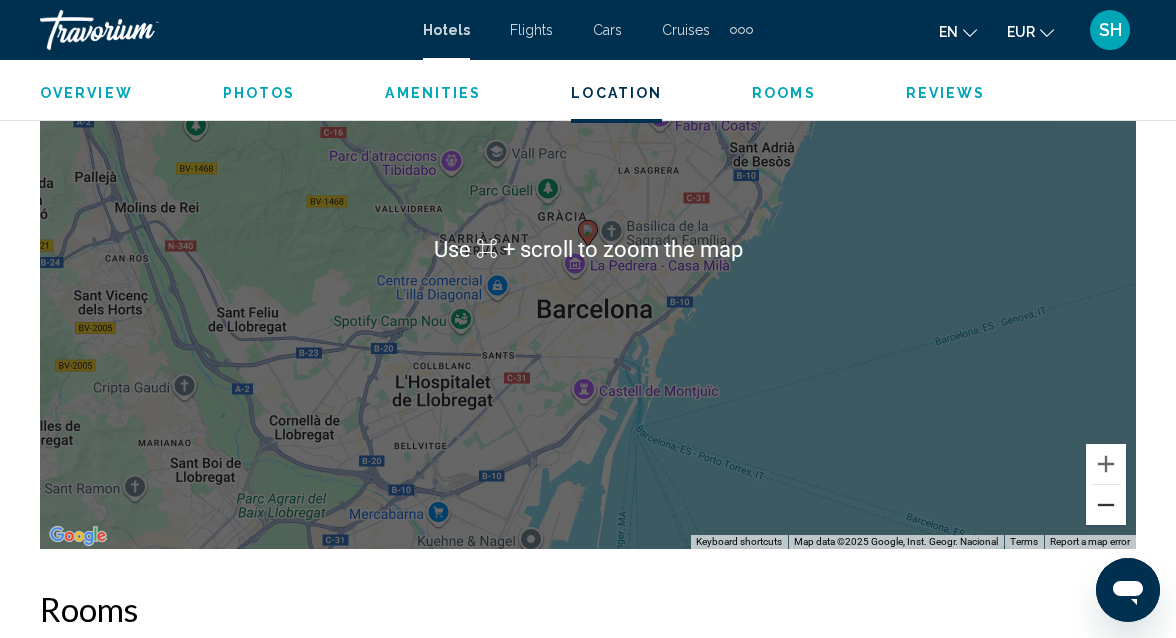 scroll, scrollTop: 2366, scrollLeft: 0, axis: vertical 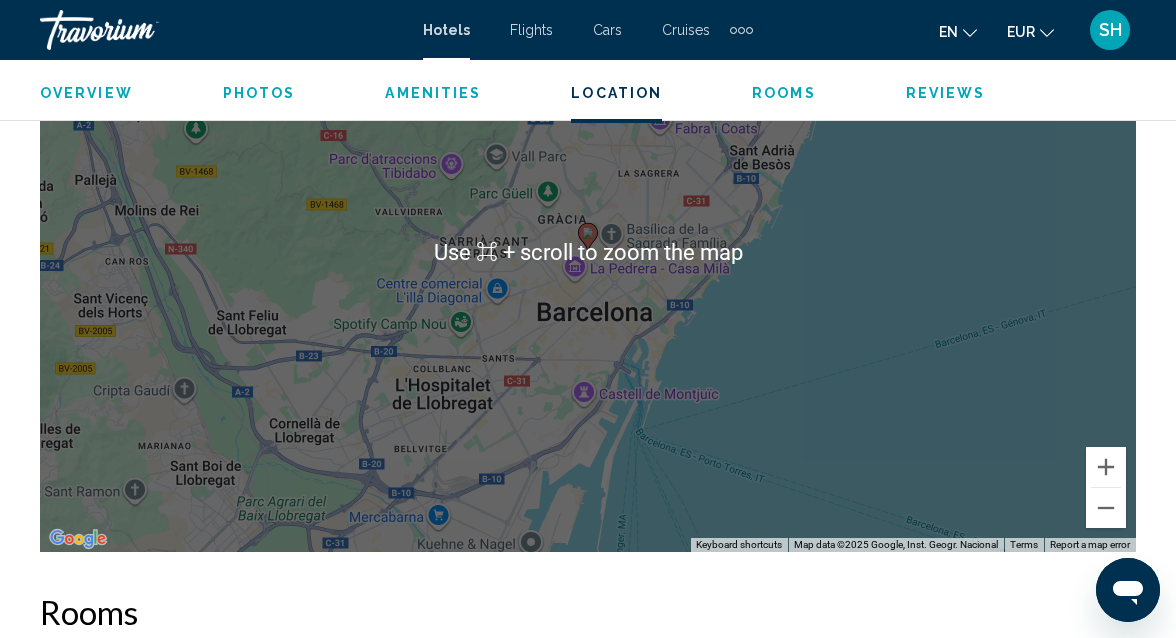 click on "To activate drag with keyboard, press Alt + Enter. Once in keyboard drag state, use the arrow keys to move the marker. To complete the drag, press the Enter key. To cancel, press Escape." at bounding box center (588, 252) 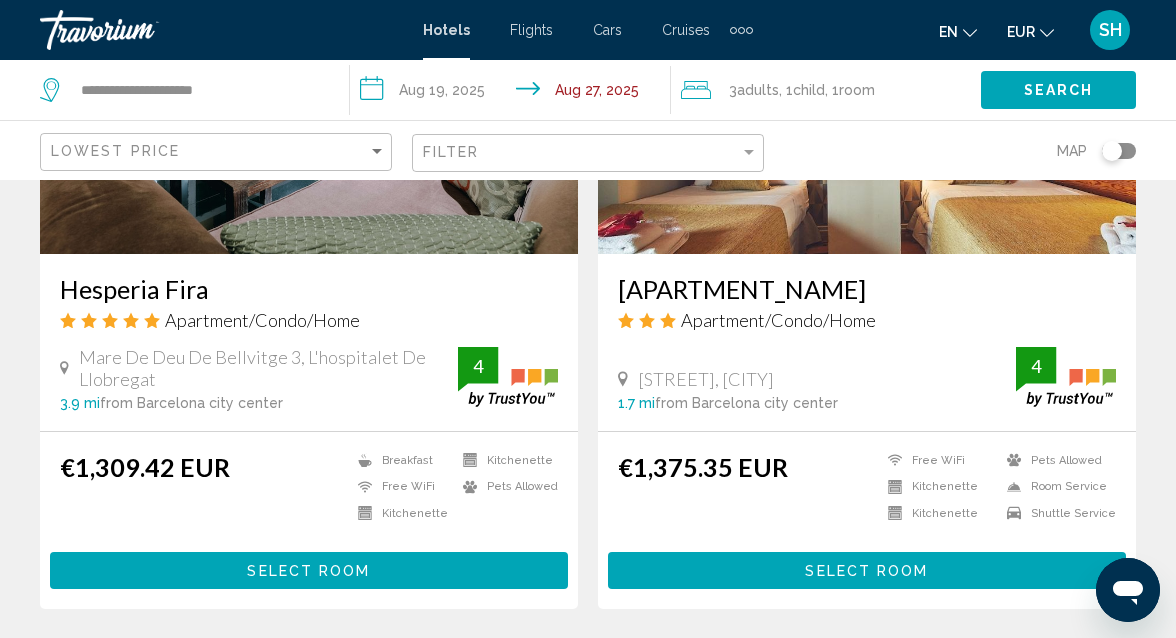 scroll, scrollTop: 3183, scrollLeft: 0, axis: vertical 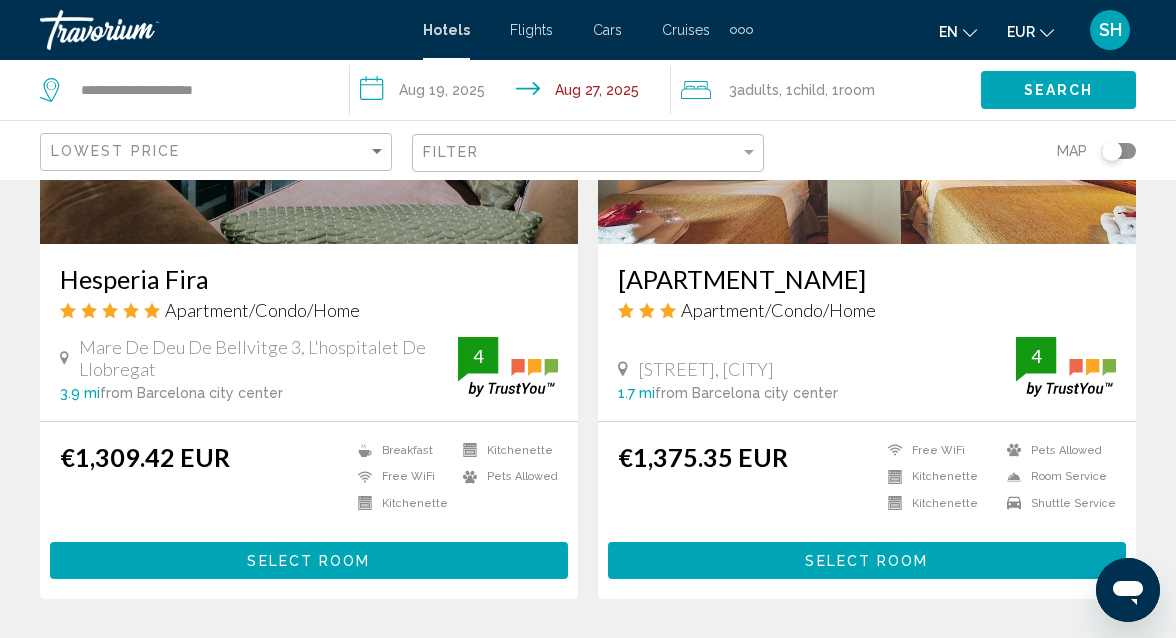 click on "Select Room" at bounding box center [866, 561] 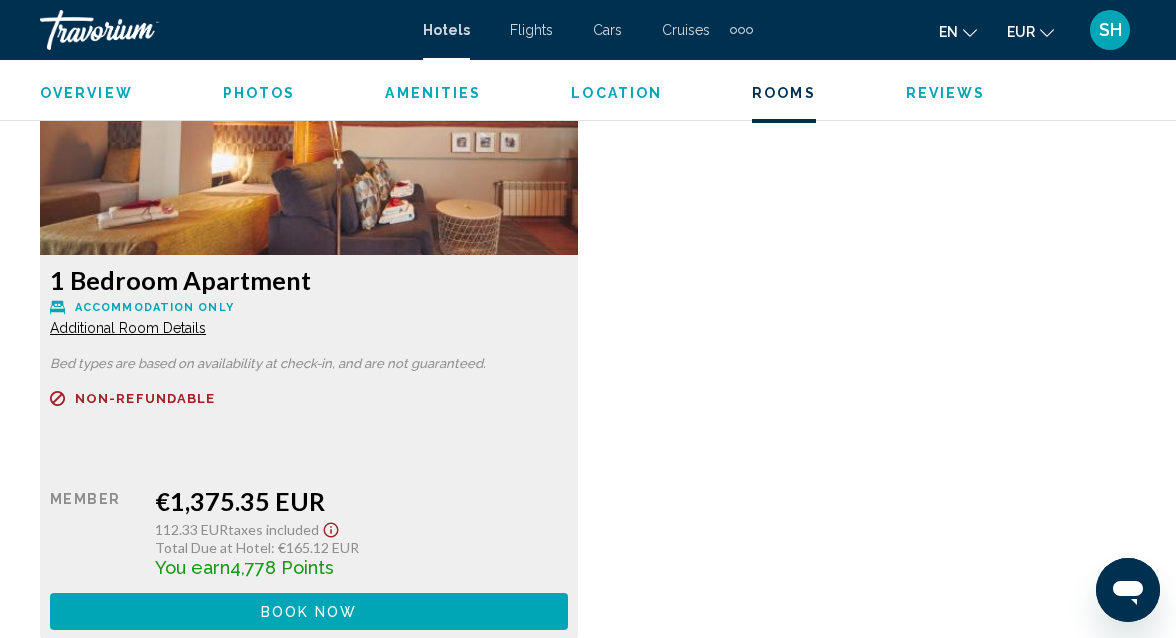 scroll, scrollTop: 3121, scrollLeft: 0, axis: vertical 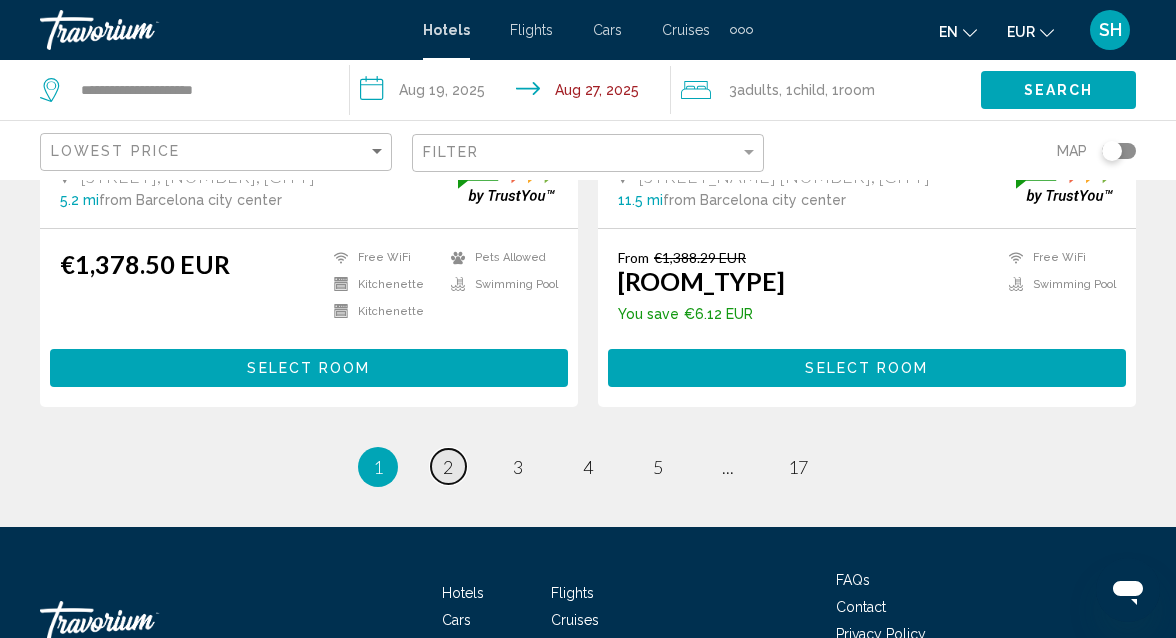 click on "page  2" at bounding box center (448, 466) 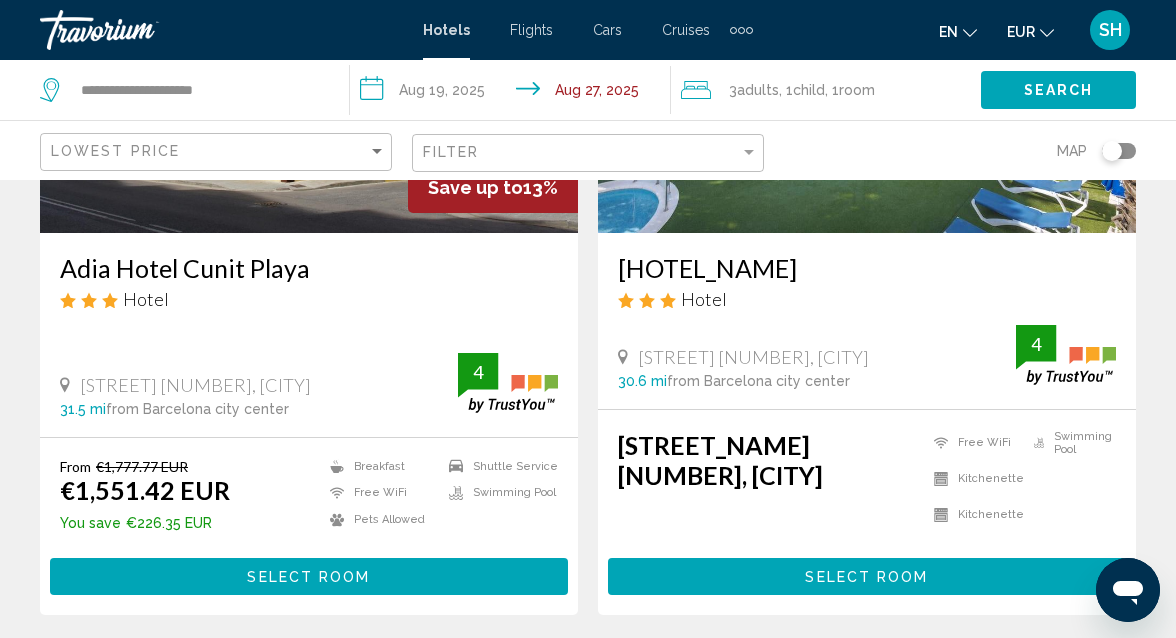 scroll, scrollTop: 3934, scrollLeft: 0, axis: vertical 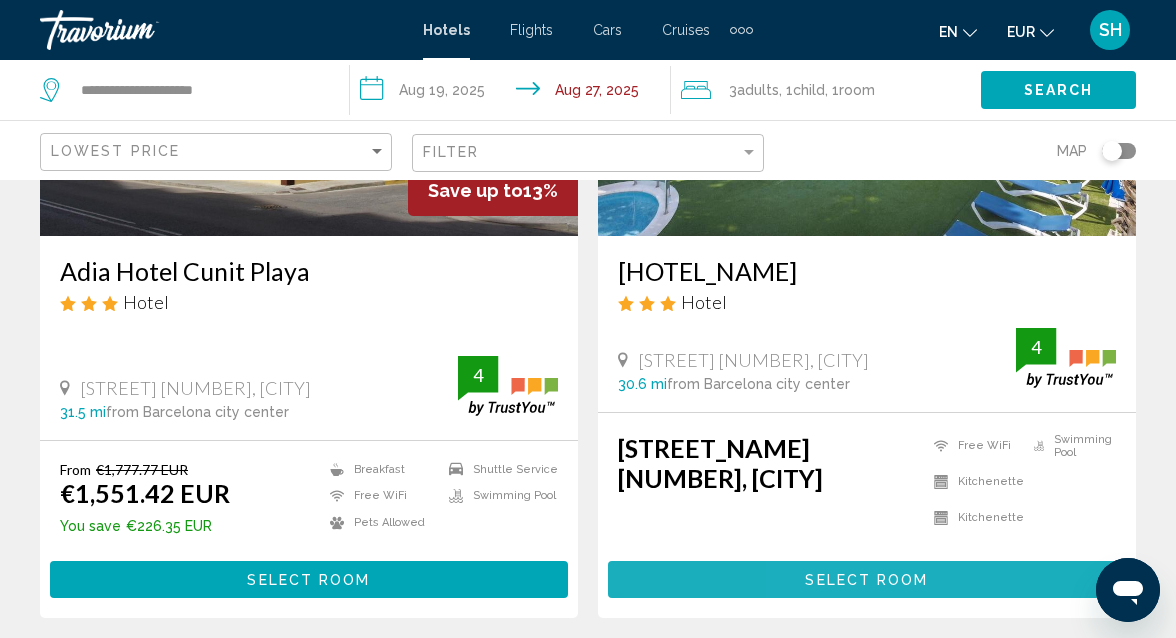 click on "Select Room" at bounding box center (866, 580) 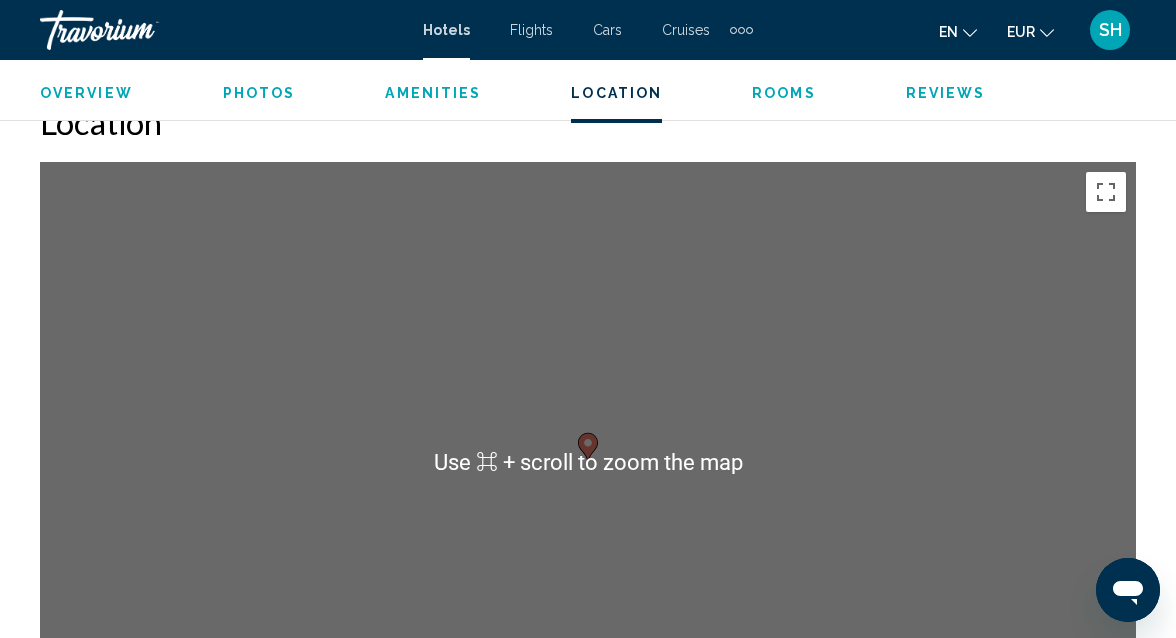 scroll, scrollTop: 2203, scrollLeft: 0, axis: vertical 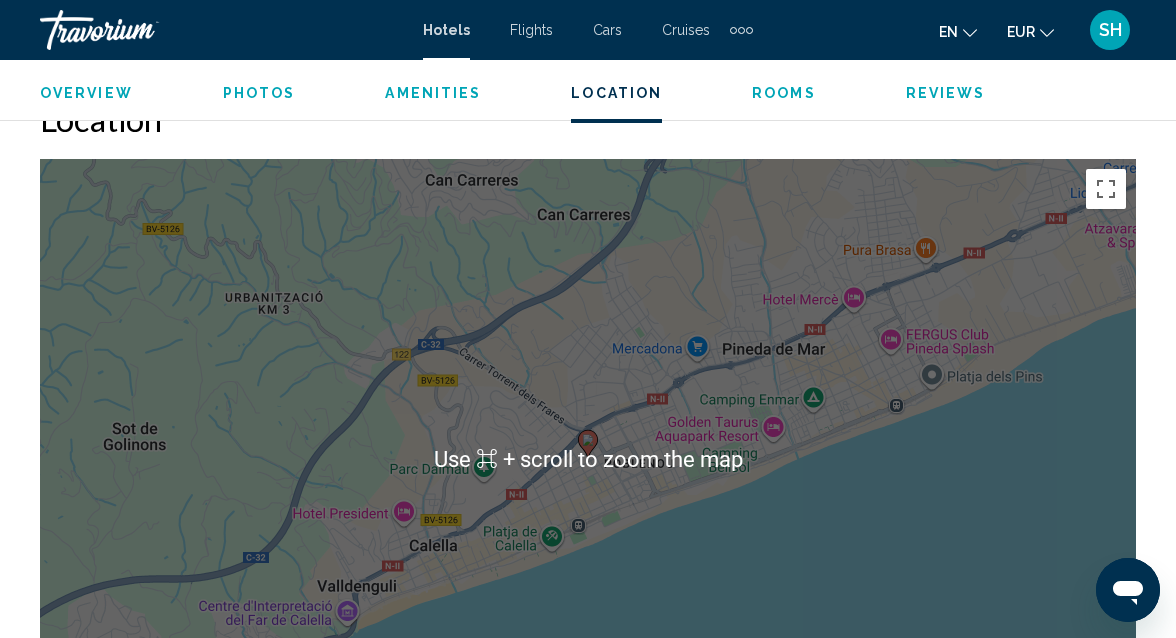click on "To activate drag with keyboard, press Alt + Enter. Once in keyboard drag state, use the arrow keys to move the marker. To complete the drag, press the Enter key. To cancel, press Escape." at bounding box center [588, 459] 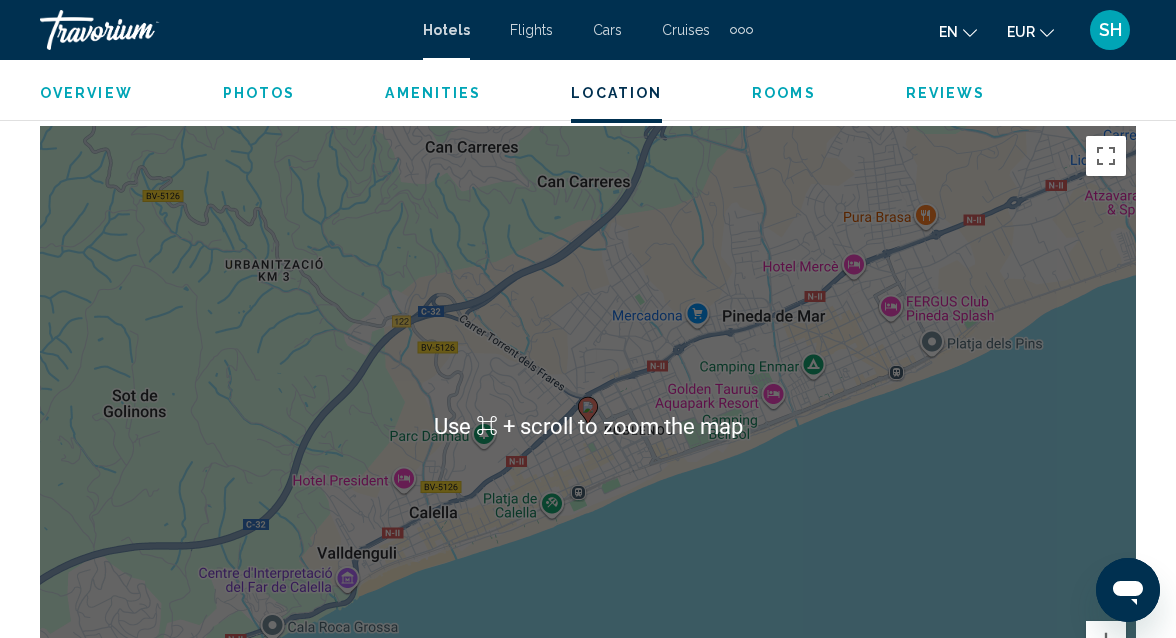scroll, scrollTop: 2221, scrollLeft: 0, axis: vertical 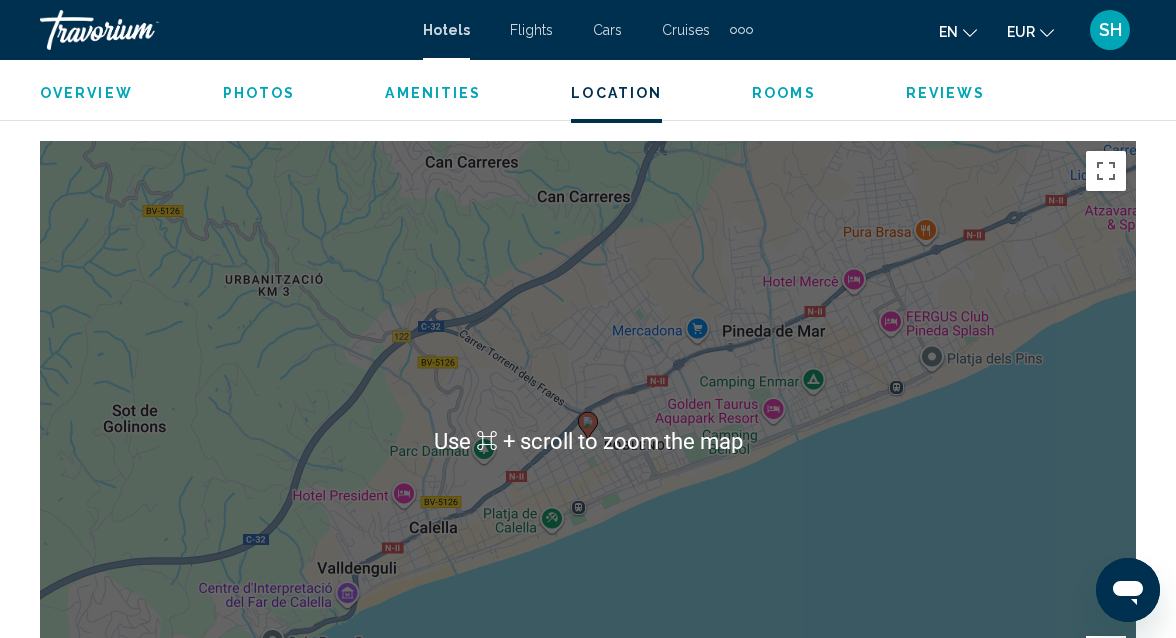 click on "To activate drag with keyboard, press Alt + Enter. Once in keyboard drag state, use the arrow keys to move the marker. To complete the drag, press the Enter key. To cancel, press Escape." at bounding box center (588, 441) 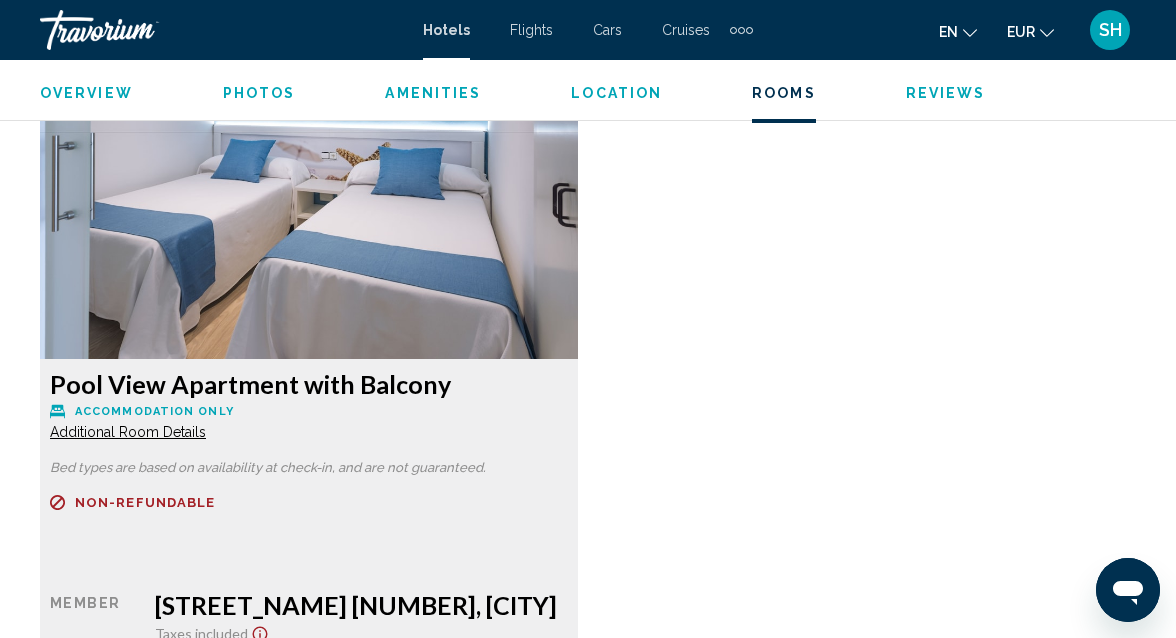 scroll, scrollTop: 3261, scrollLeft: 0, axis: vertical 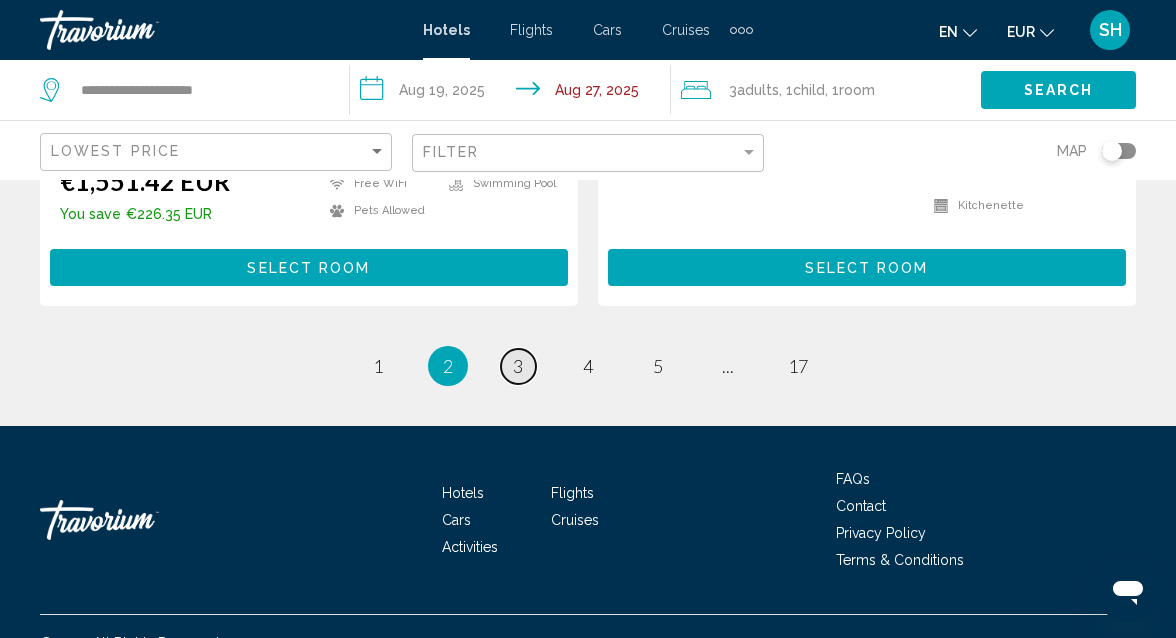 click on "3" at bounding box center [518, 366] 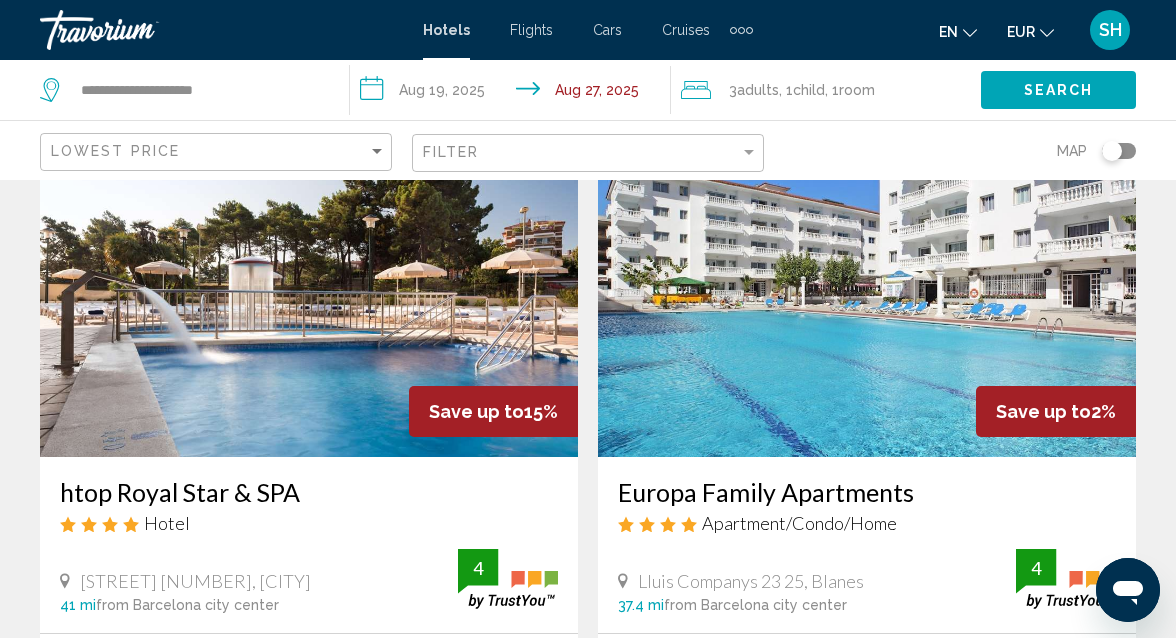 scroll, scrollTop: 2971, scrollLeft: 0, axis: vertical 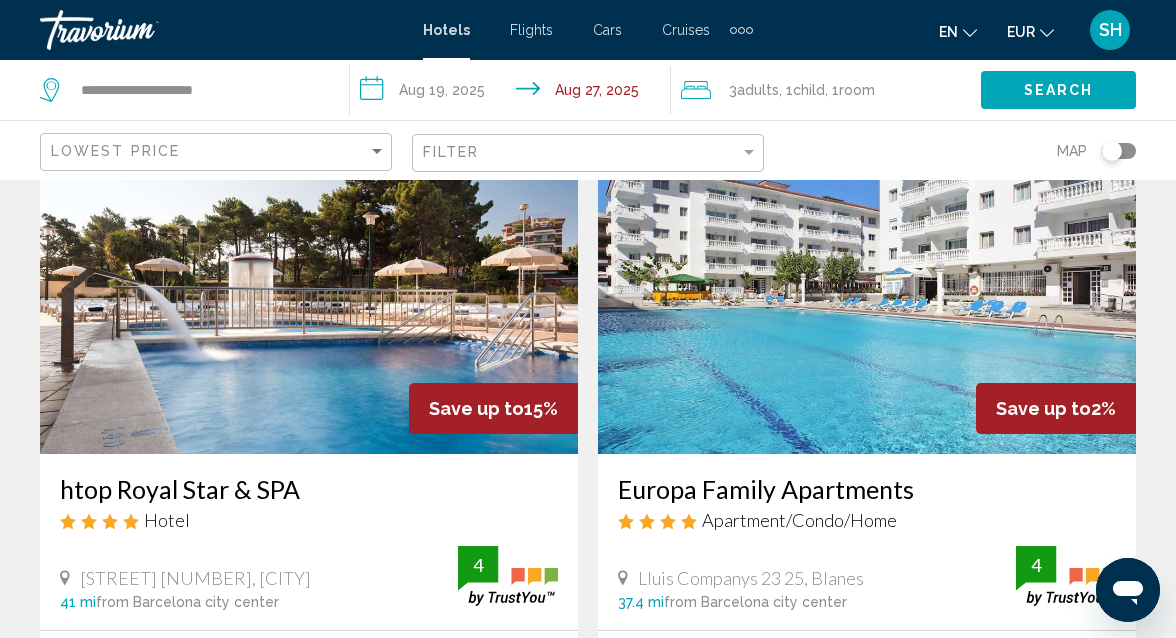click at bounding box center (309, 294) 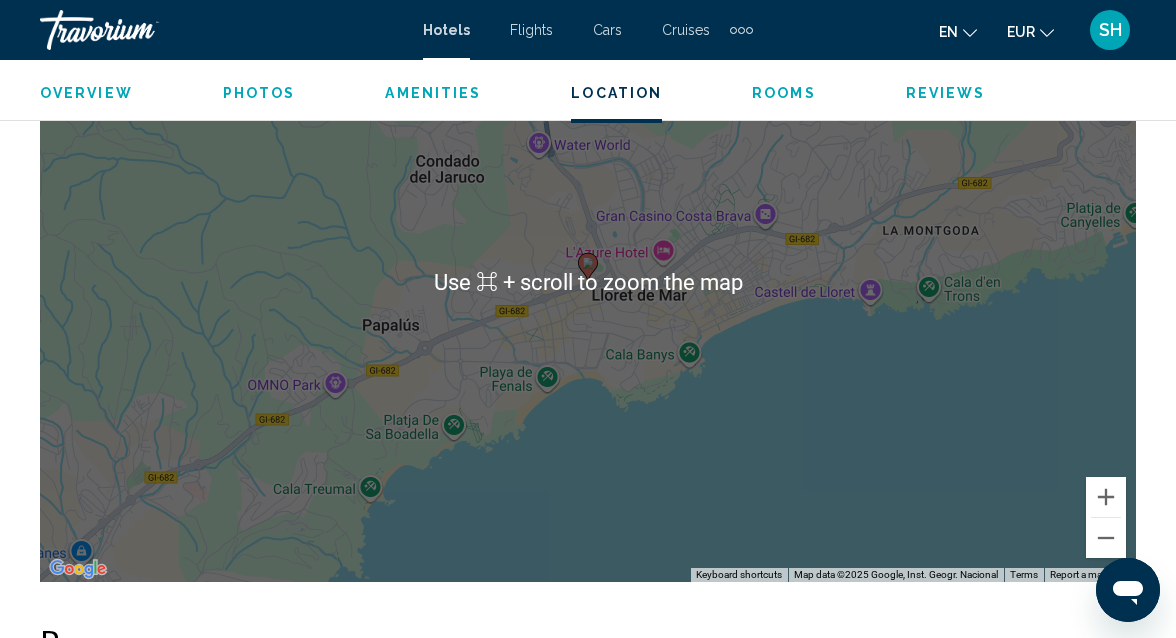 scroll, scrollTop: 2390, scrollLeft: 0, axis: vertical 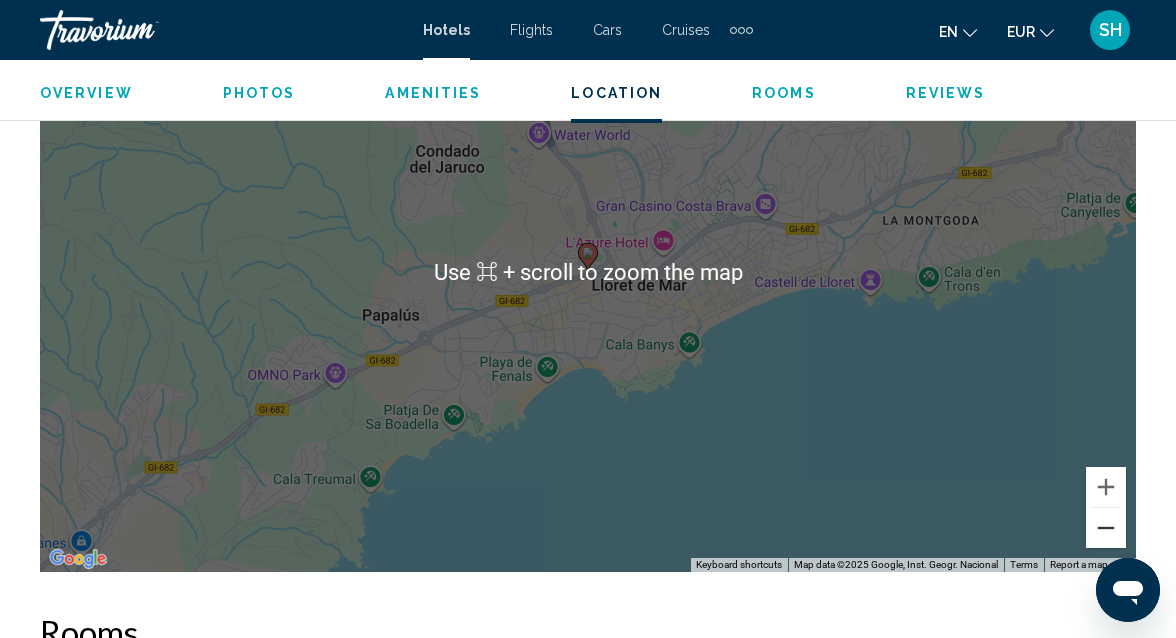 click at bounding box center [1106, 528] 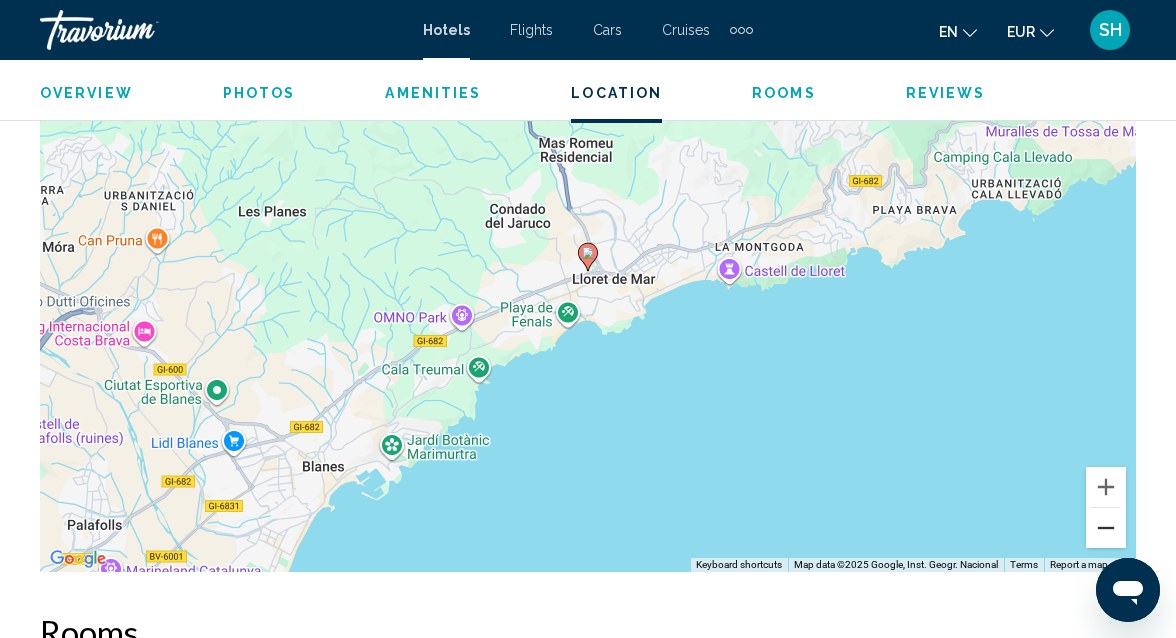 click at bounding box center [1106, 528] 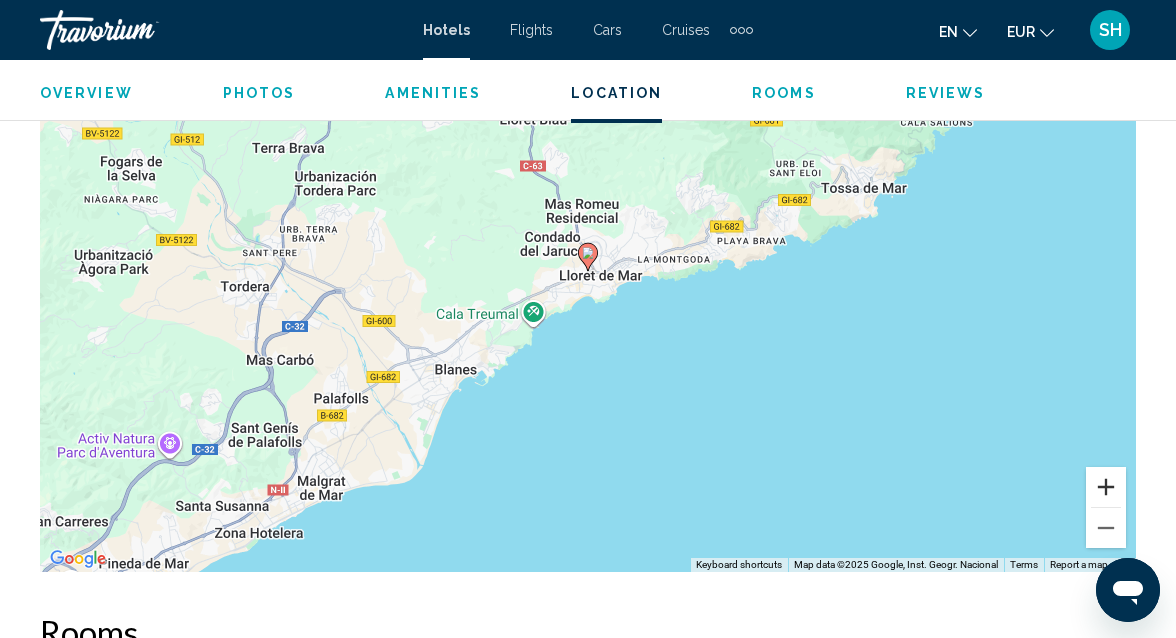 click at bounding box center [1106, 487] 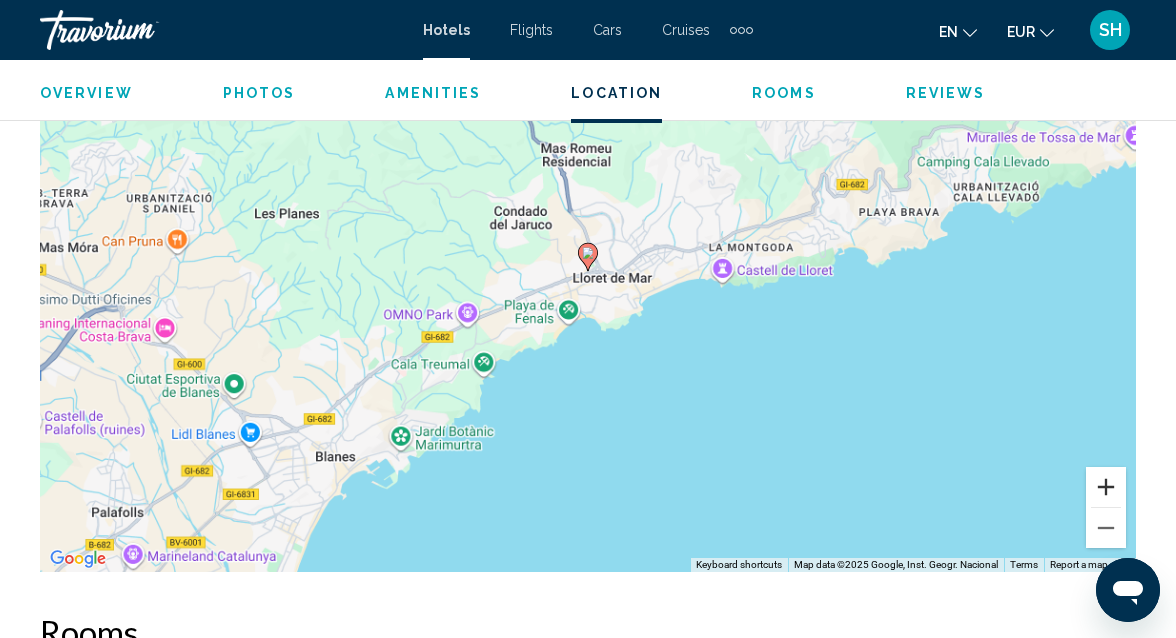 click at bounding box center [1106, 487] 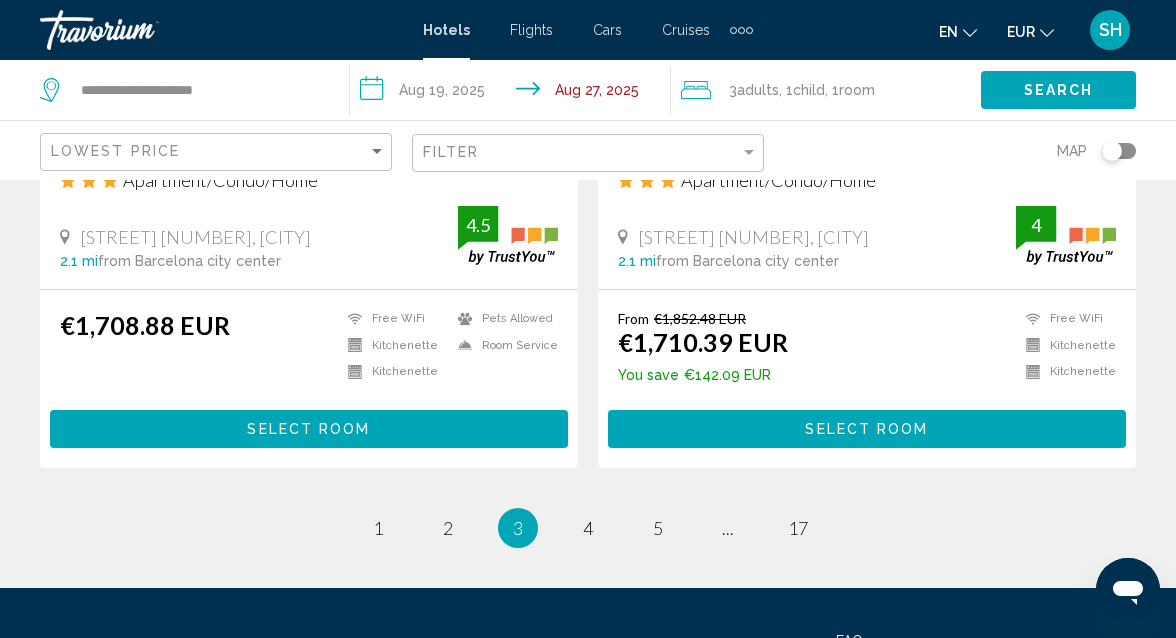 scroll, scrollTop: 4048, scrollLeft: 0, axis: vertical 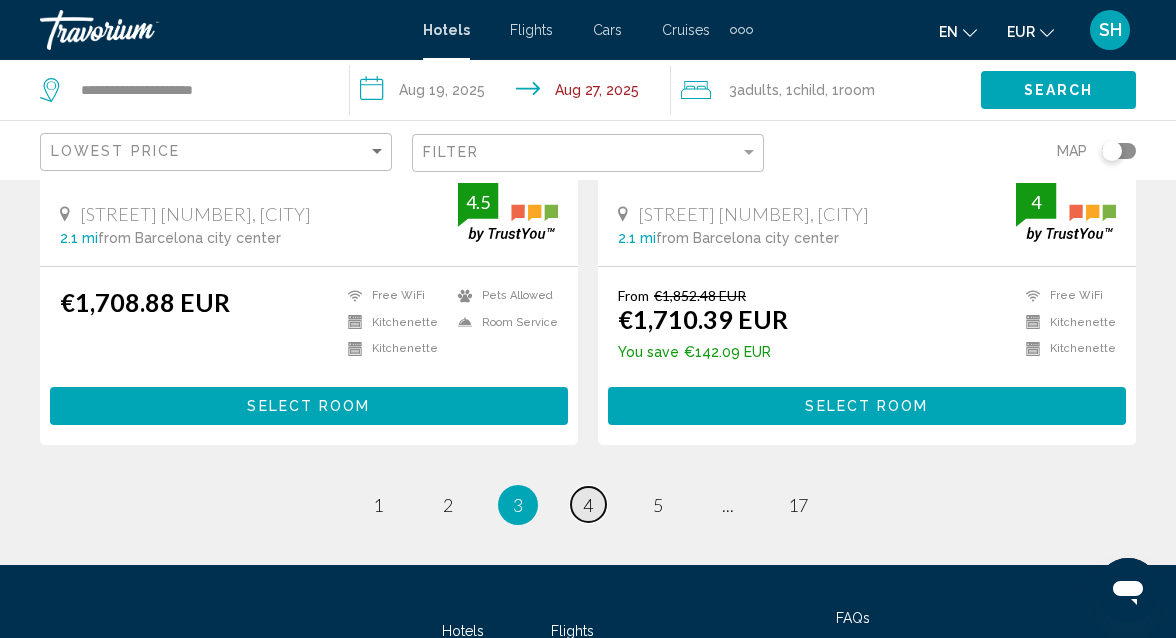 click on "page  4" at bounding box center [588, 504] 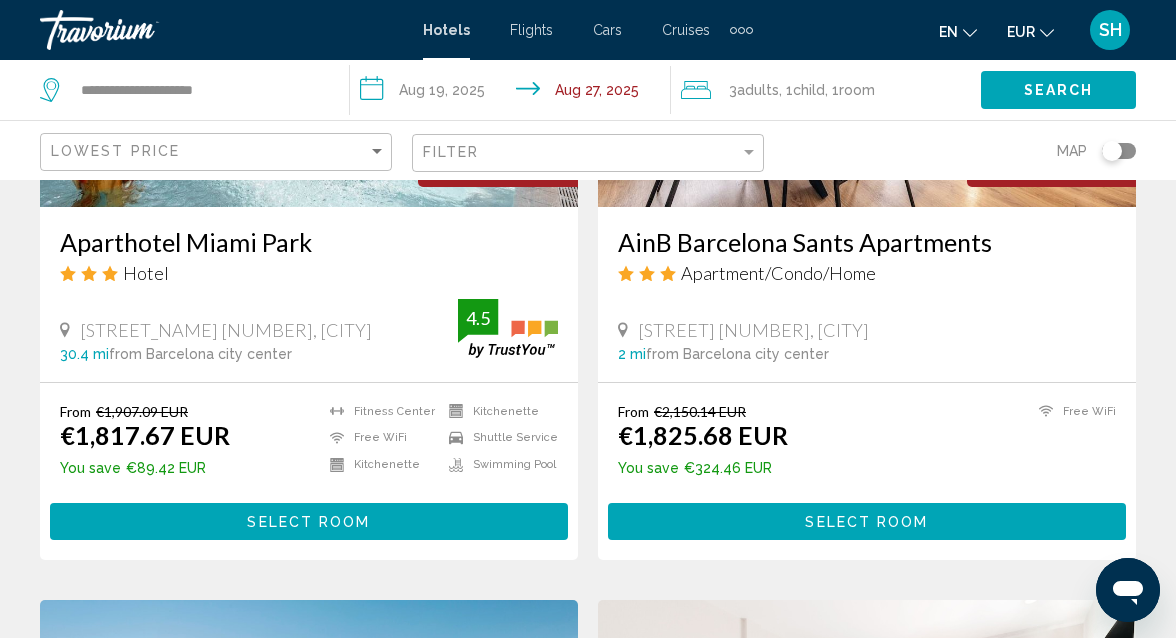 scroll, scrollTop: 2534, scrollLeft: 0, axis: vertical 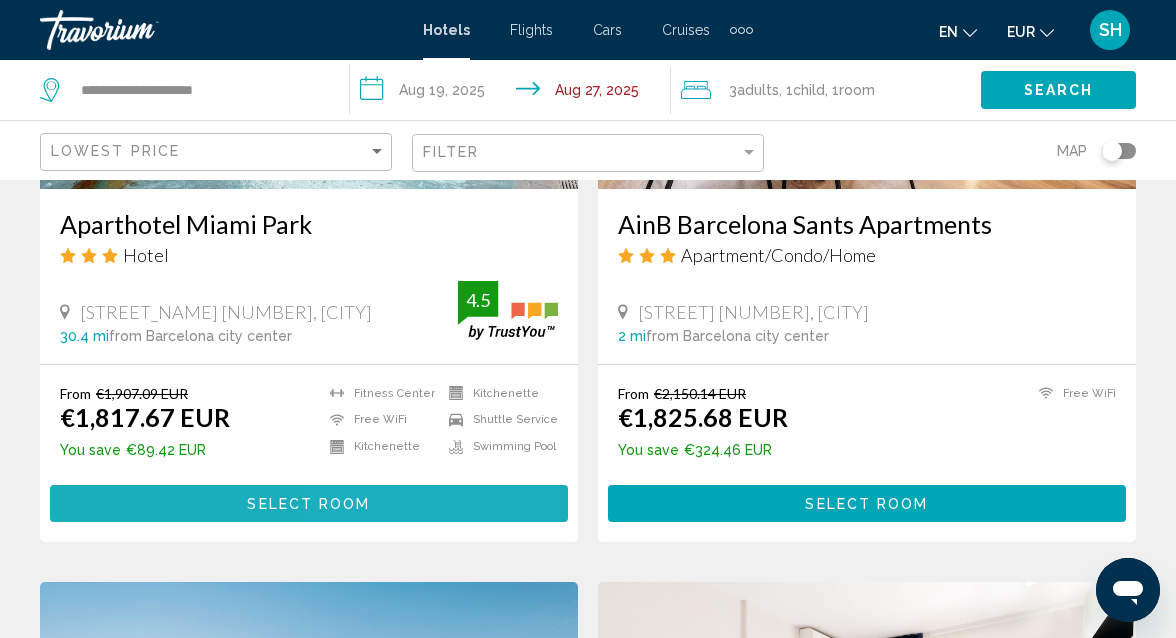 click on "Select Room" at bounding box center [308, 504] 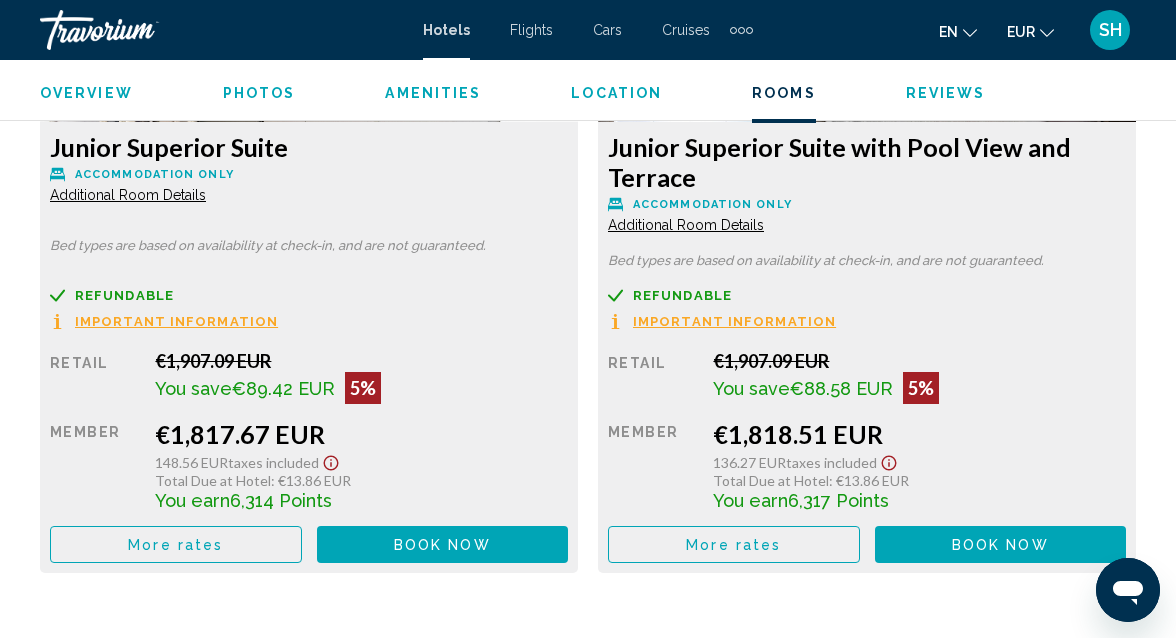 scroll, scrollTop: 3337, scrollLeft: 0, axis: vertical 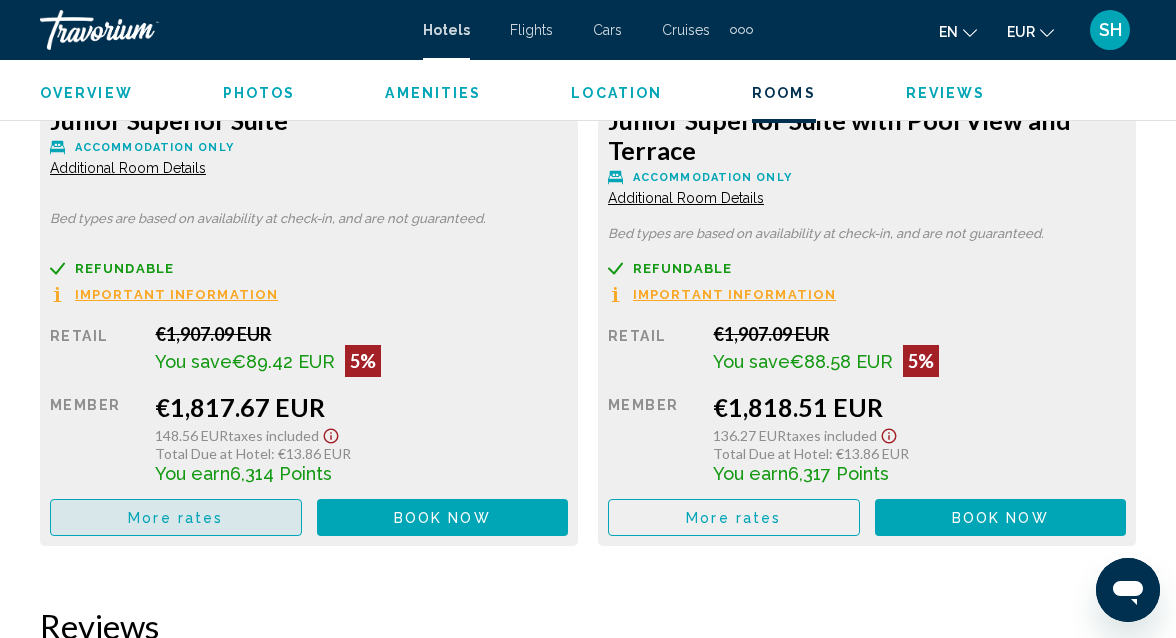 click on "More rates" at bounding box center (175, 518) 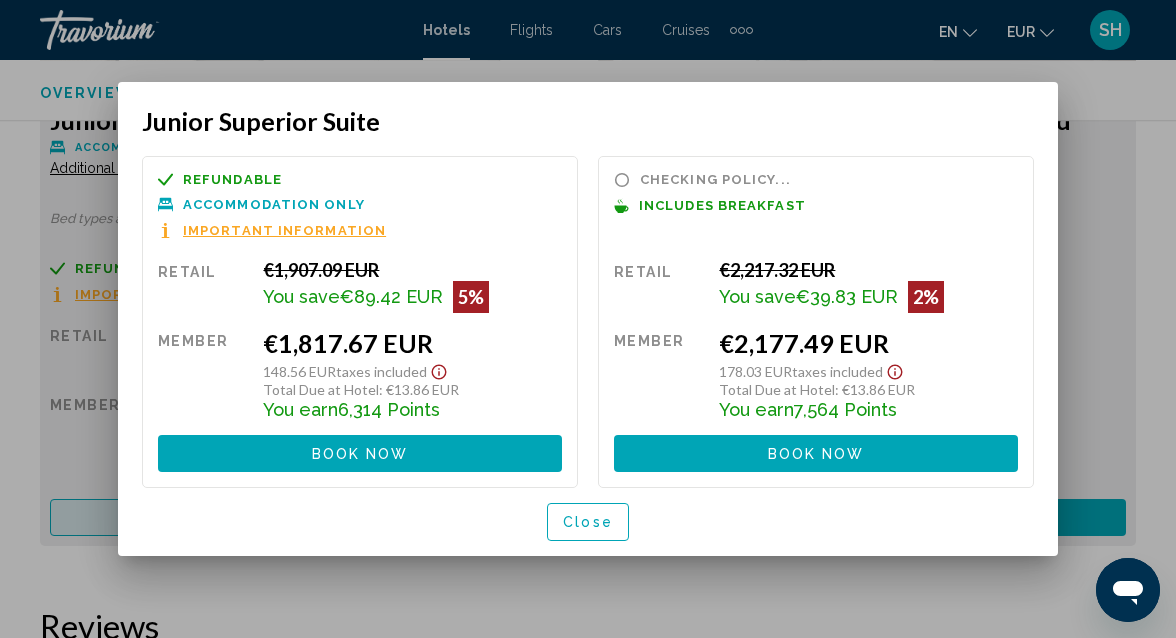 scroll, scrollTop: 0, scrollLeft: 0, axis: both 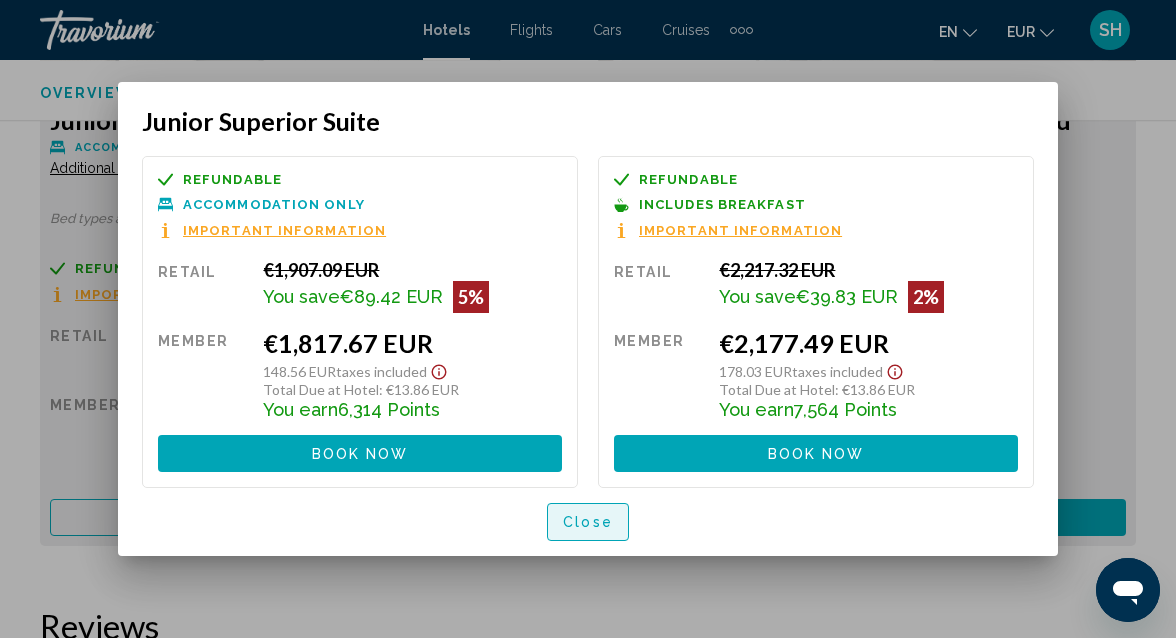 click on "Close" at bounding box center (588, 523) 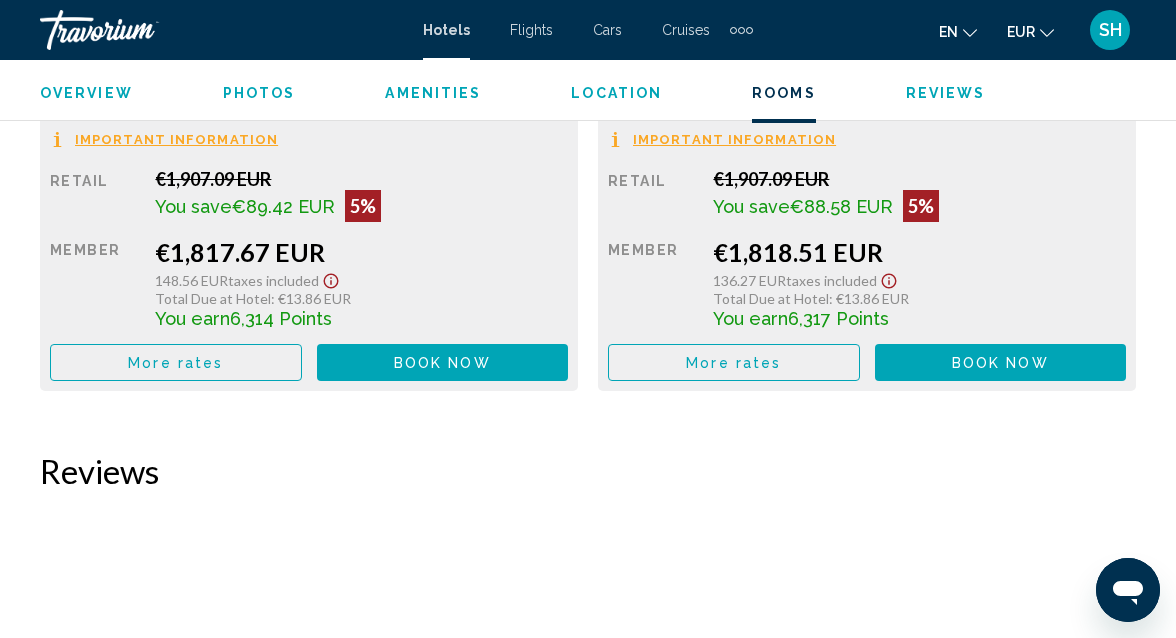 scroll, scrollTop: 3500, scrollLeft: 0, axis: vertical 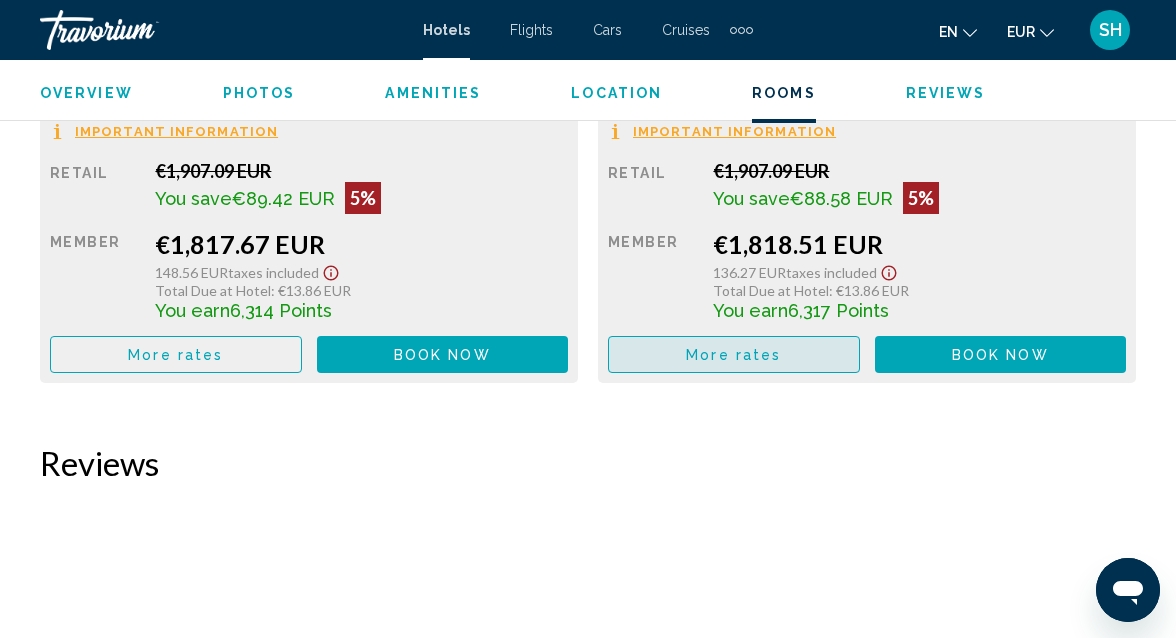click on "More rates" at bounding box center [733, 355] 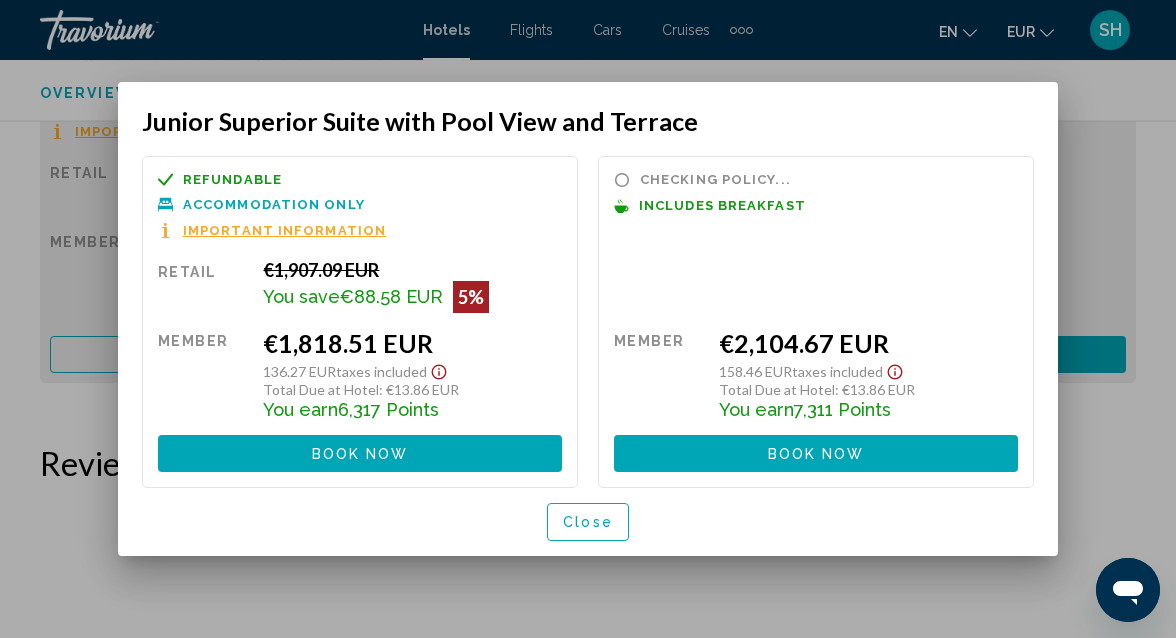 scroll, scrollTop: 0, scrollLeft: 0, axis: both 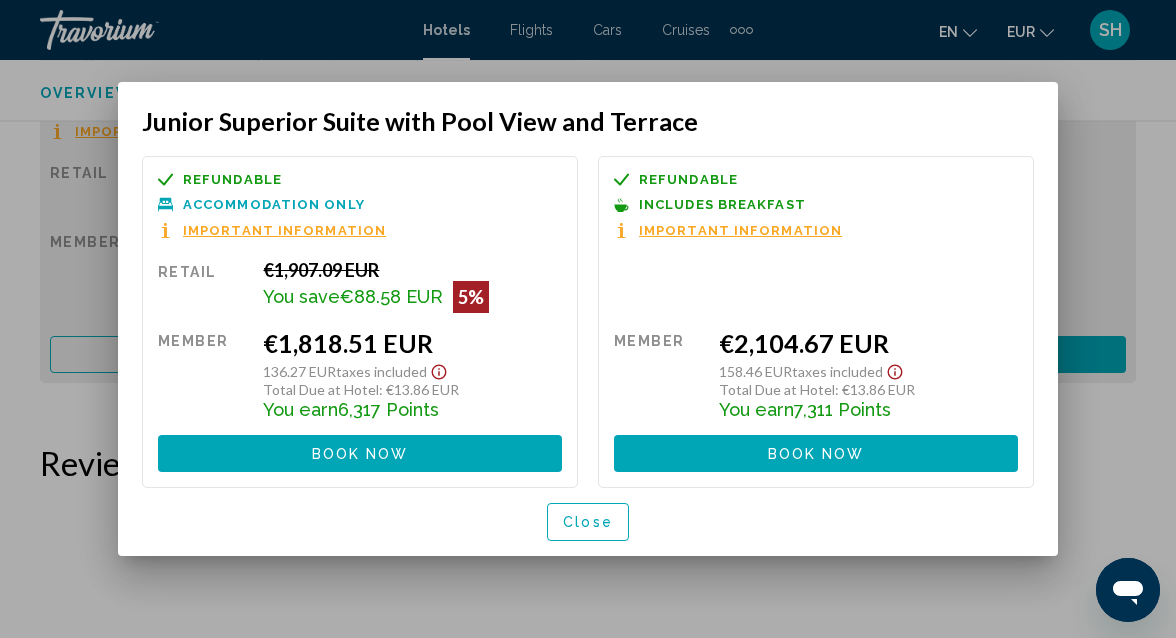 click at bounding box center [588, 319] 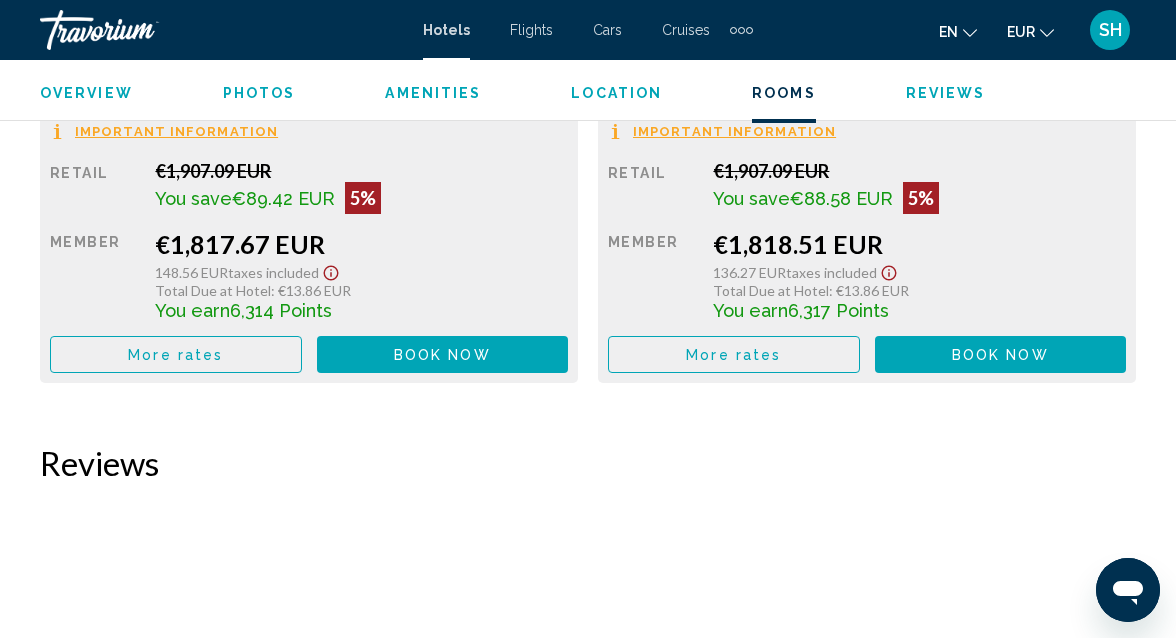 scroll, scrollTop: 3514, scrollLeft: 0, axis: vertical 